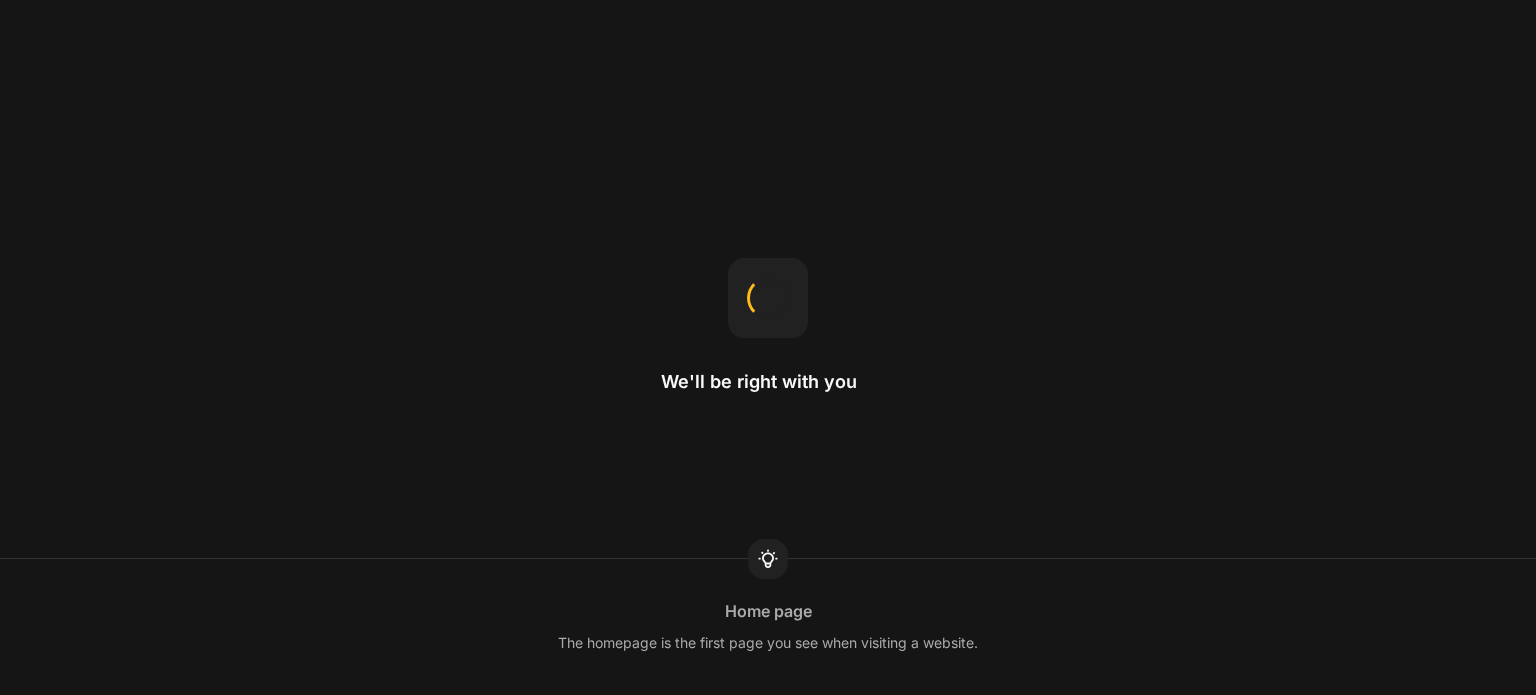 scroll, scrollTop: 0, scrollLeft: 0, axis: both 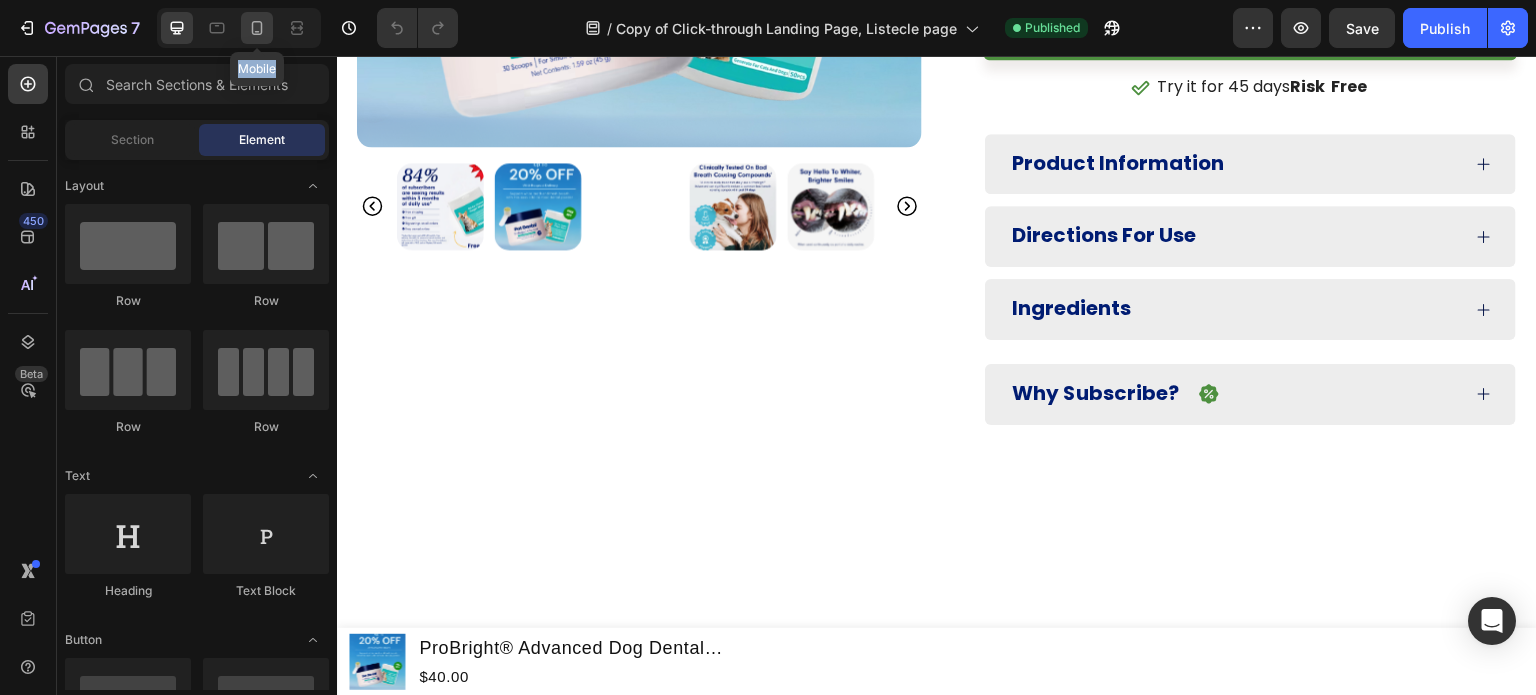 drag, startPoint x: 258, startPoint y: 49, endPoint x: 258, endPoint y: 33, distance: 16 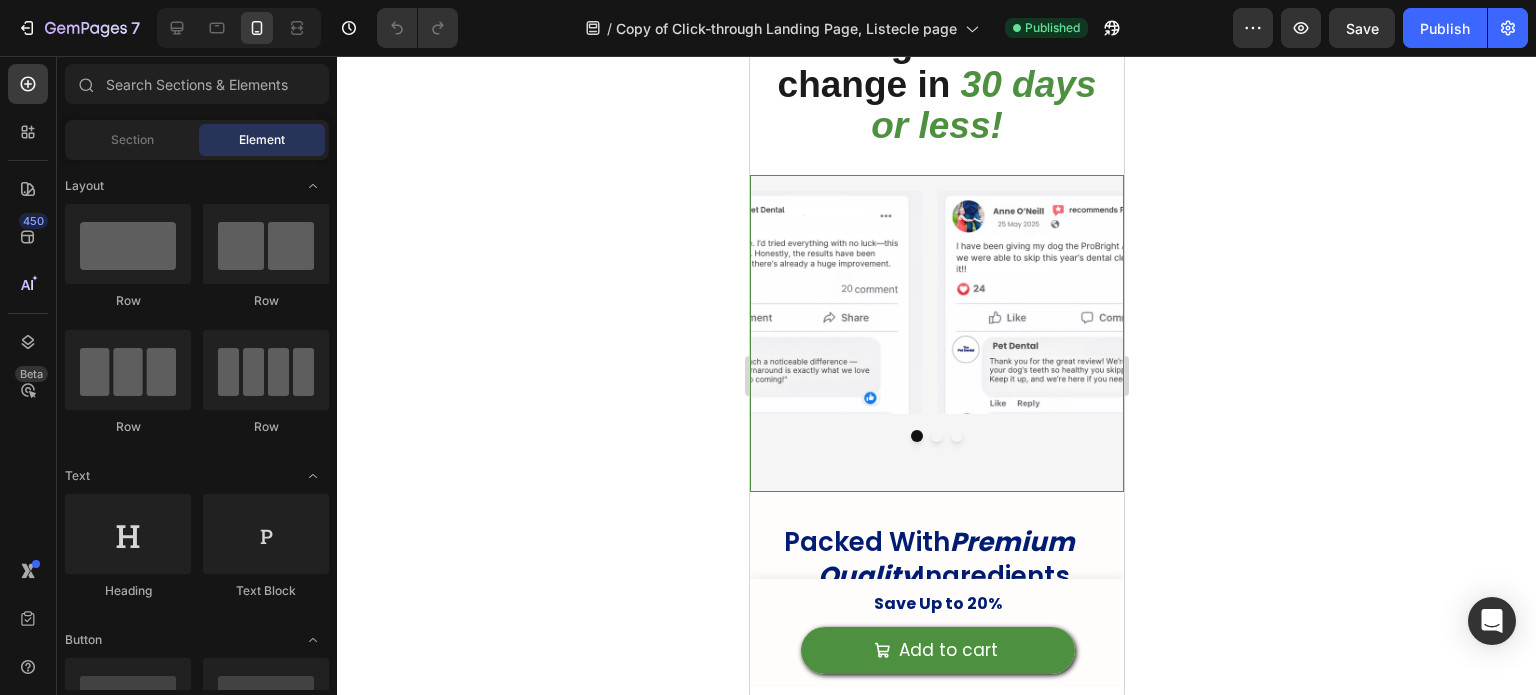 scroll, scrollTop: 4752, scrollLeft: 0, axis: vertical 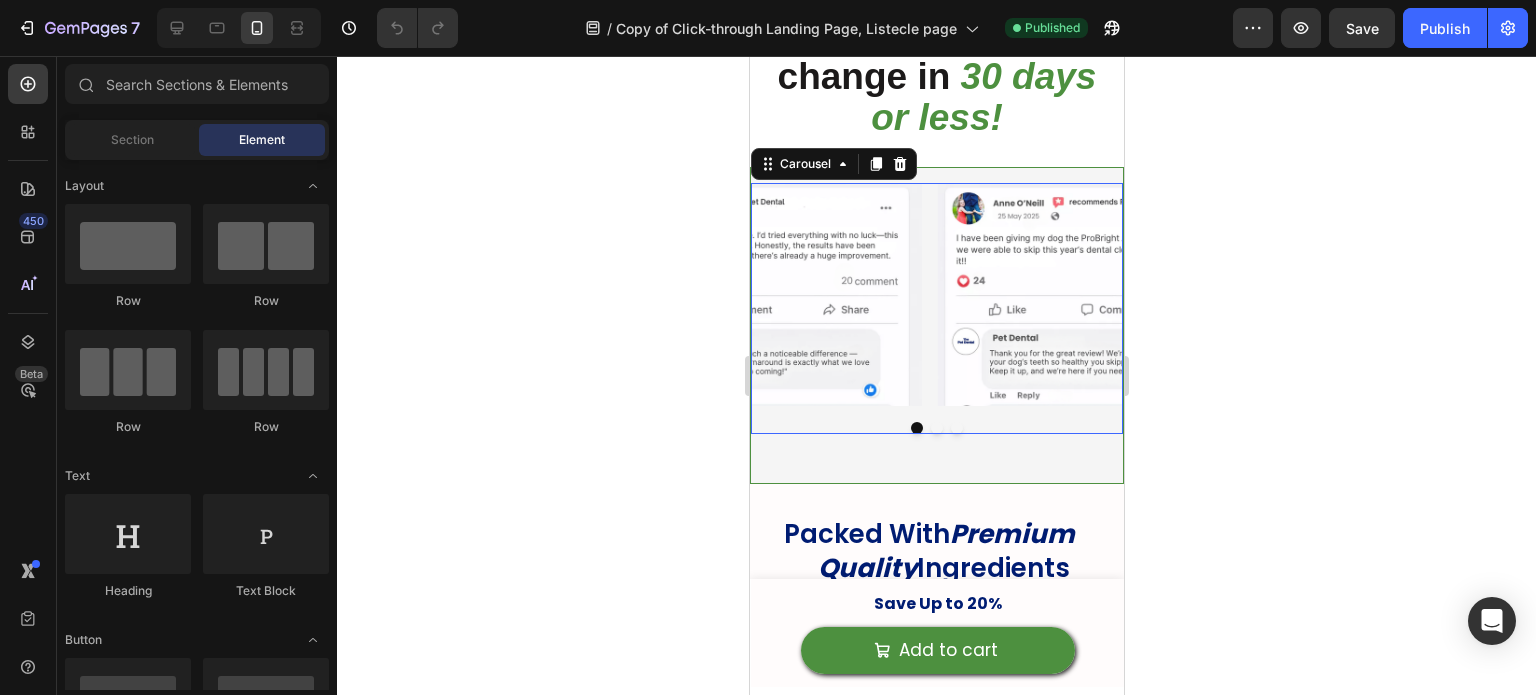 click on "Image Image Image" at bounding box center [936, 294] 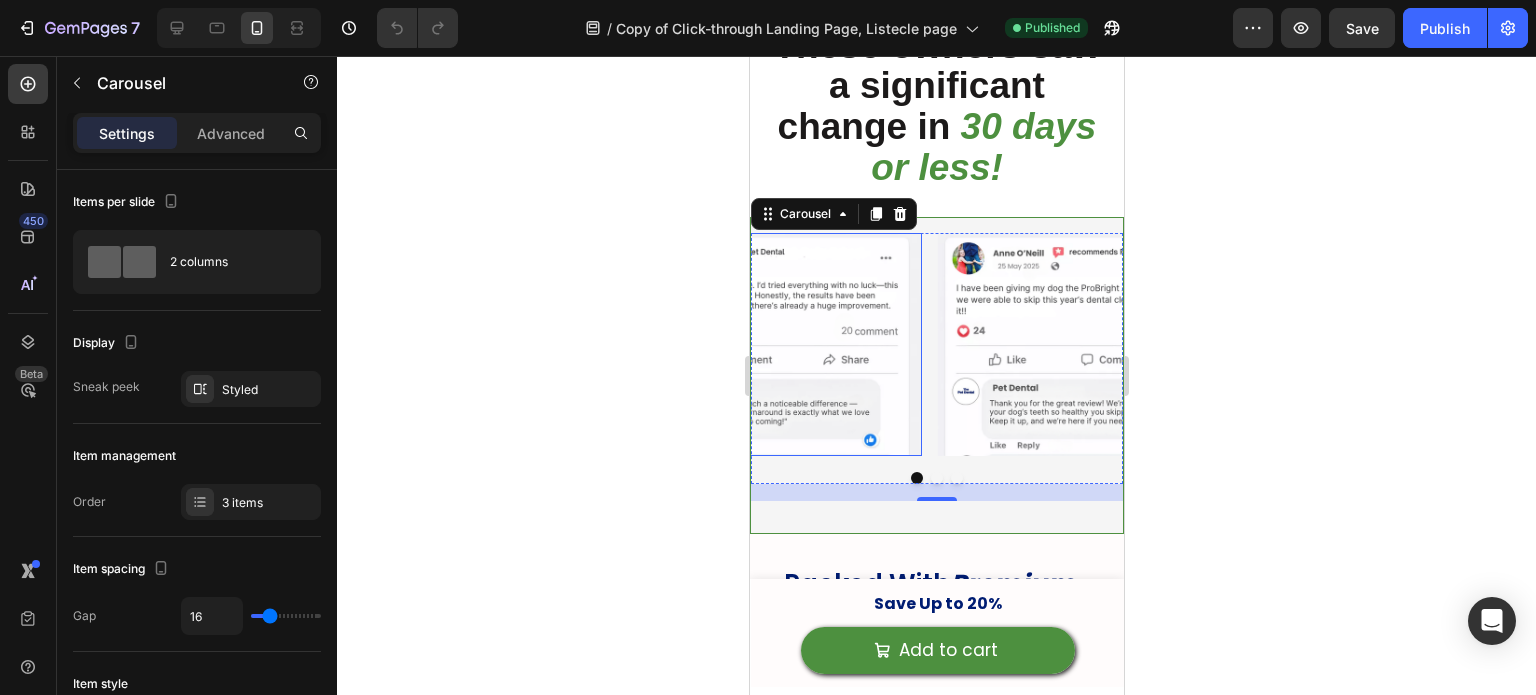scroll, scrollTop: 4701, scrollLeft: 0, axis: vertical 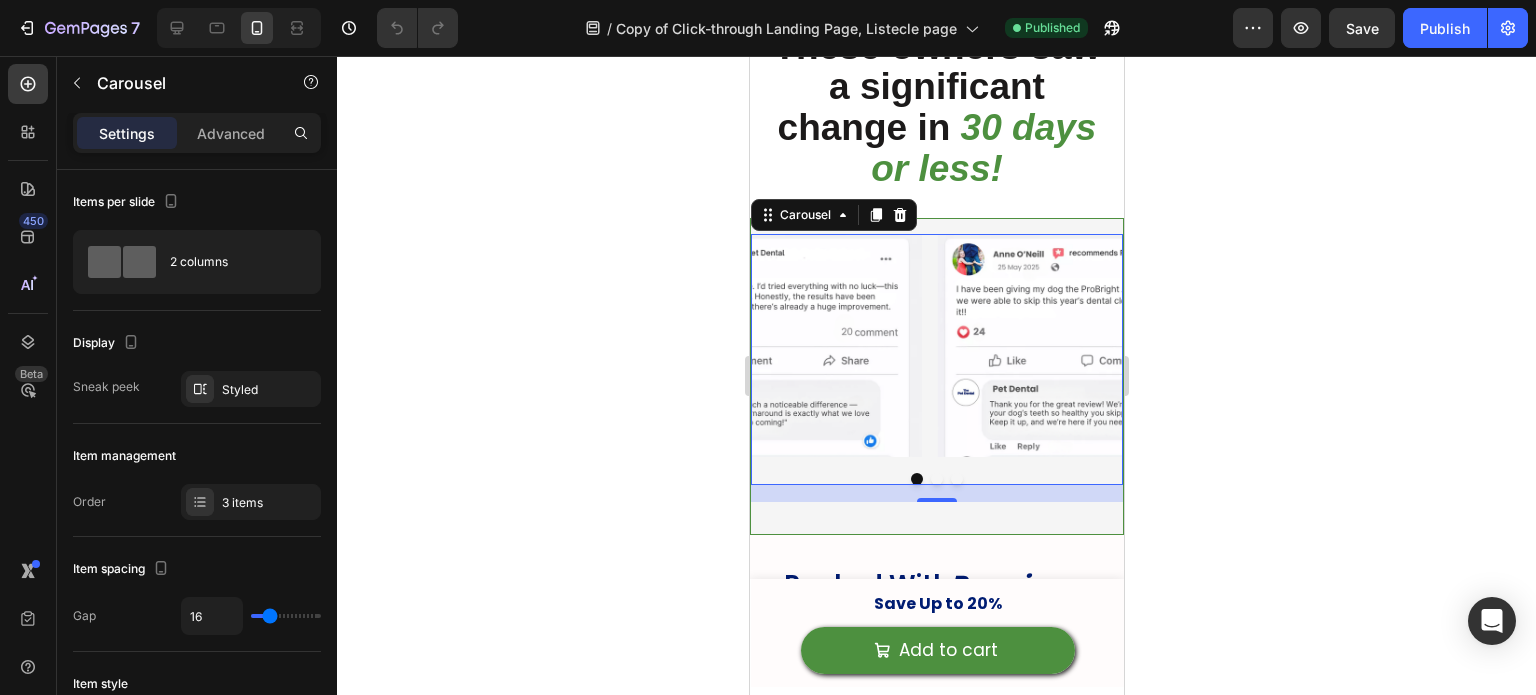 click 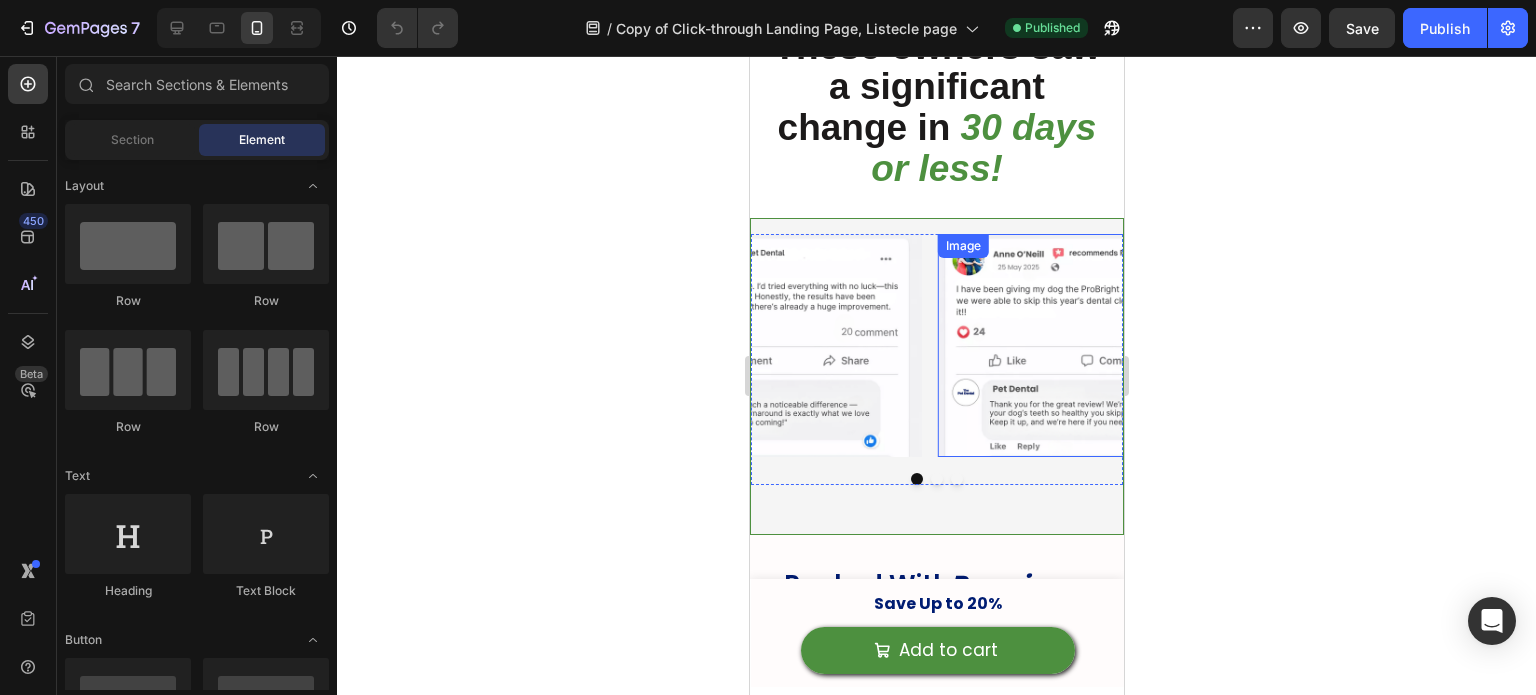 click 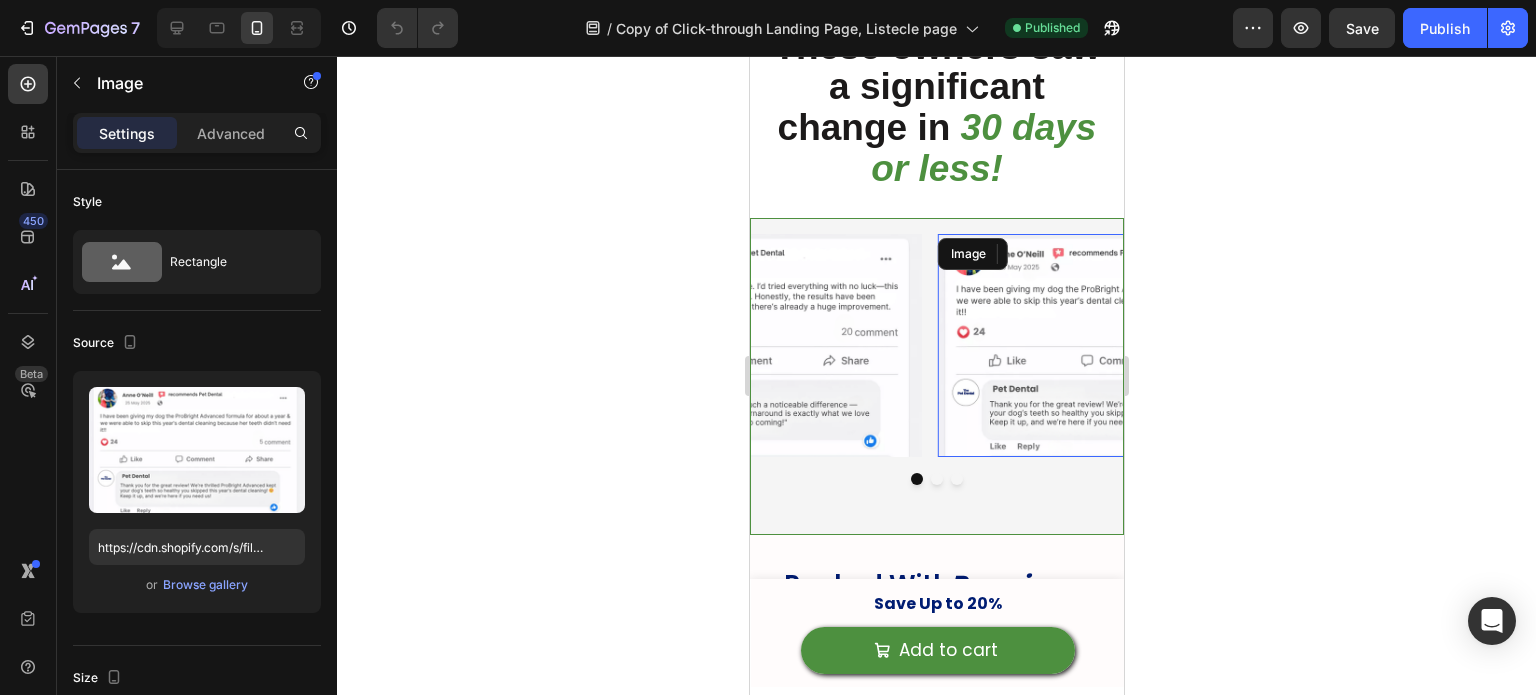 click on "Image" at bounding box center [972, 254] 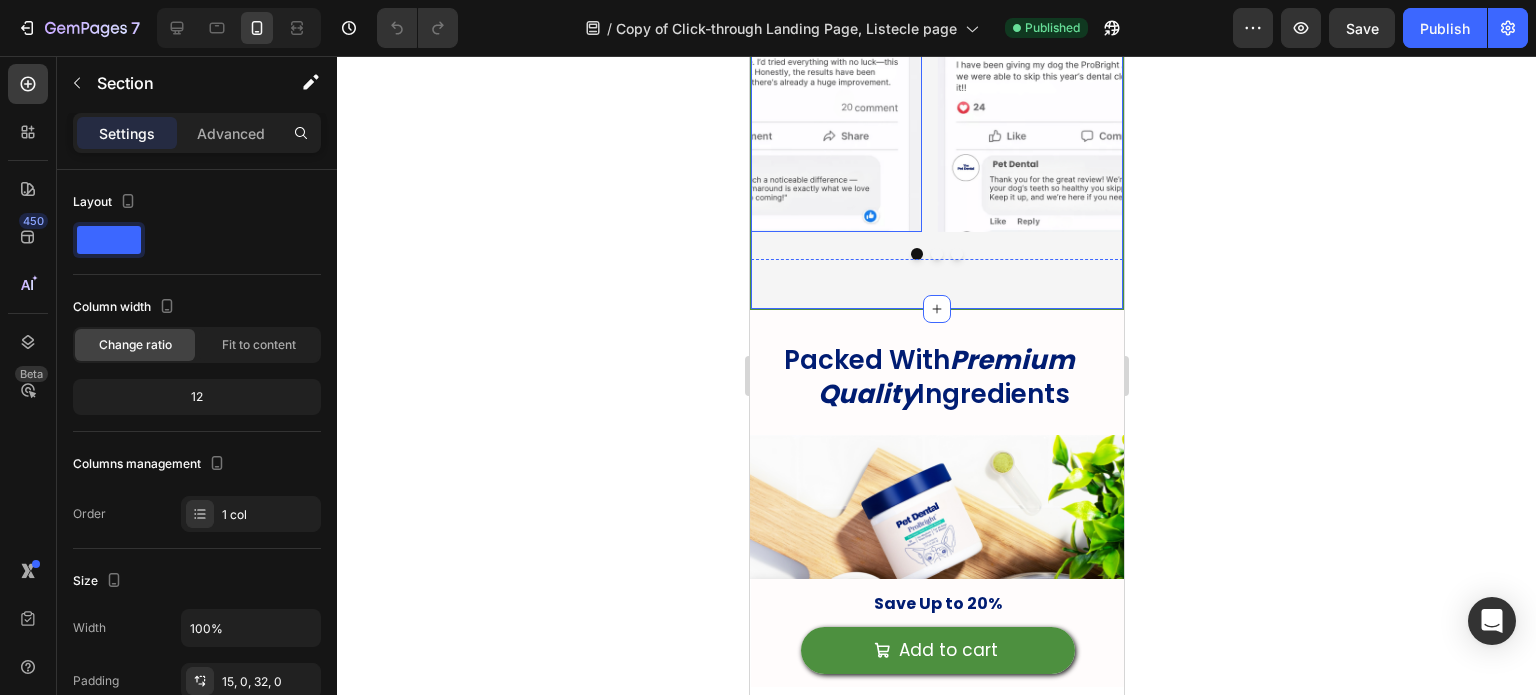 scroll, scrollTop: 4897, scrollLeft: 0, axis: vertical 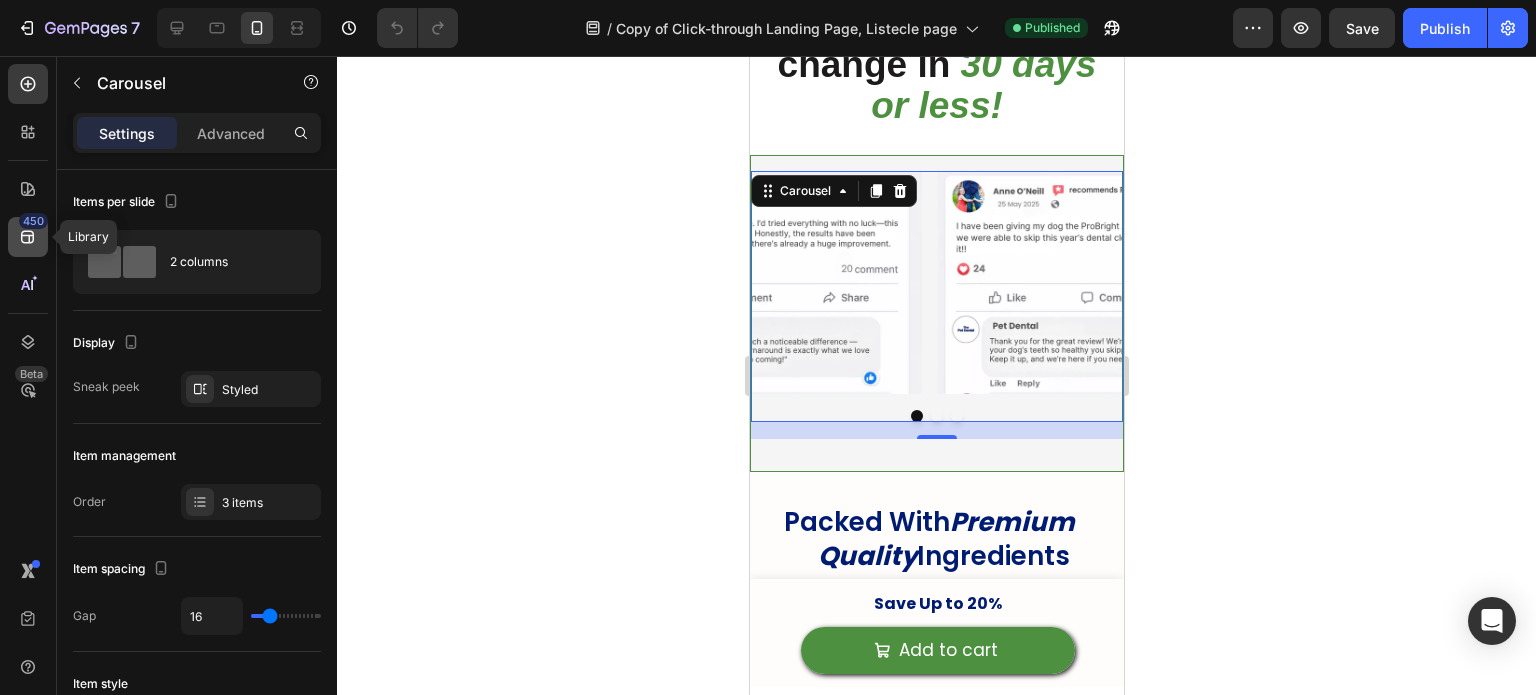 click 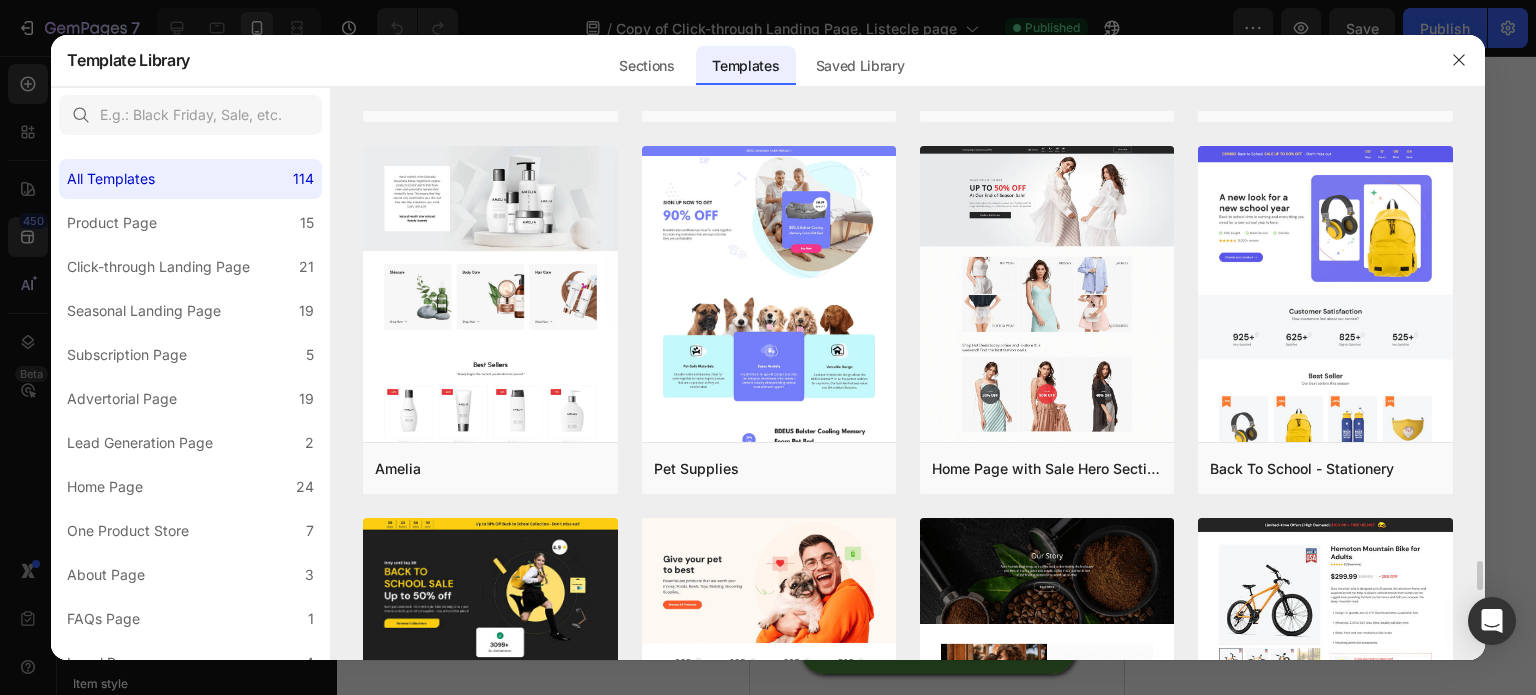 scroll, scrollTop: 8532, scrollLeft: 0, axis: vertical 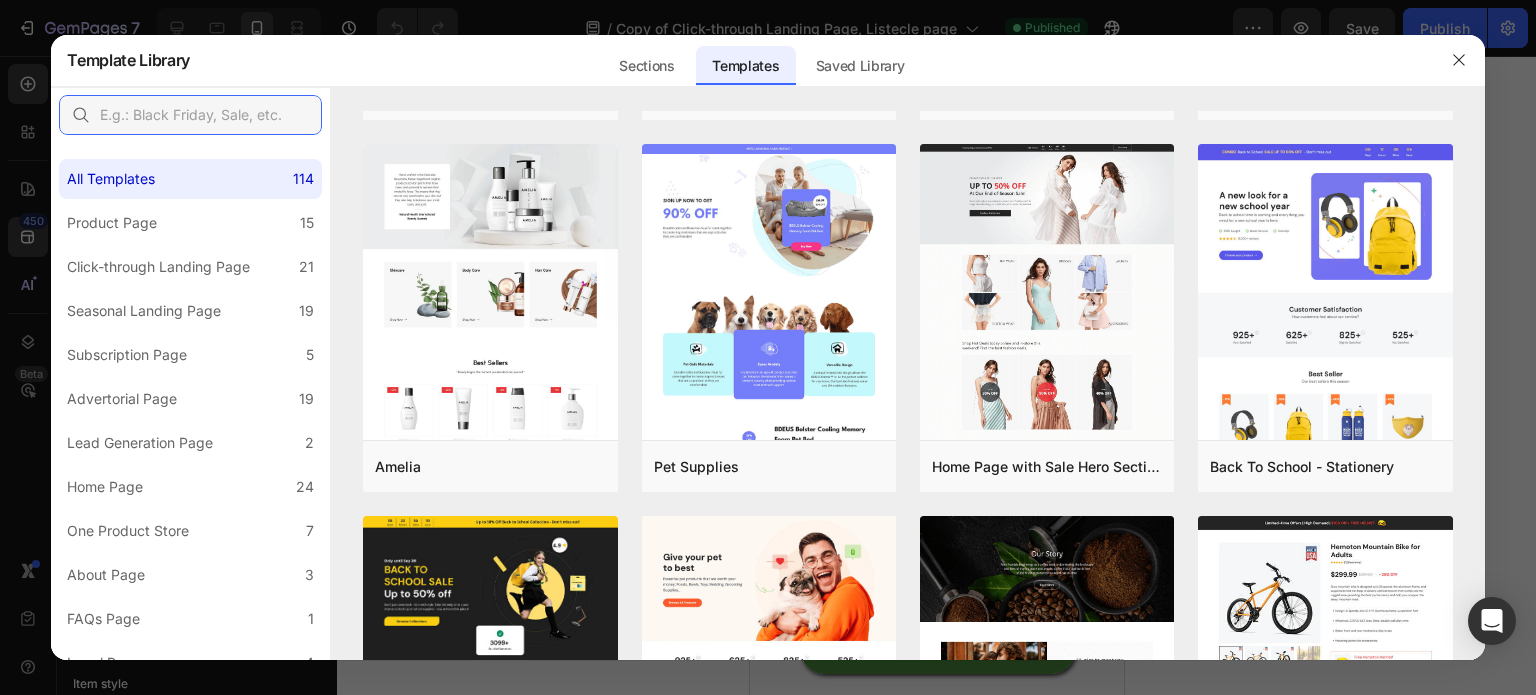 click at bounding box center [190, 115] 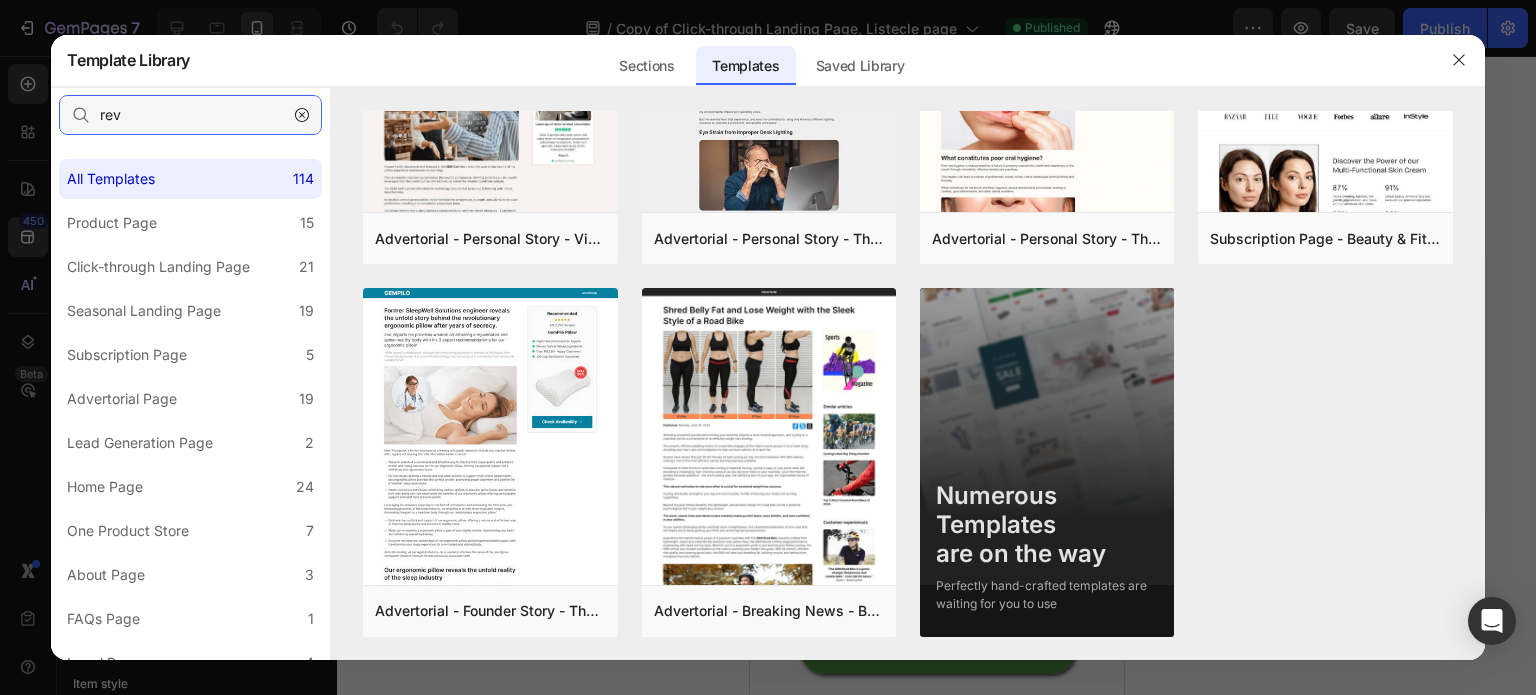 scroll, scrollTop: 0, scrollLeft: 0, axis: both 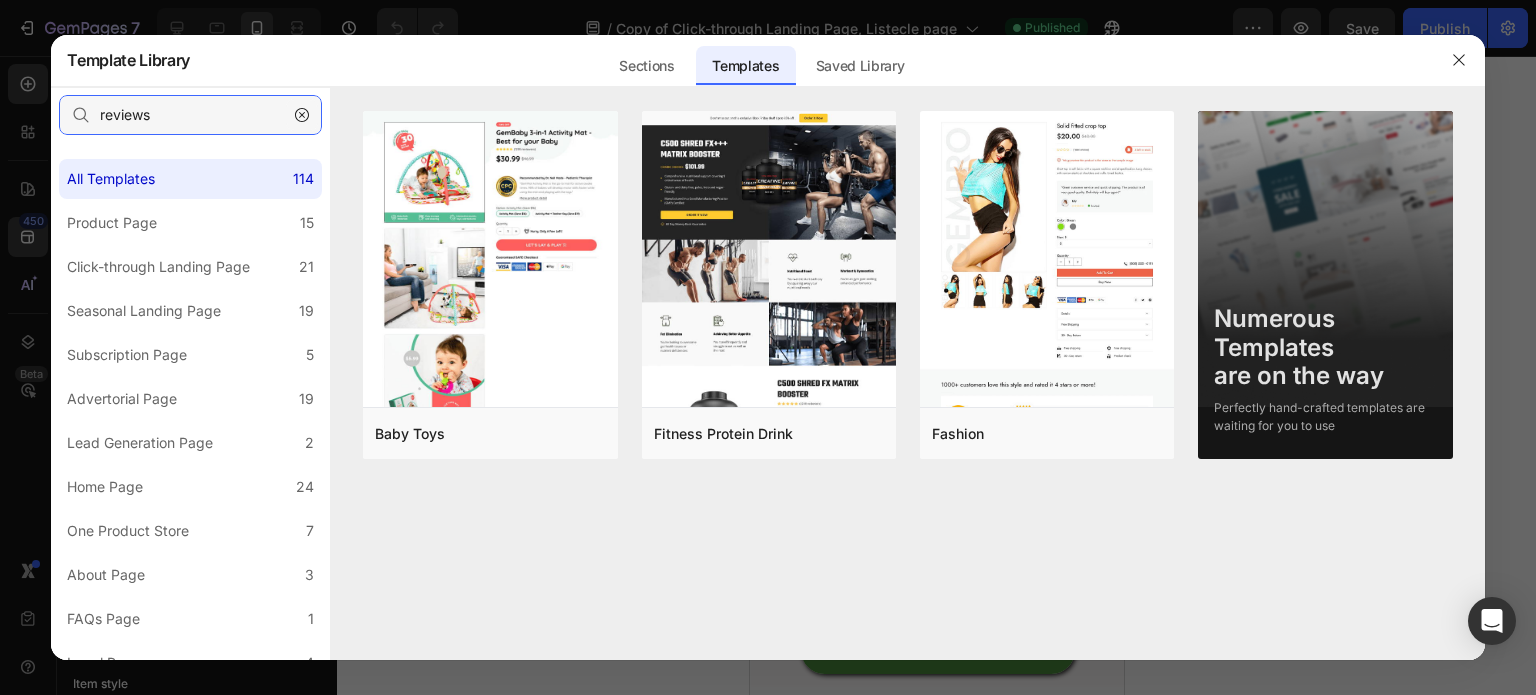 type on "reviews" 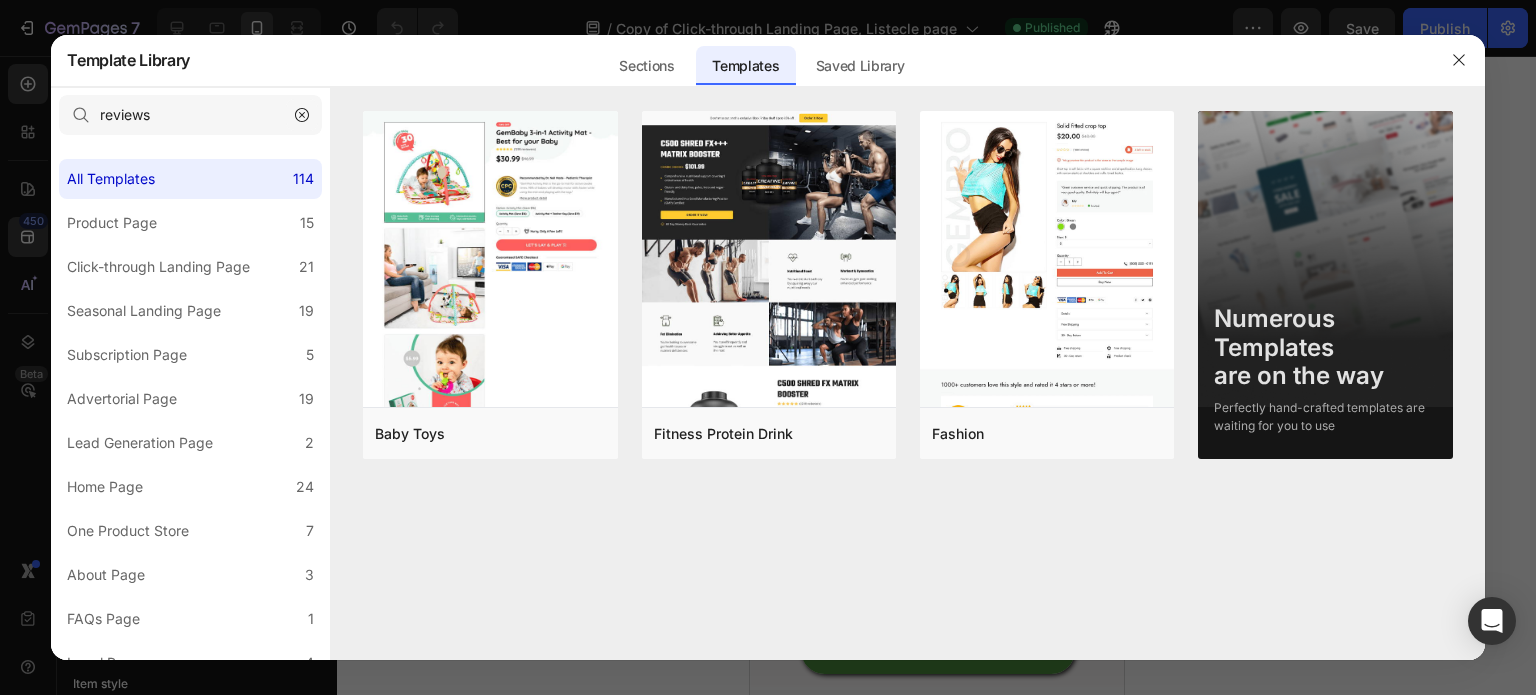 click at bounding box center [302, 115] 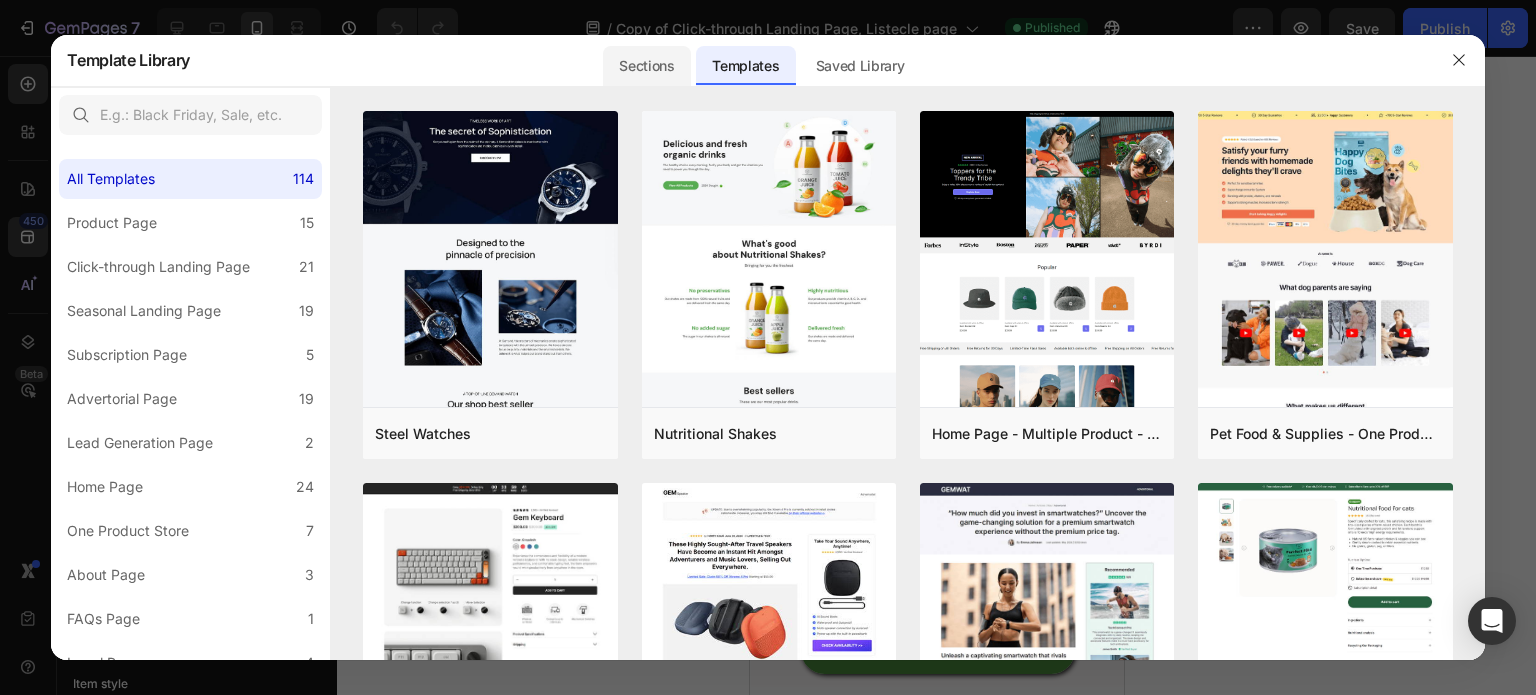 click on "Sections" 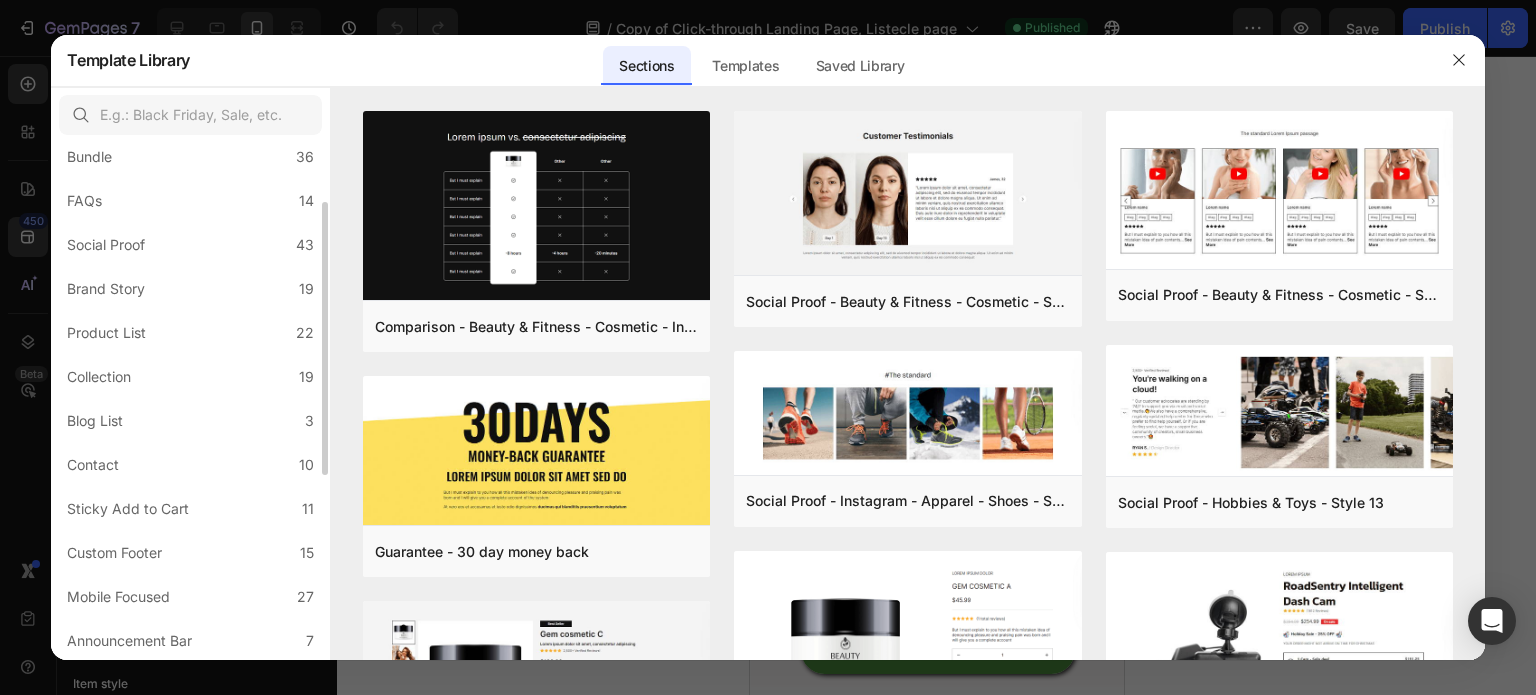 scroll, scrollTop: 0, scrollLeft: 0, axis: both 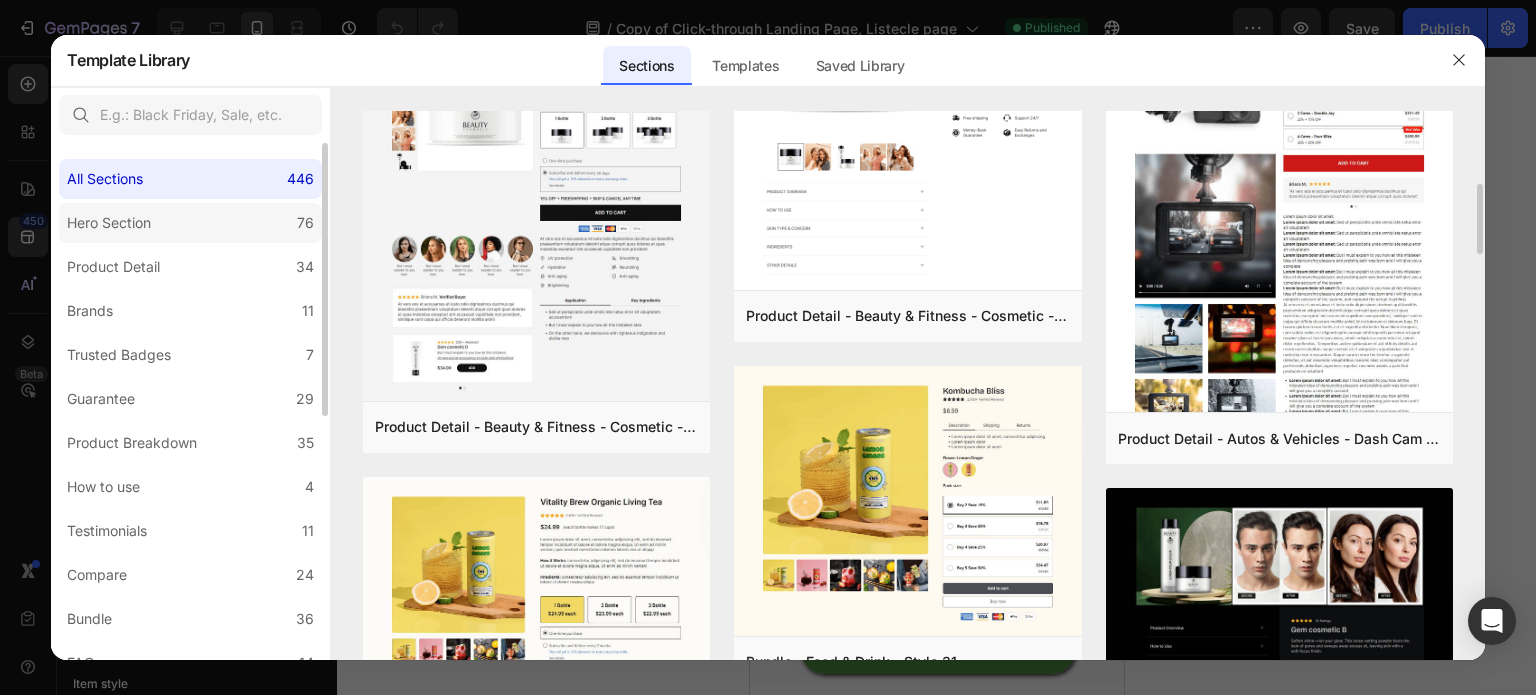 click on "Hero Section 76" 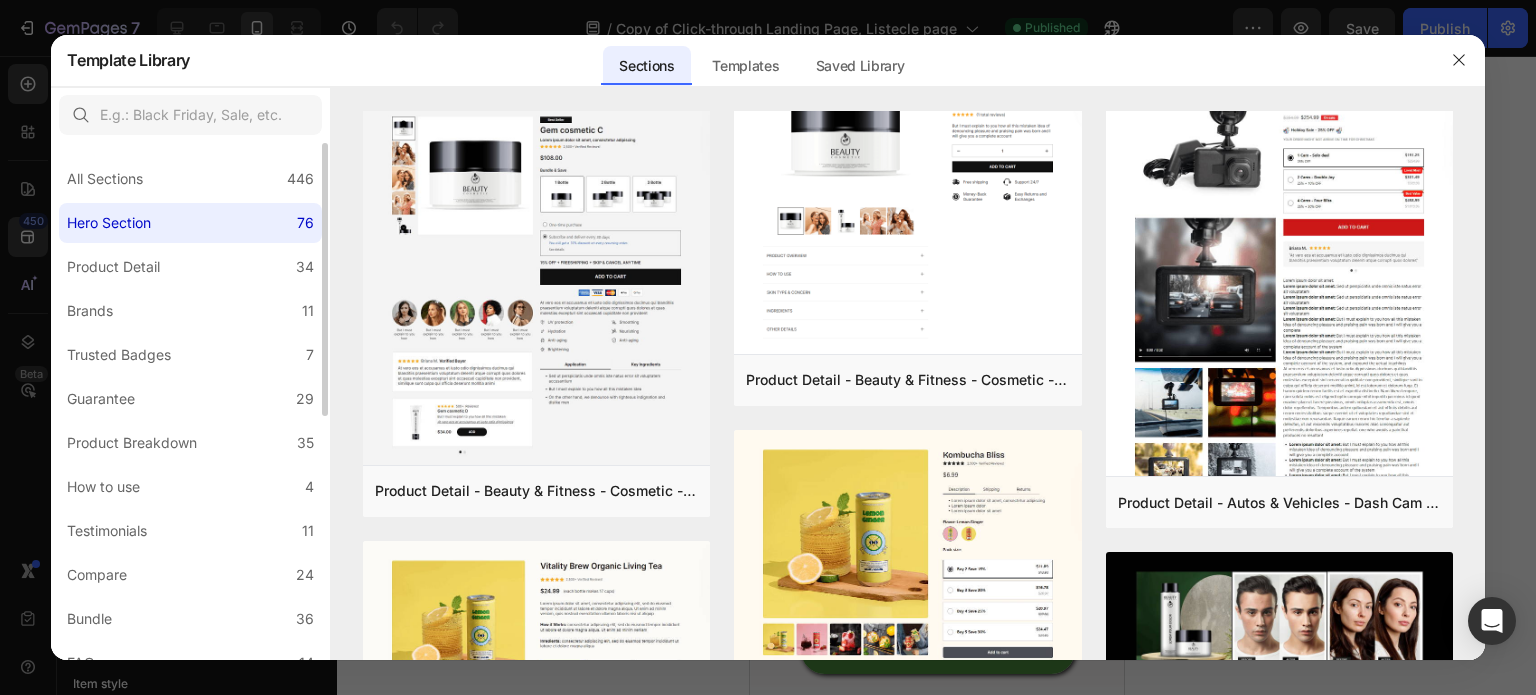 scroll, scrollTop: 0, scrollLeft: 0, axis: both 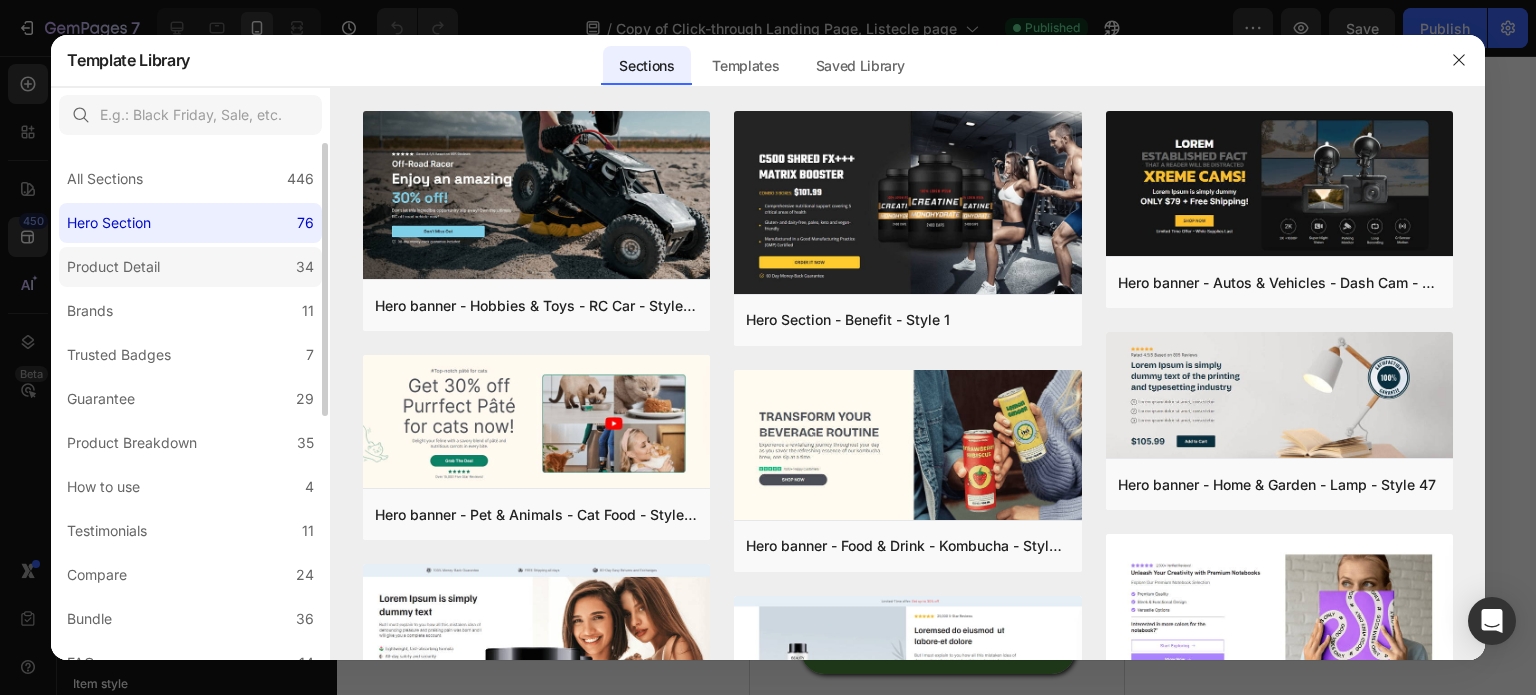 click on "Product Detail 34" 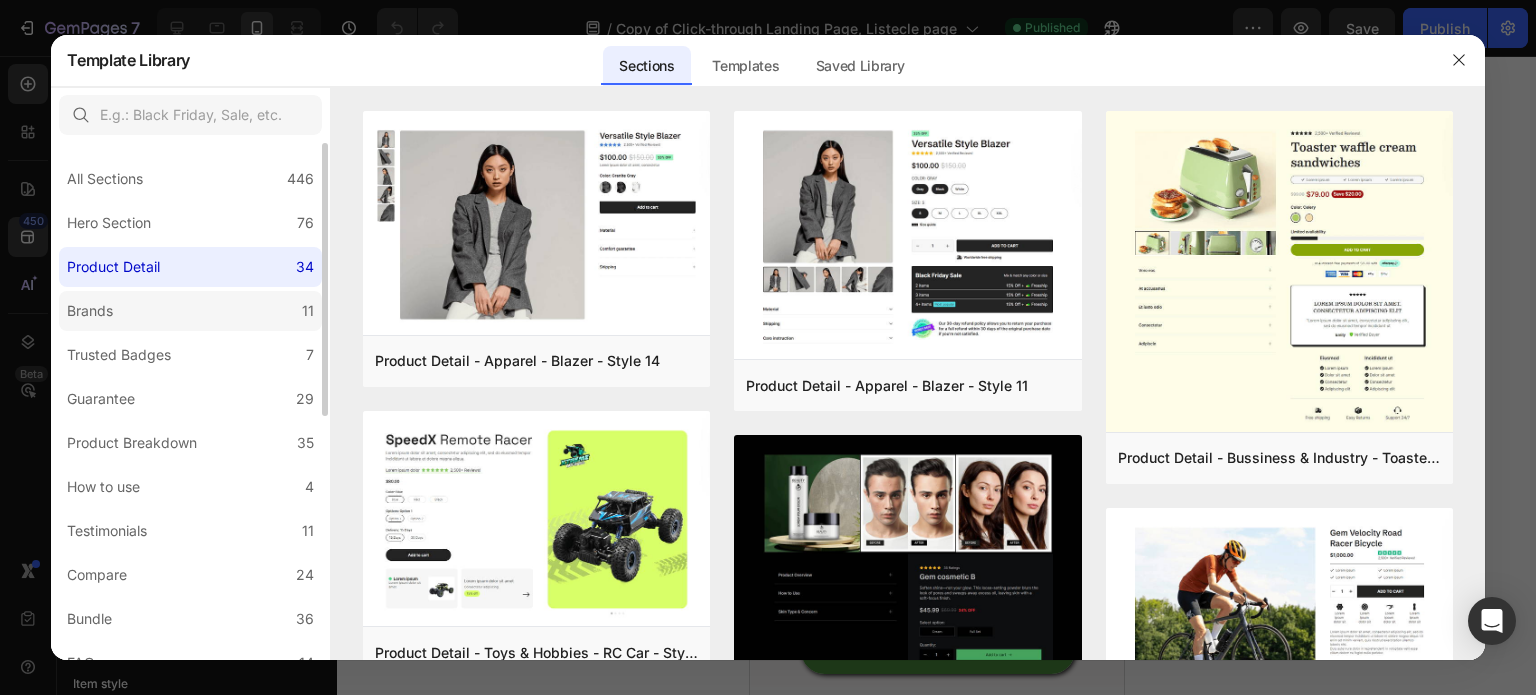click on "Brands 11" 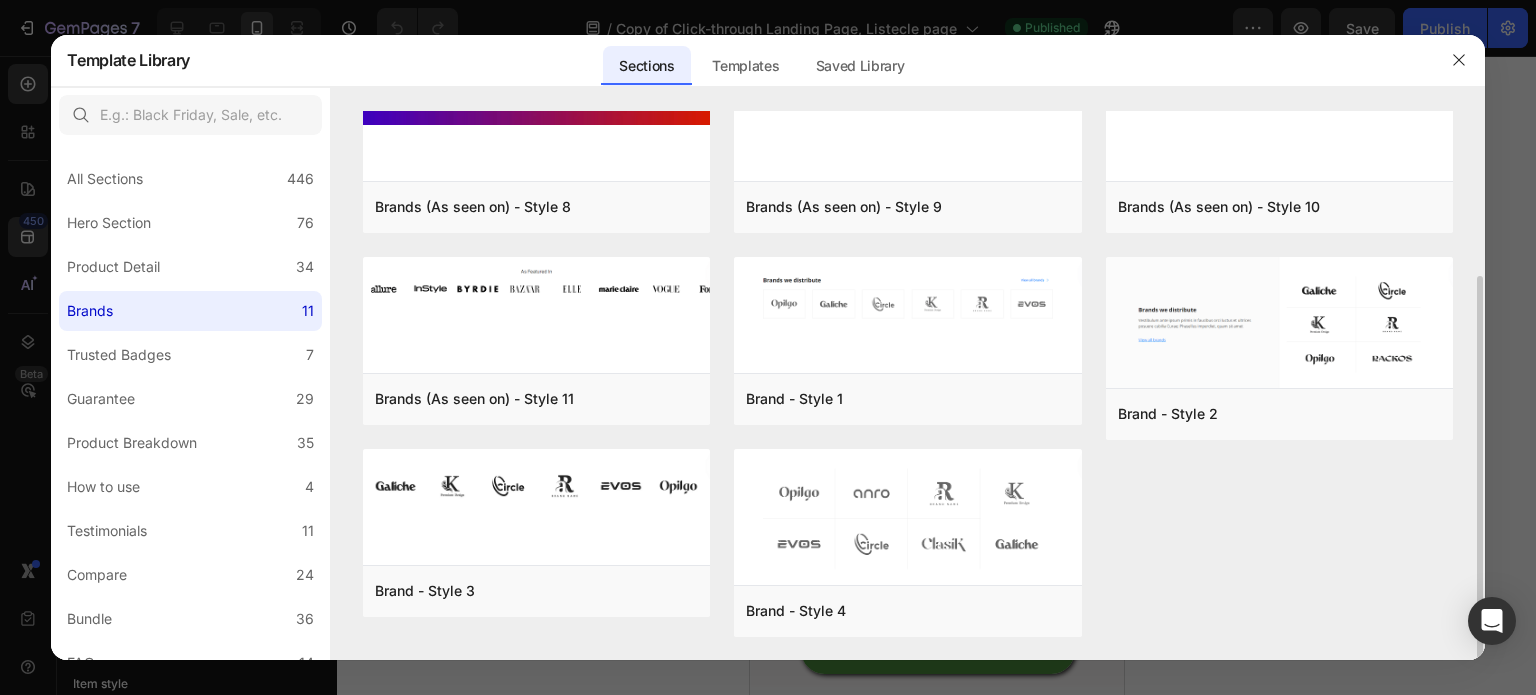 scroll, scrollTop: 0, scrollLeft: 0, axis: both 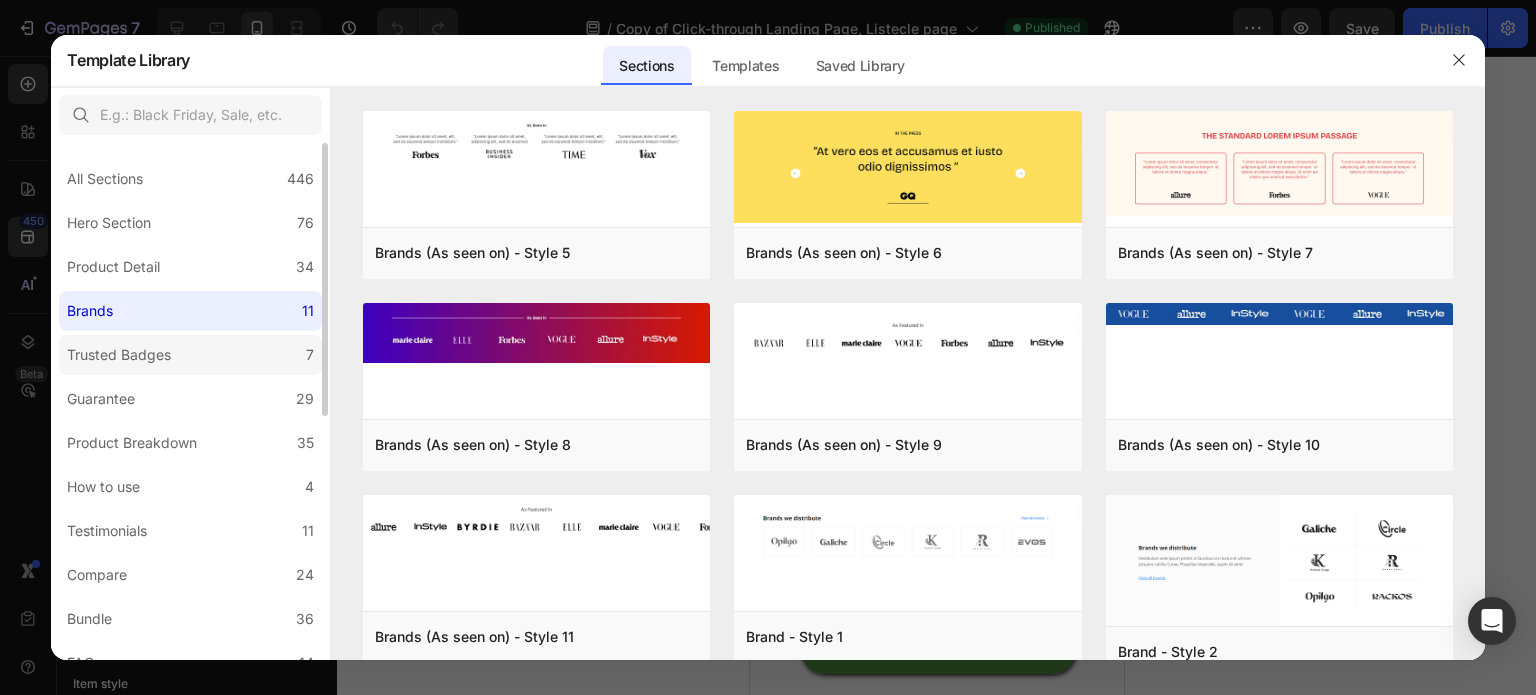 click on "Trusted Badges 7" 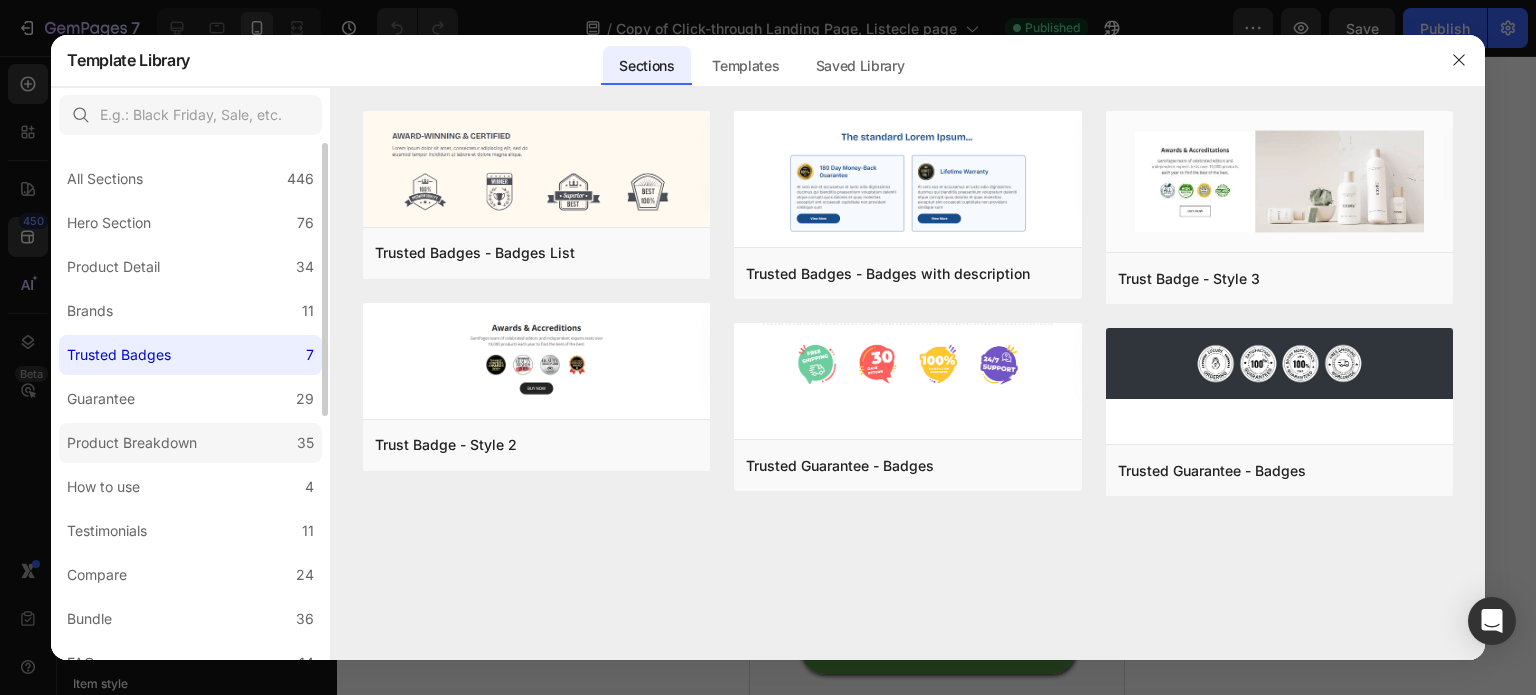 click on "Product Breakdown" at bounding box center [132, 443] 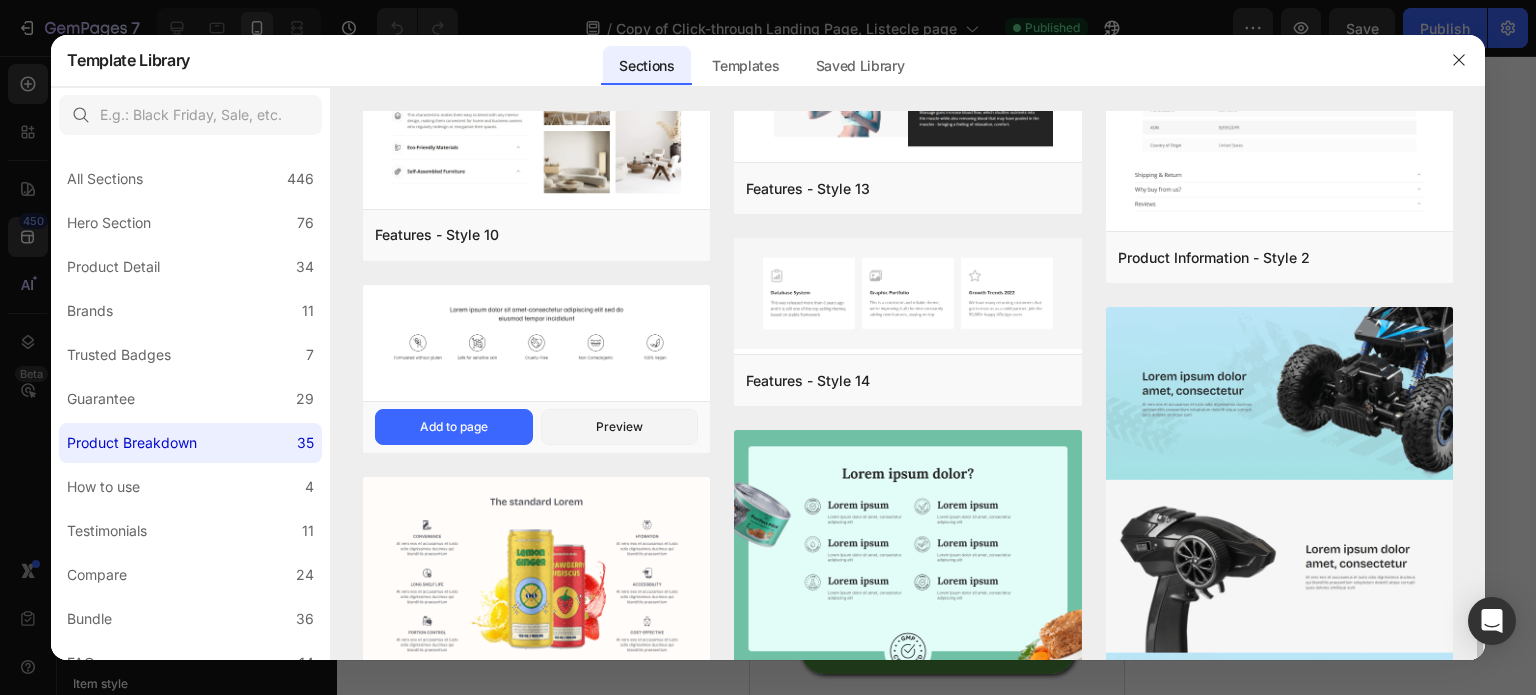scroll, scrollTop: 2114, scrollLeft: 0, axis: vertical 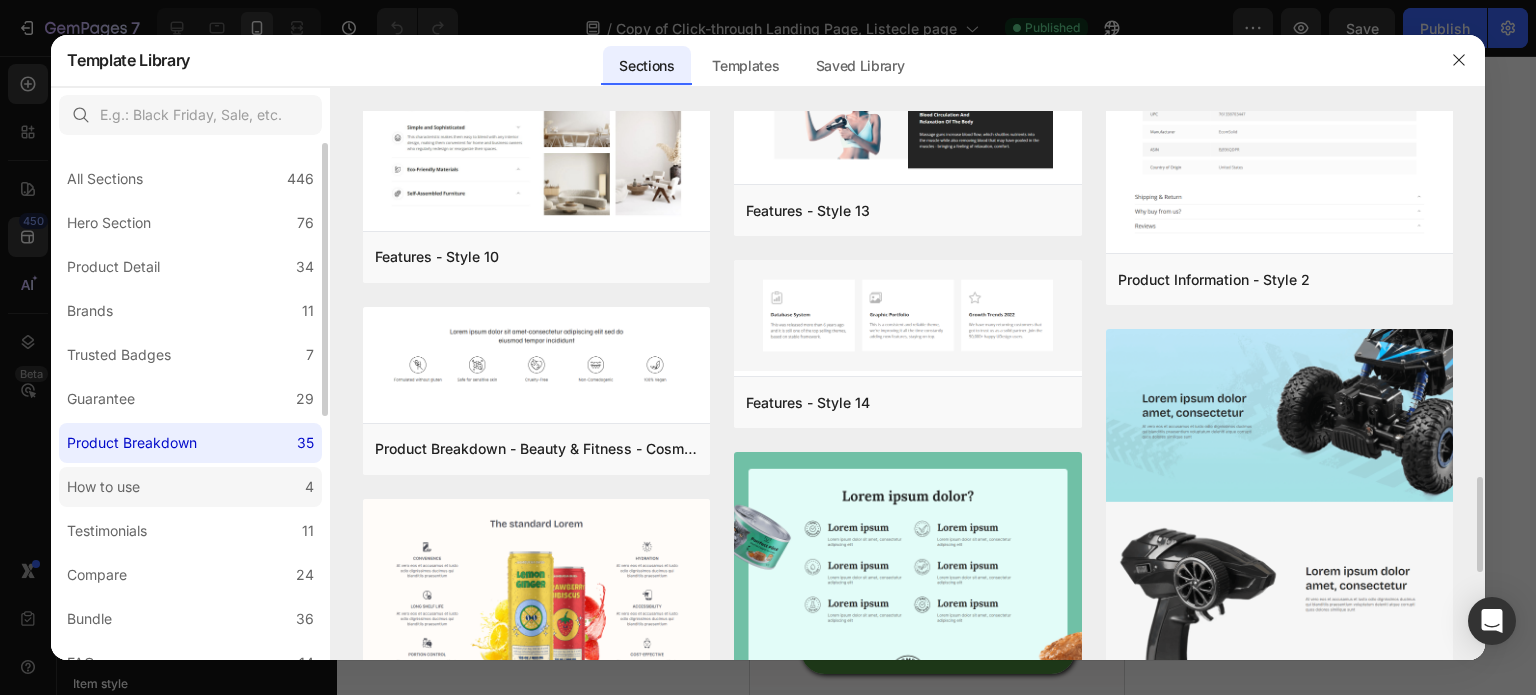 click on "4" at bounding box center (309, 487) 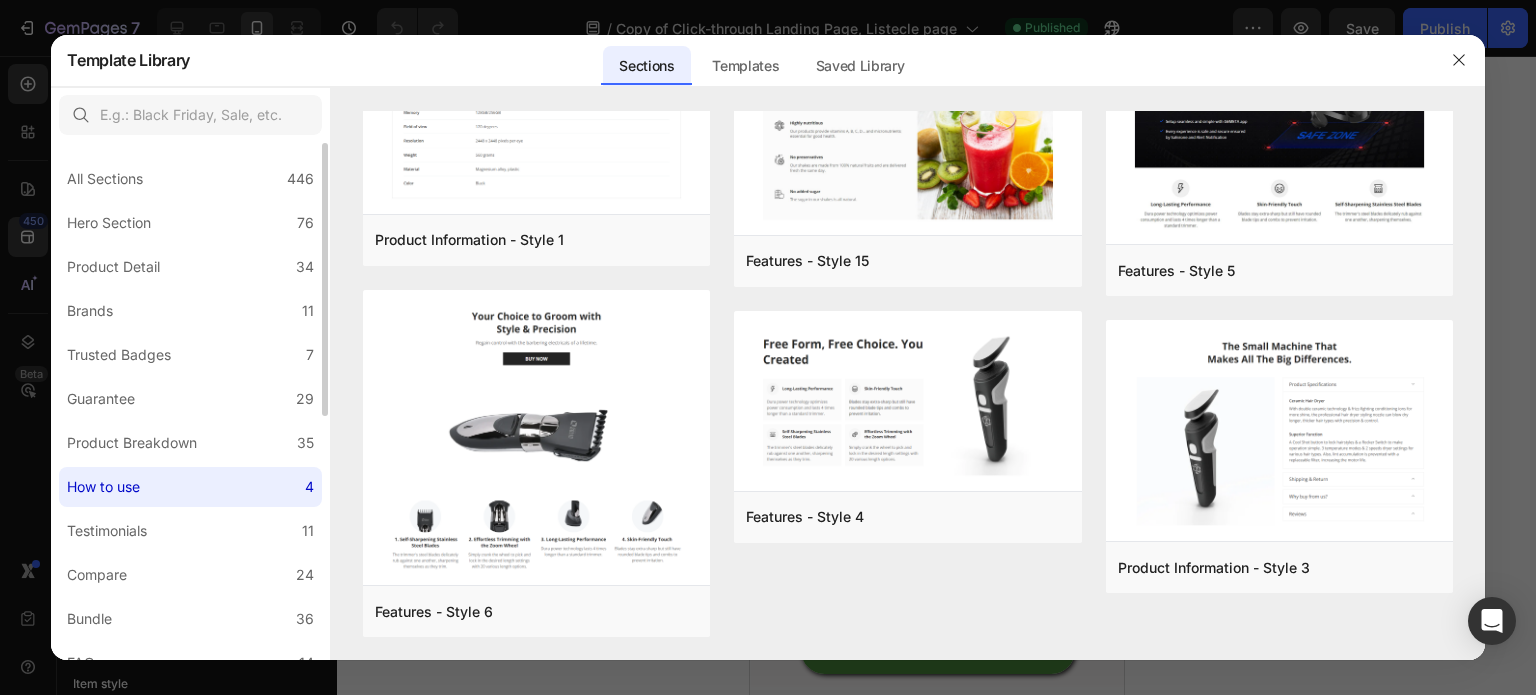 scroll, scrollTop: 0, scrollLeft: 0, axis: both 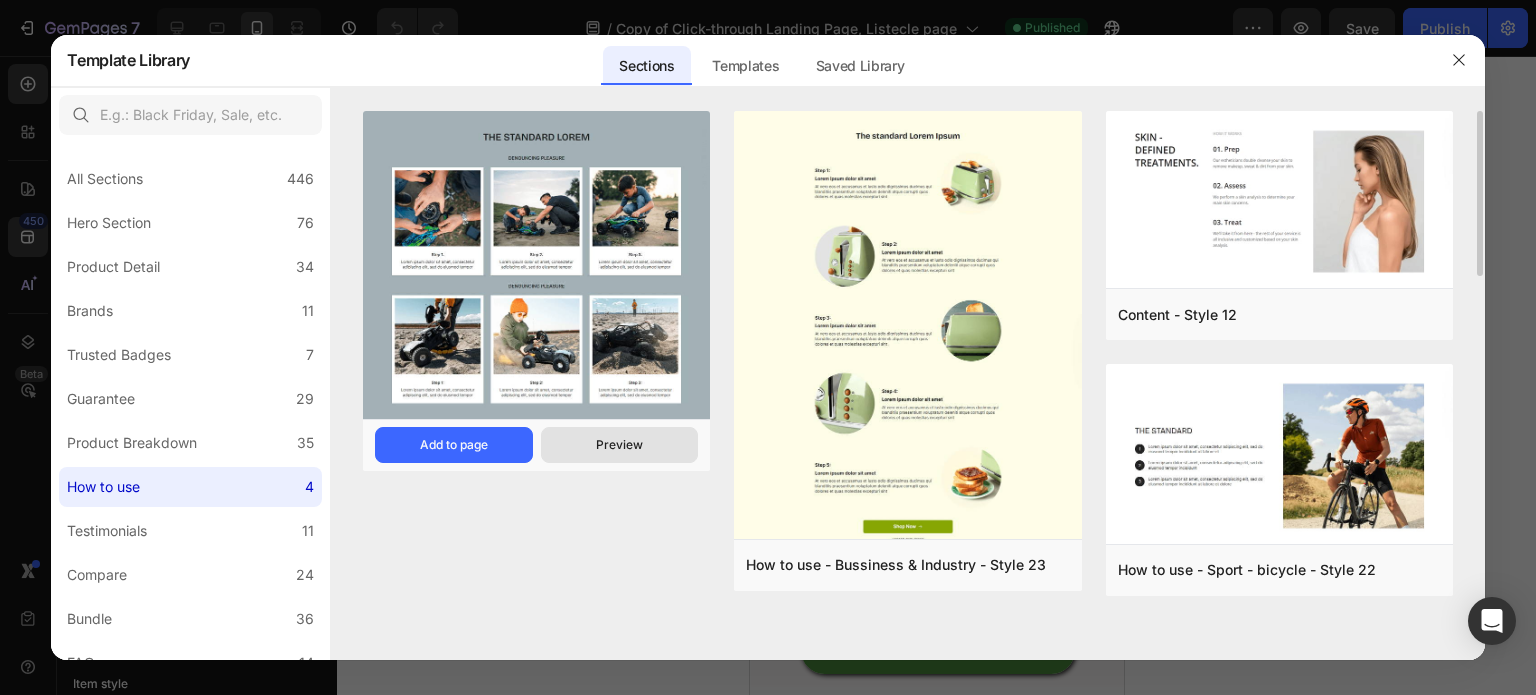 click on "Preview" at bounding box center [620, 445] 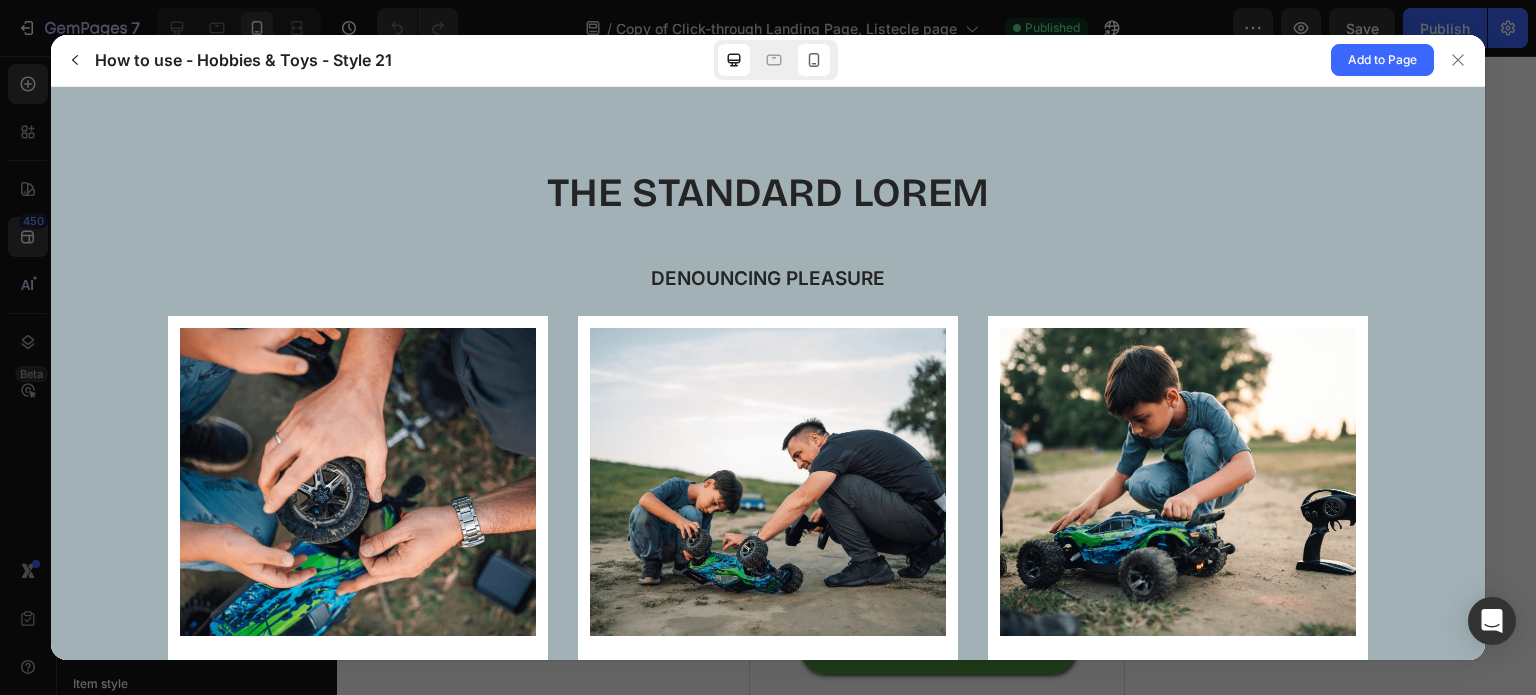 scroll, scrollTop: 0, scrollLeft: 0, axis: both 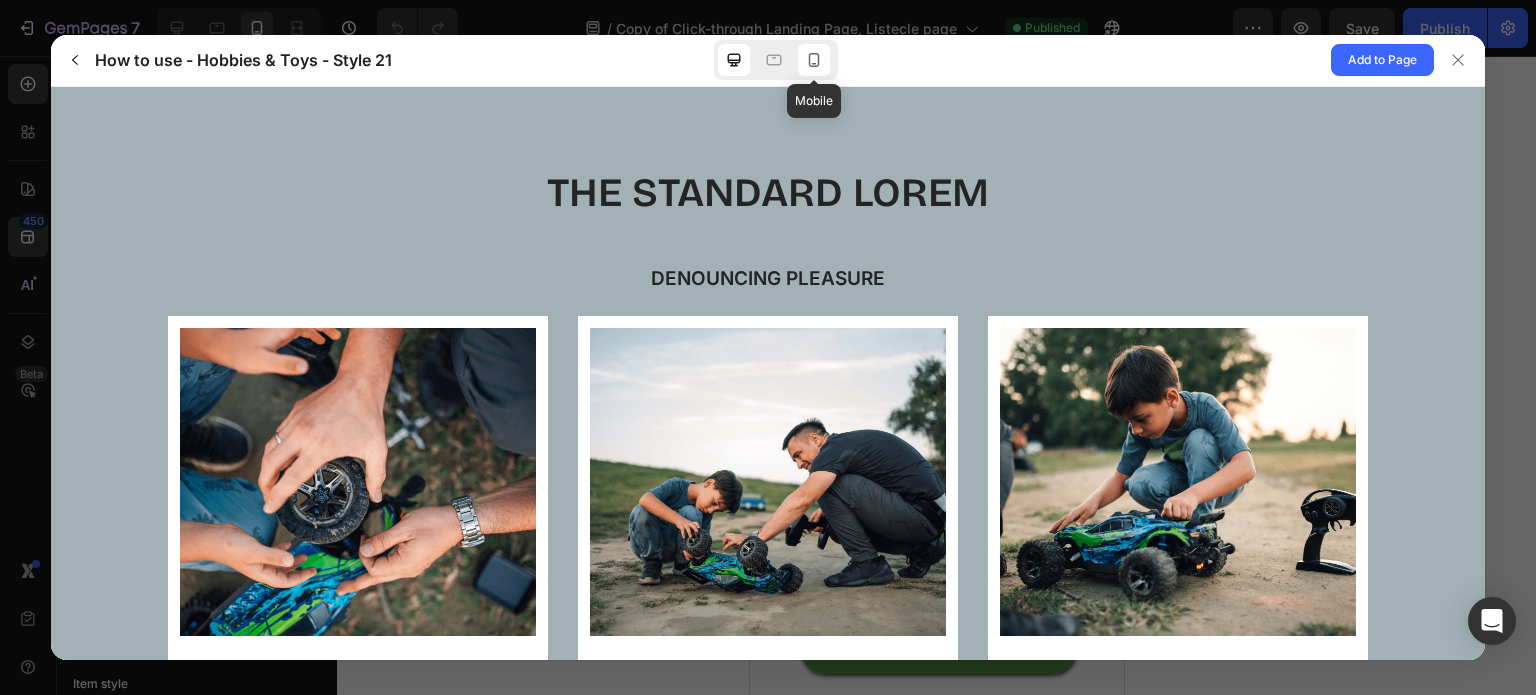 click 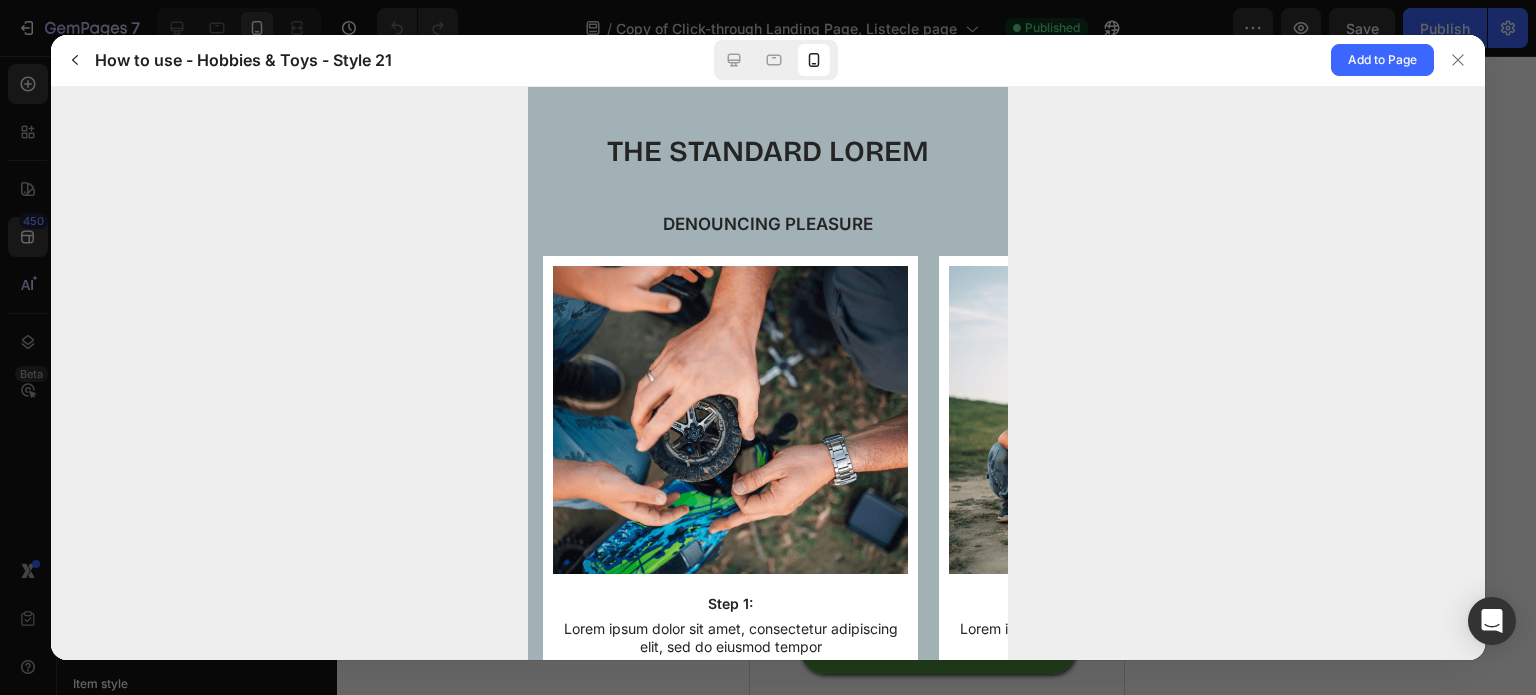scroll, scrollTop: 0, scrollLeft: 0, axis: both 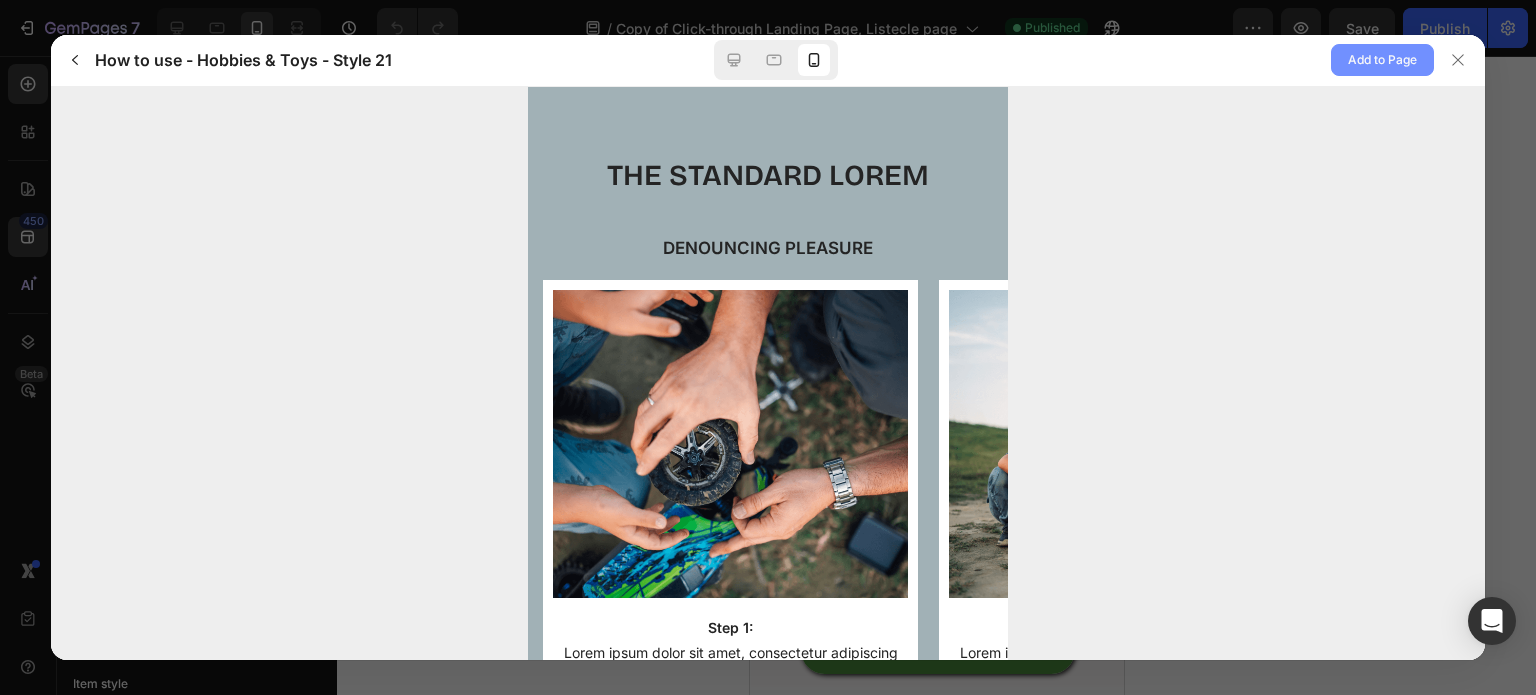 click on "Add to Page" 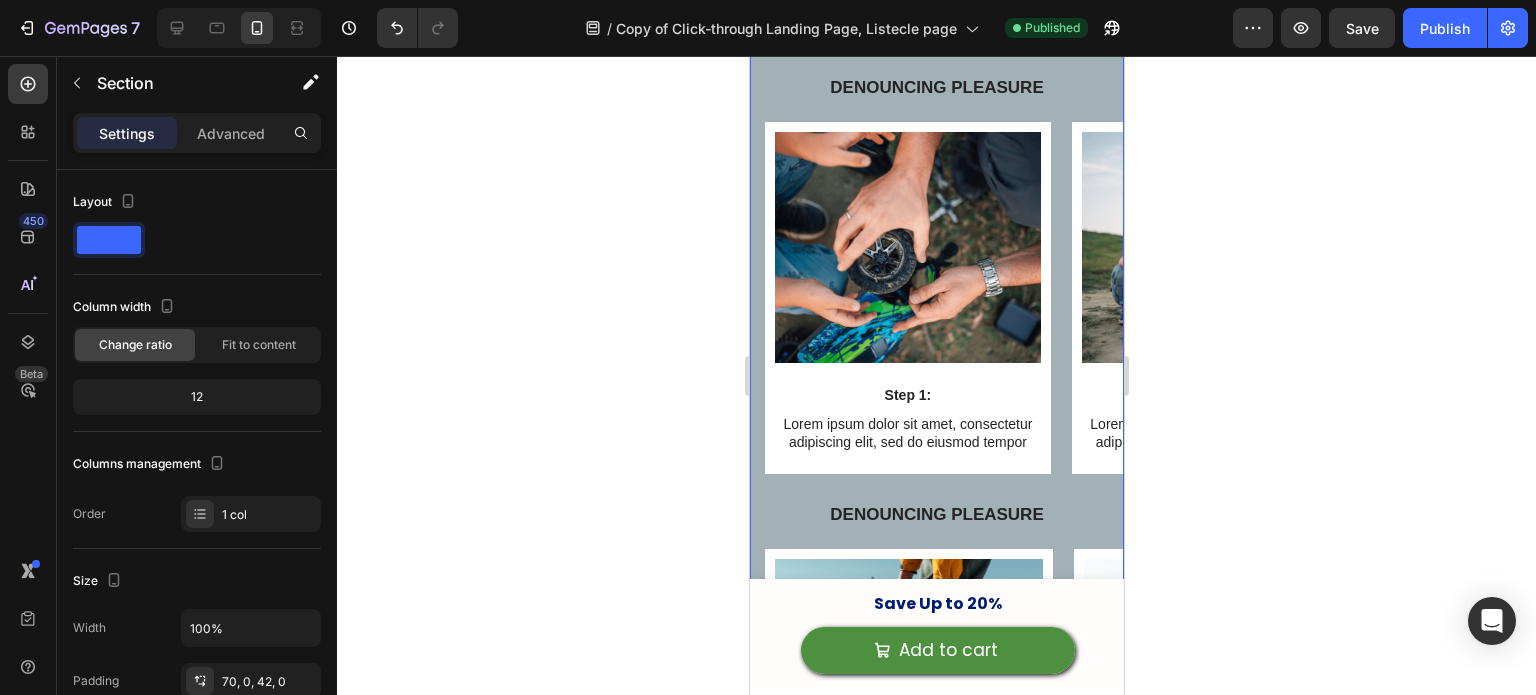 scroll, scrollTop: 7436, scrollLeft: 0, axis: vertical 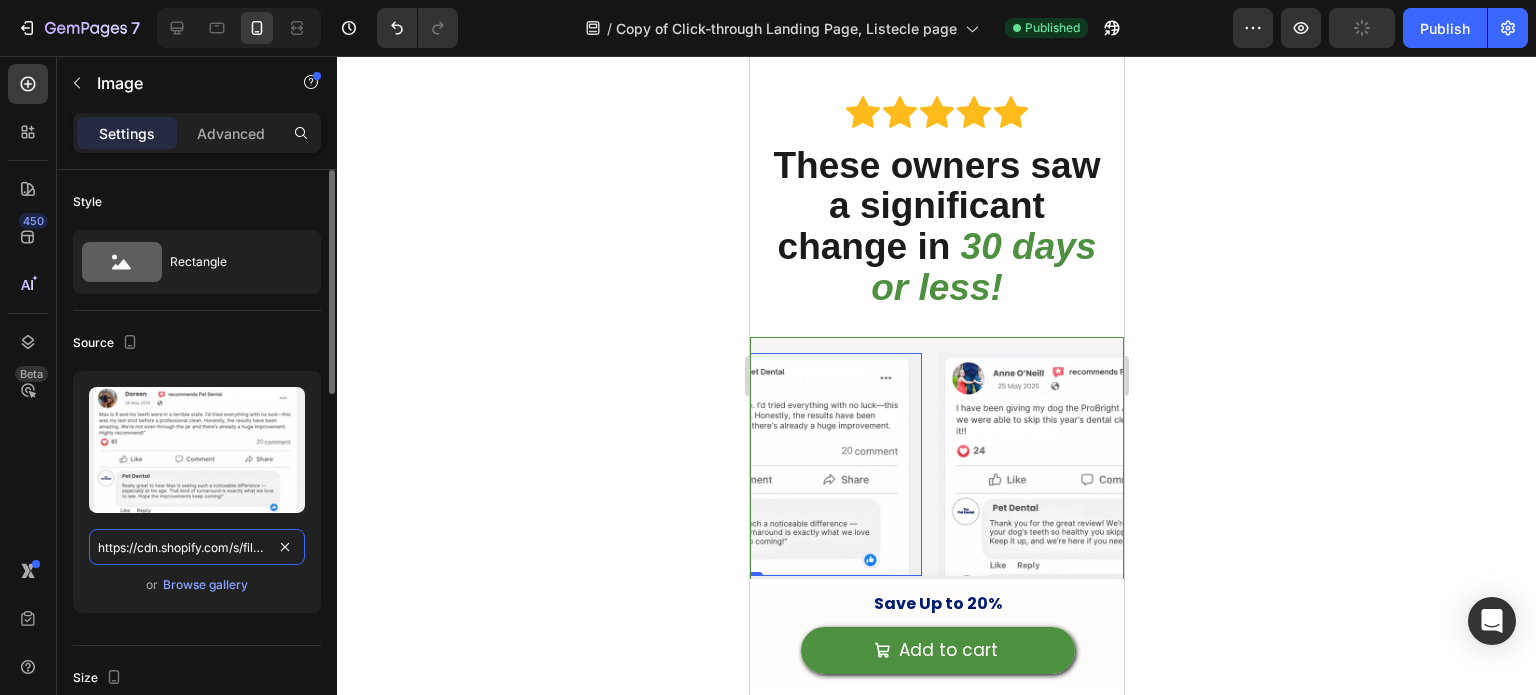 click on "https://cdn.shopify.com/s/files/1/0642/3973/0761/files/gempages_553527379021005886-b2ff1c28-b9c7-4ca4-a951-9741ab8ca946.png" at bounding box center [197, 547] 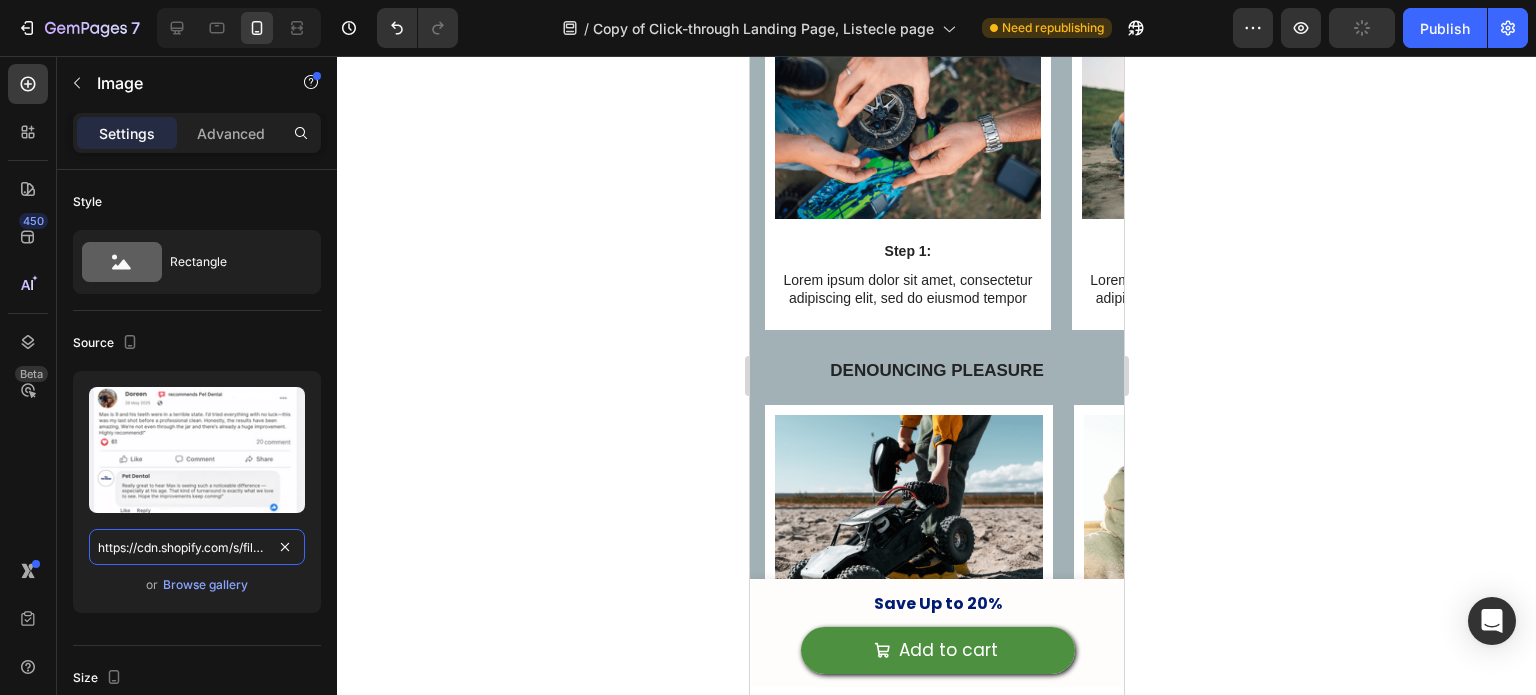 scroll, scrollTop: 7573, scrollLeft: 0, axis: vertical 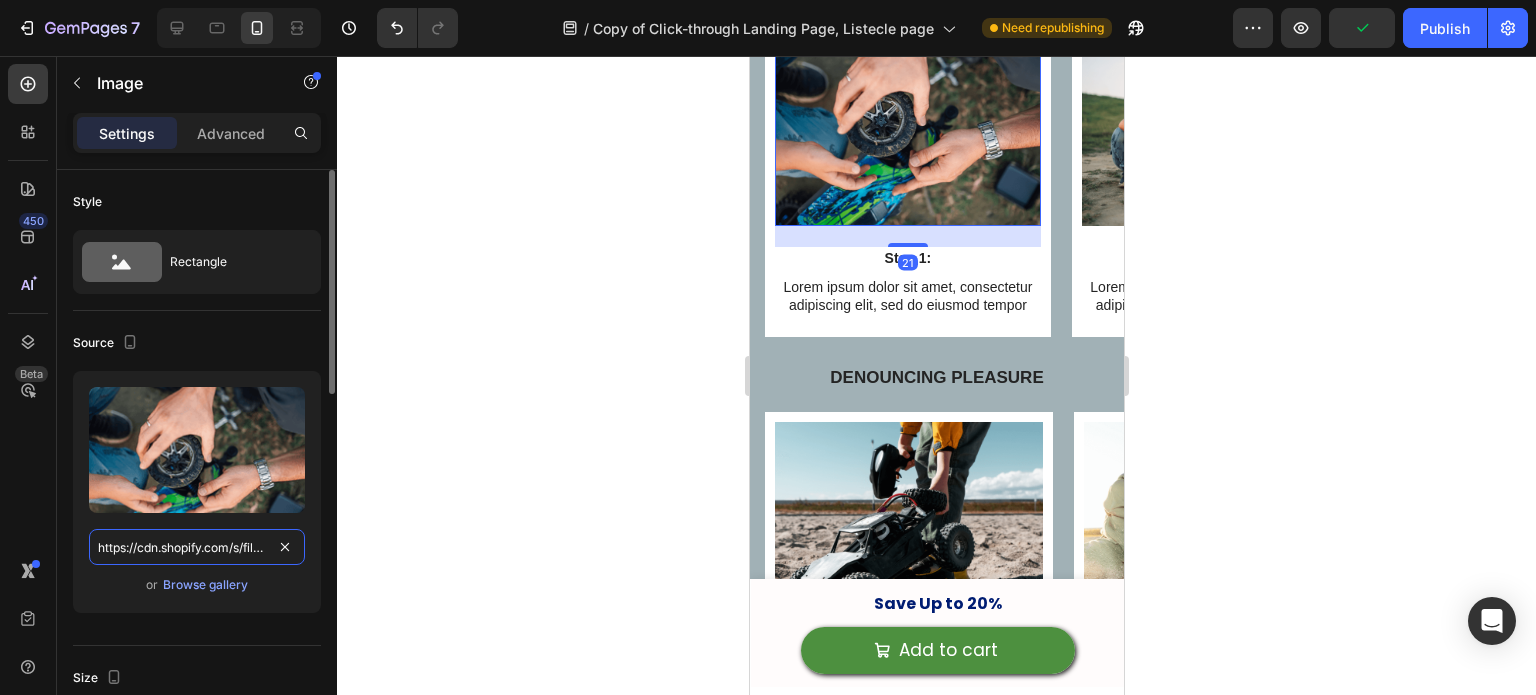 click on "https://cdn.shopify.com/s/files/1/0642/3973/0761/files/gempages_553527379021005886-daec5da9-b016-4f8a-9dbf-9eb460eca645.png" at bounding box center (197, 547) 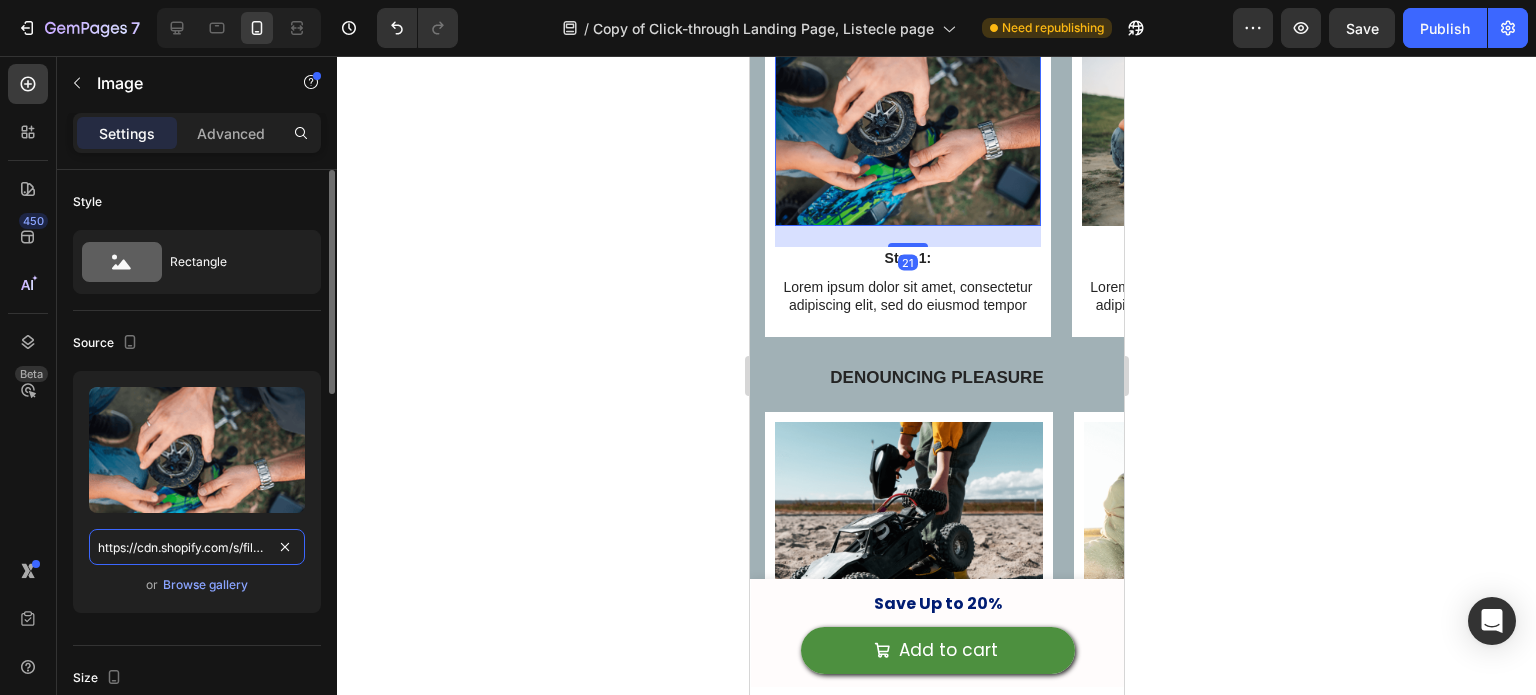 paste on "b2ff1c28-b9c7-4ca4-a951-9741ab8ca946" 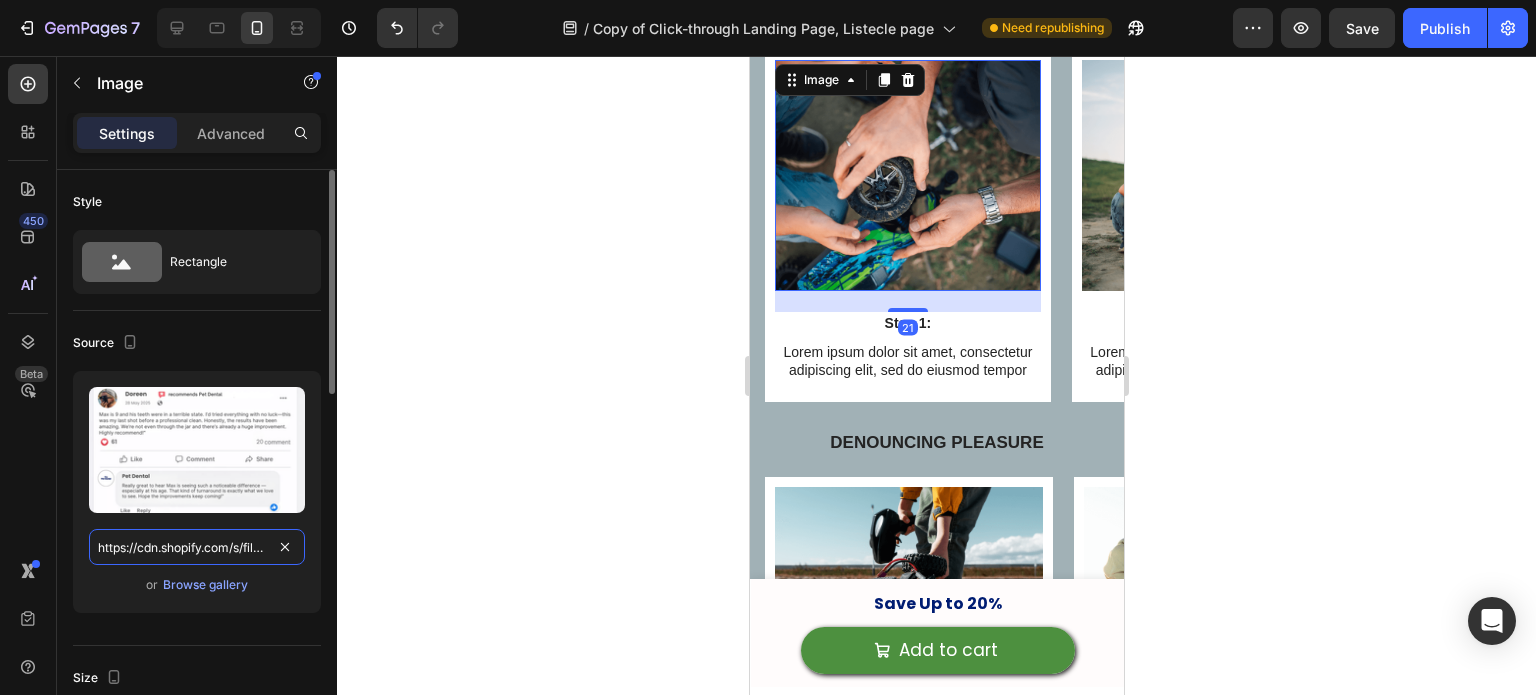 scroll, scrollTop: 0, scrollLeft: 609, axis: horizontal 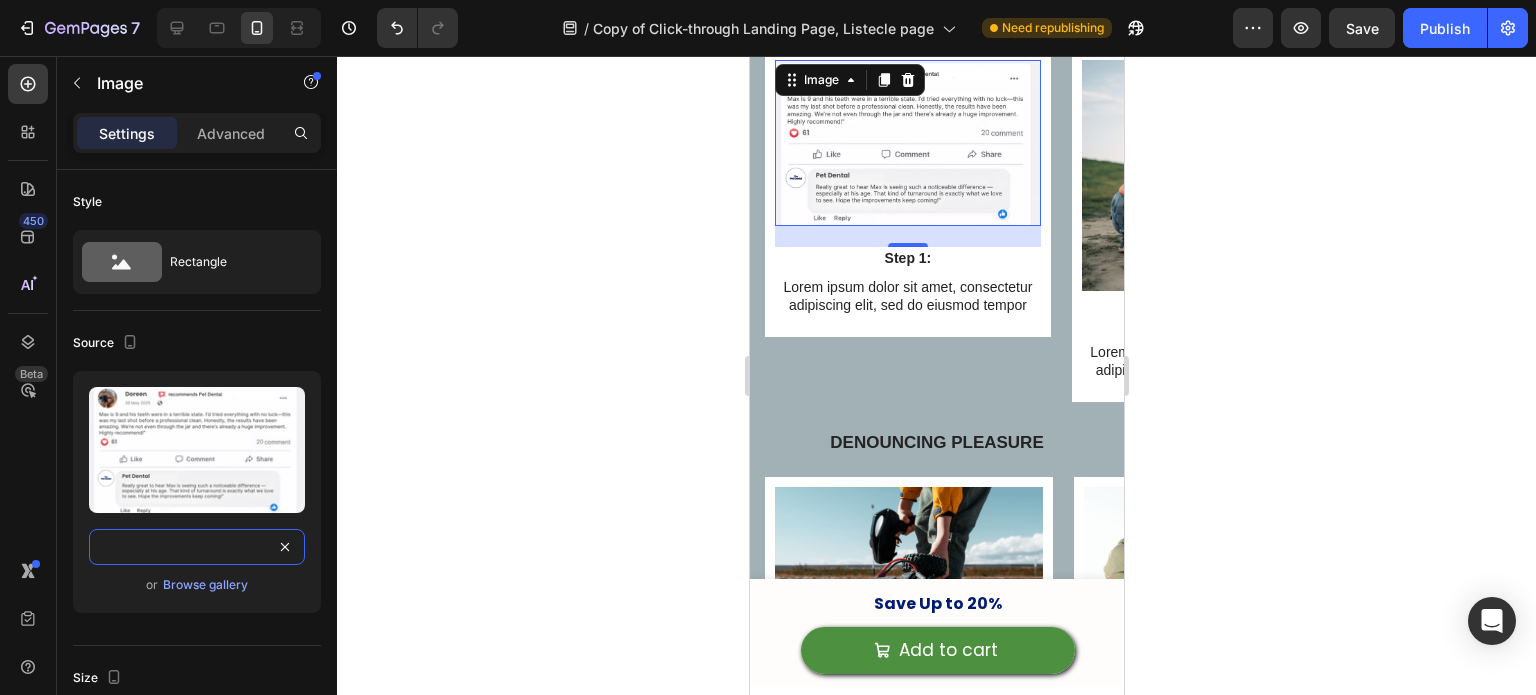 type on "https://cdn.shopify.com/s/files/1/0642/3973/0761/files/gempages_553527379021005886-b2ff1c28-b9c7-4ca4-a951-9741ab8ca946.png" 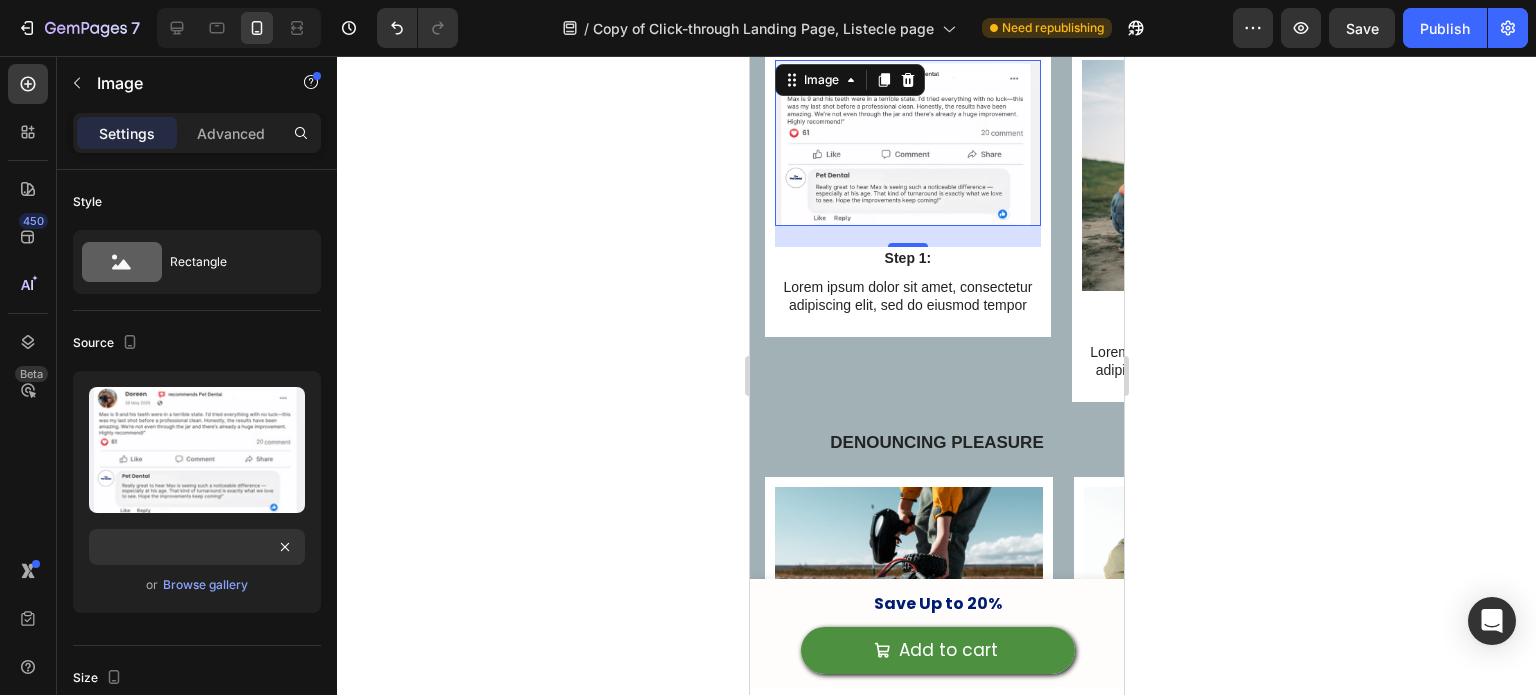 scroll, scrollTop: 0, scrollLeft: 0, axis: both 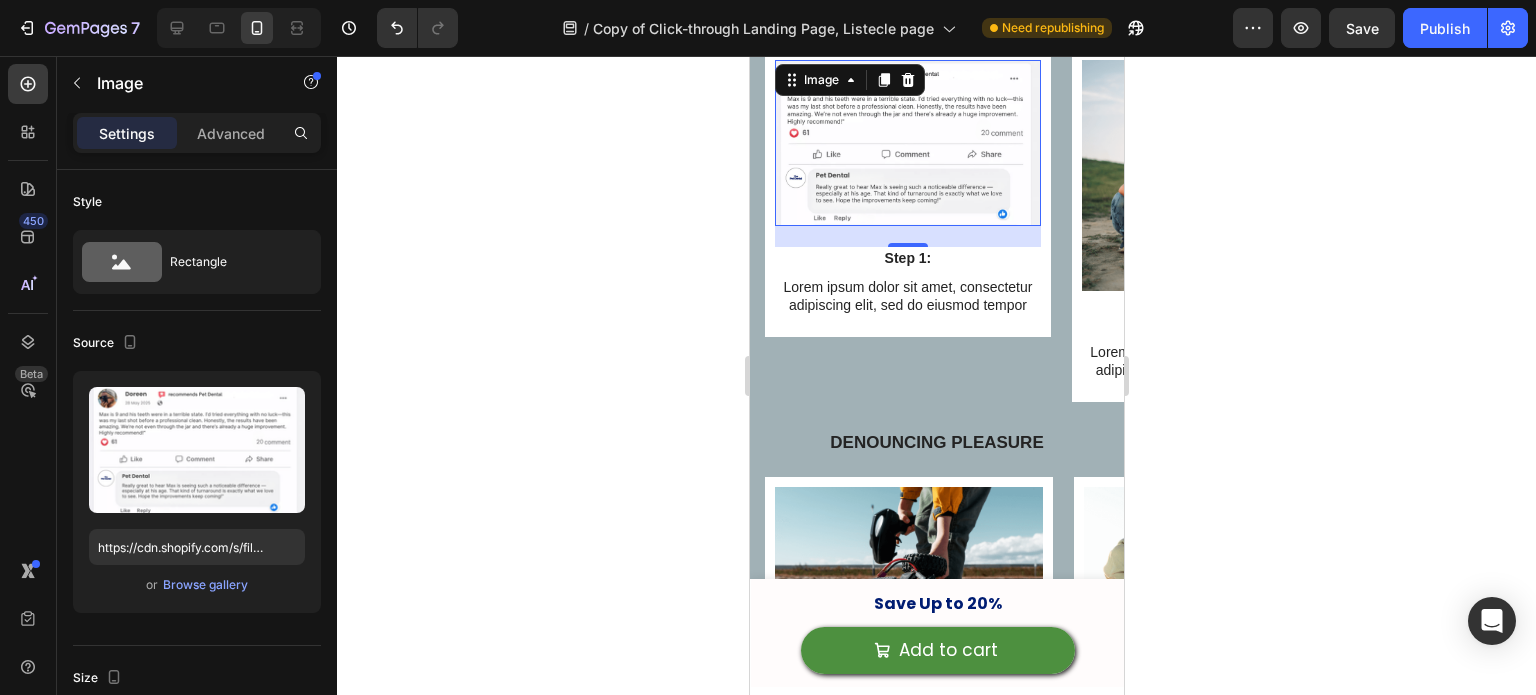 click 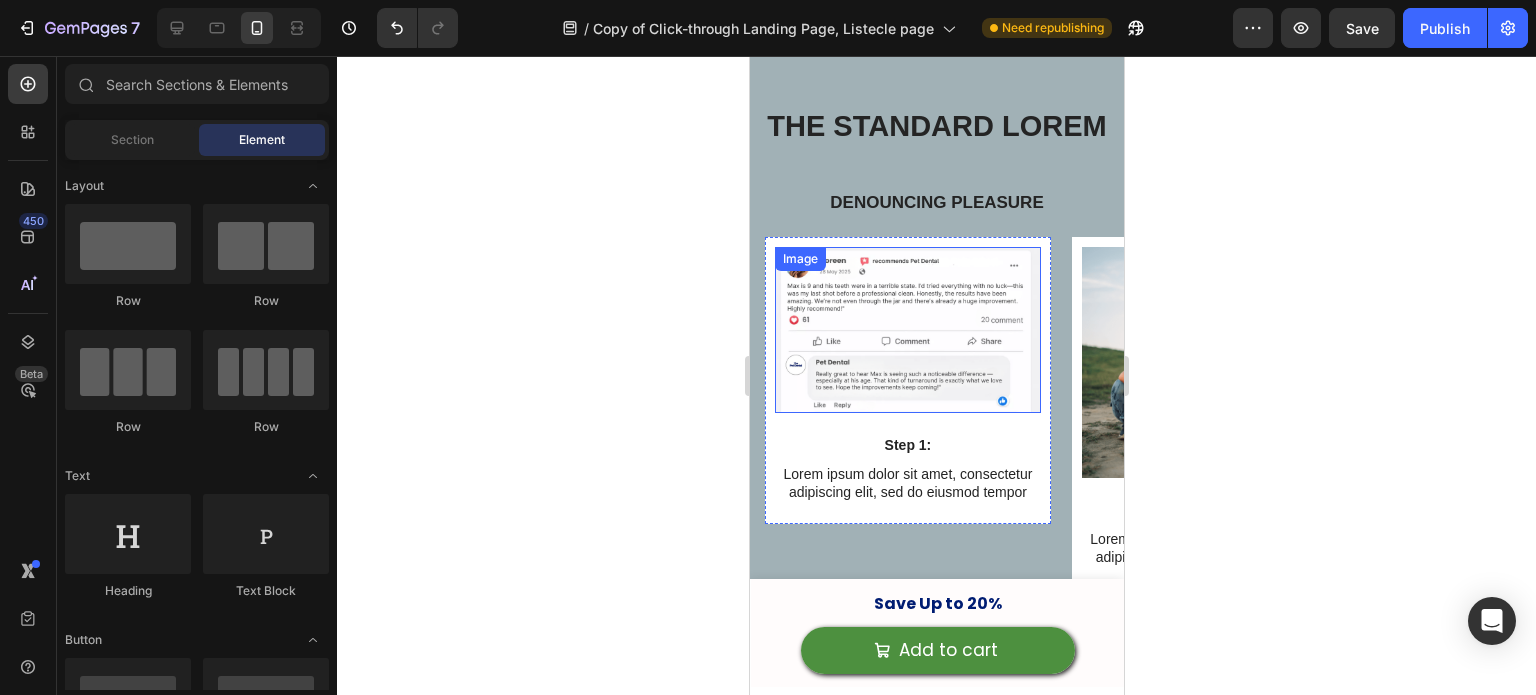 scroll, scrollTop: 7320, scrollLeft: 0, axis: vertical 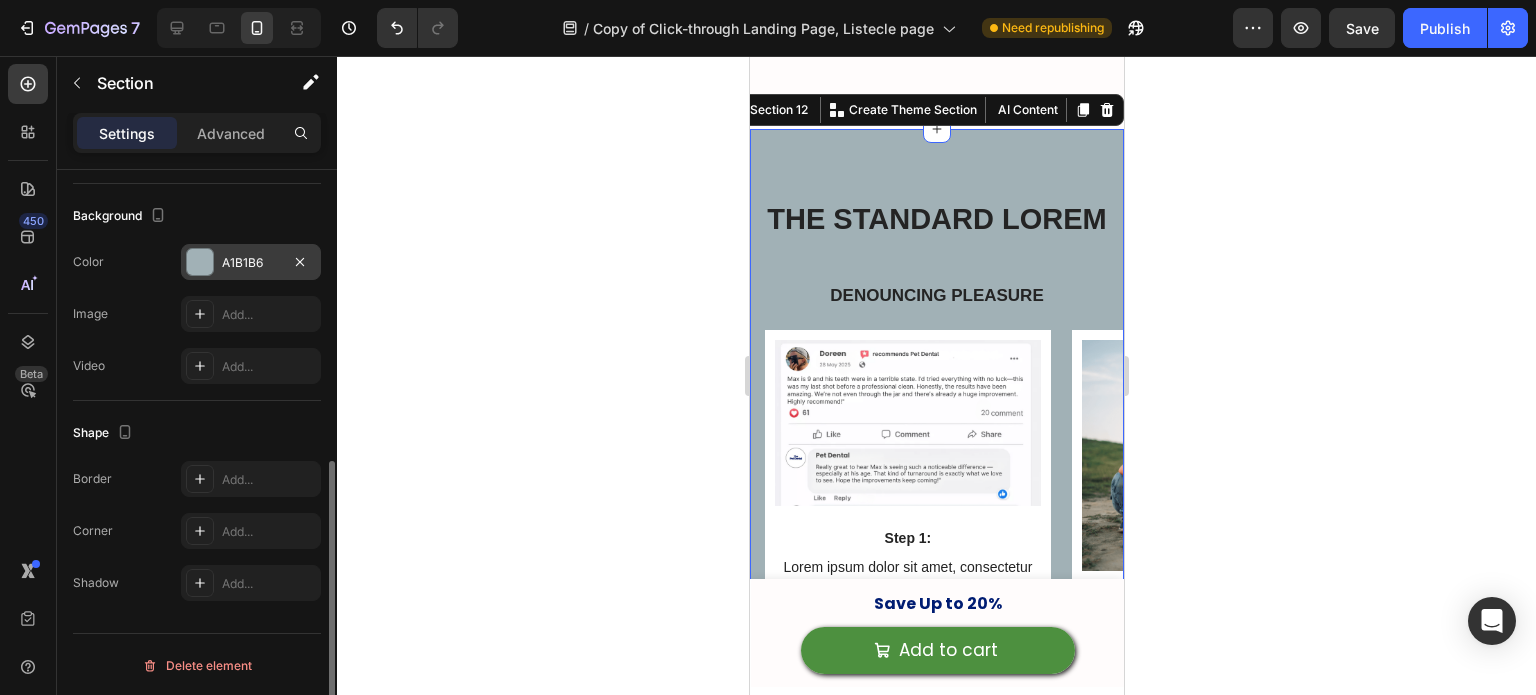 click on "A1B1B6" at bounding box center (251, 262) 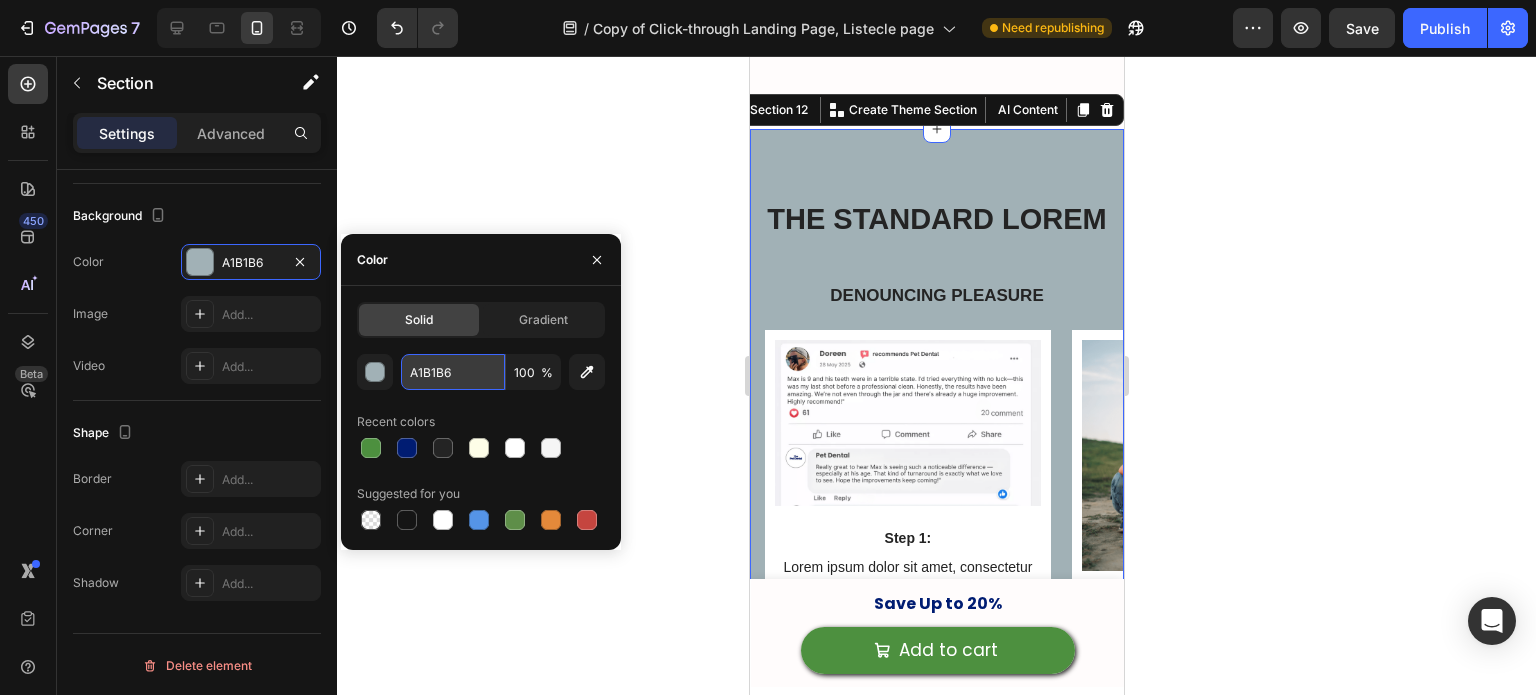 click on "A1B1B6" at bounding box center (453, 372) 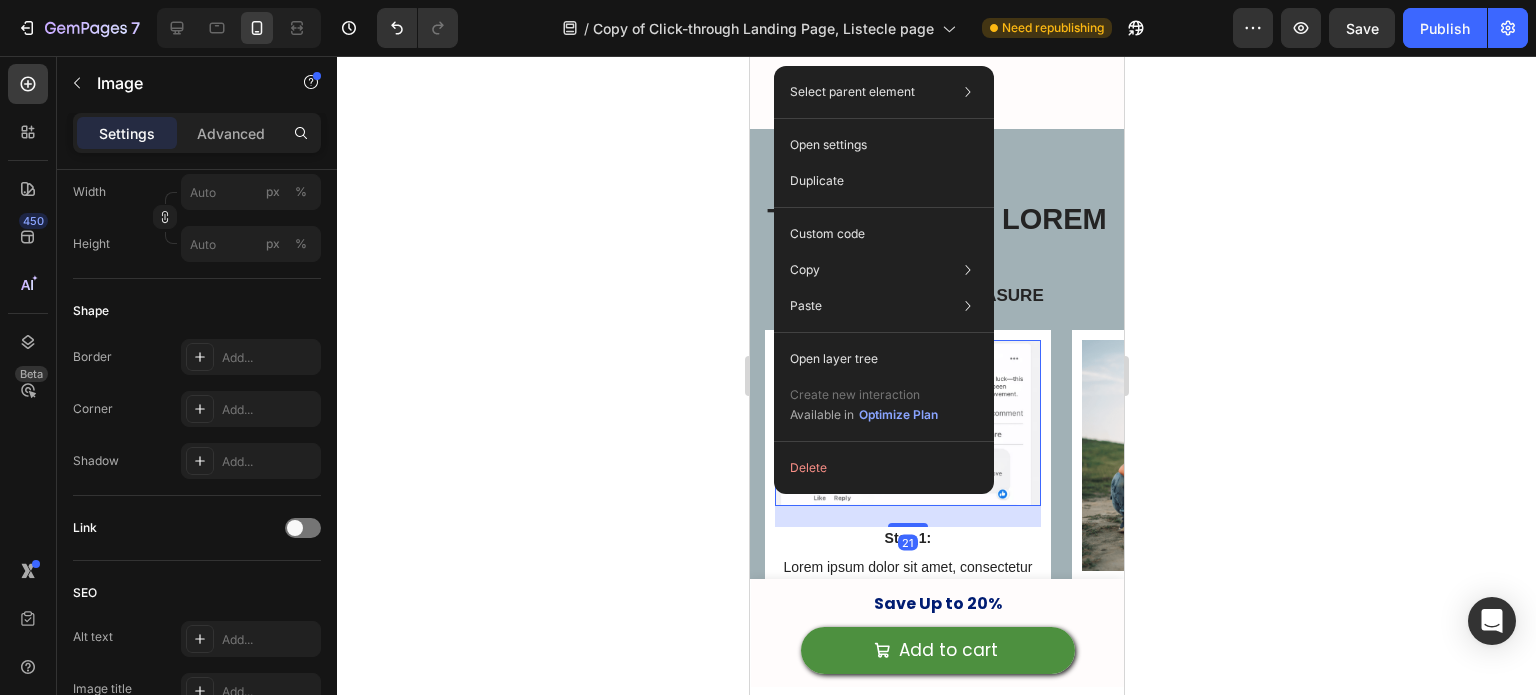scroll, scrollTop: 0, scrollLeft: 0, axis: both 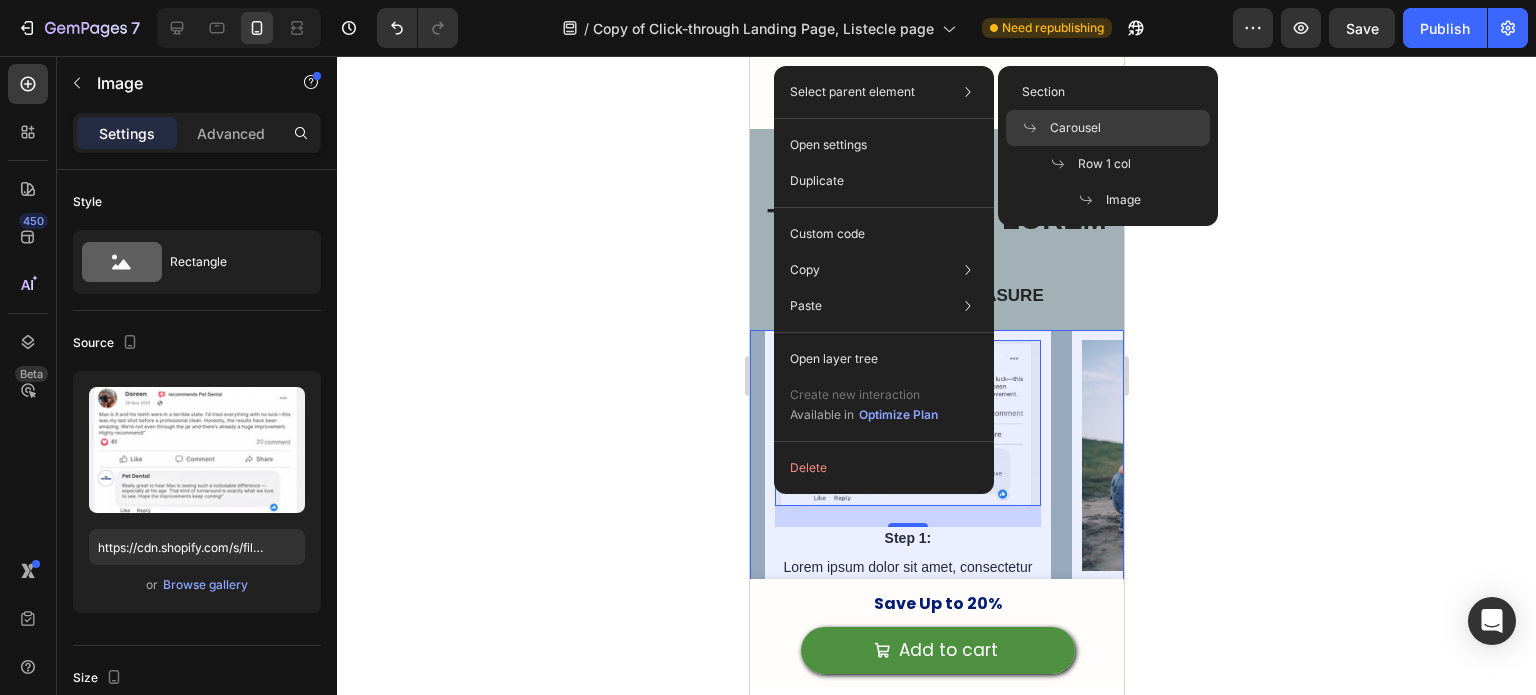 click on "Carousel" 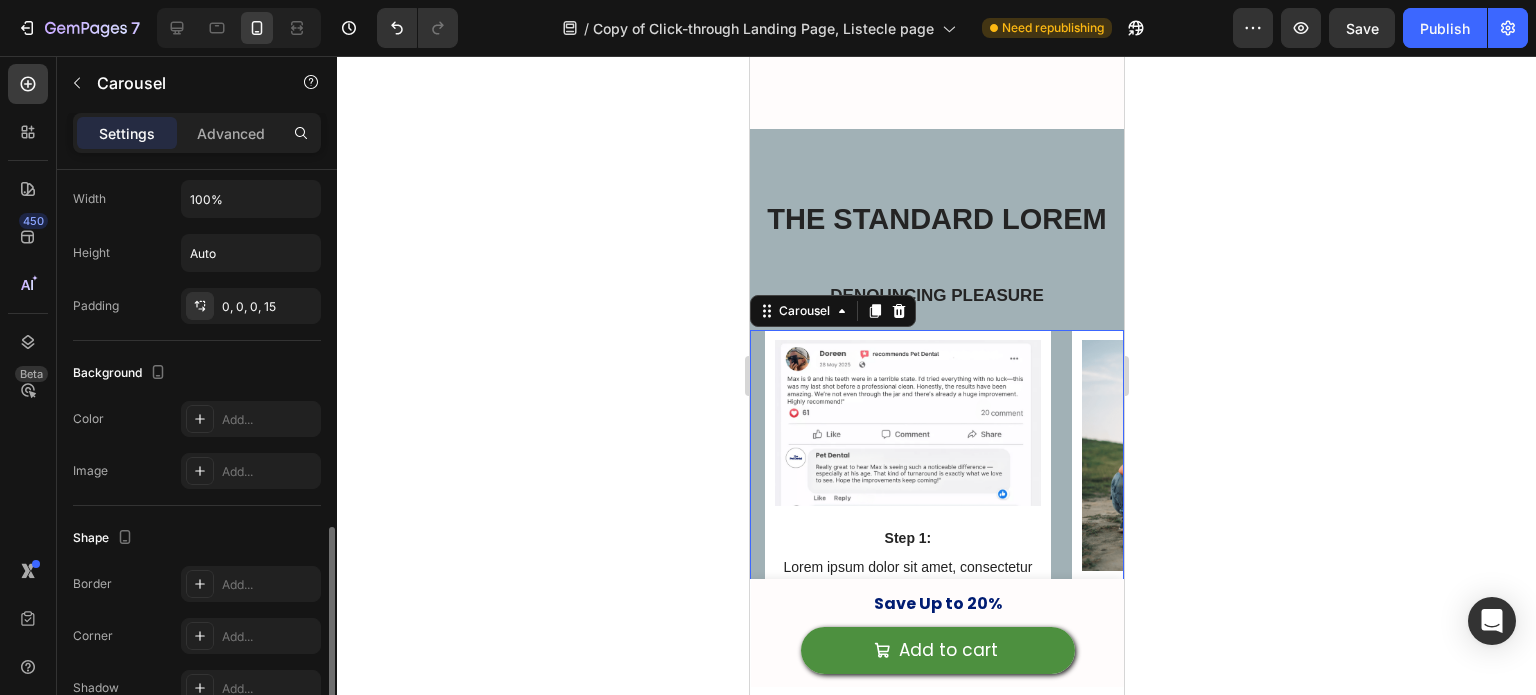 scroll, scrollTop: 1238, scrollLeft: 0, axis: vertical 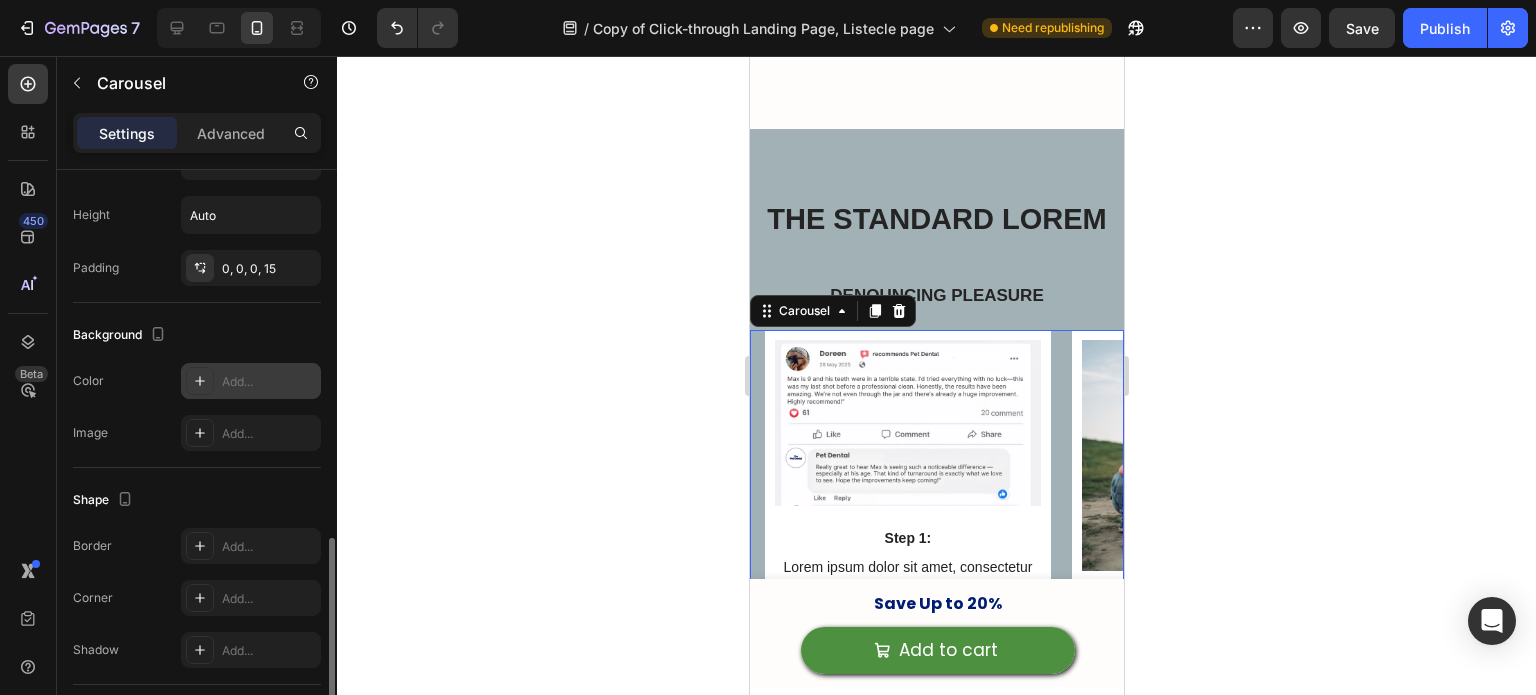 click on "Add..." at bounding box center (269, 382) 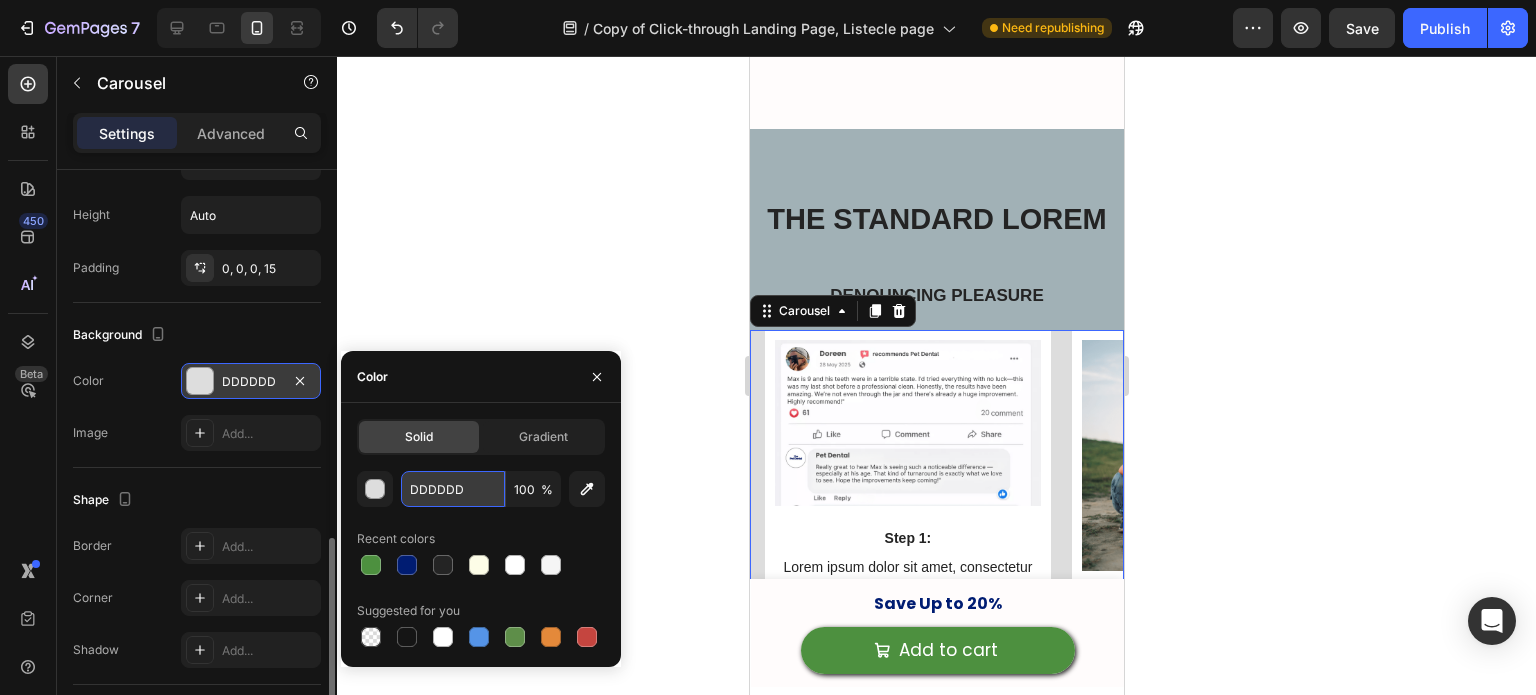 click on "DDDDDD" at bounding box center (453, 489) 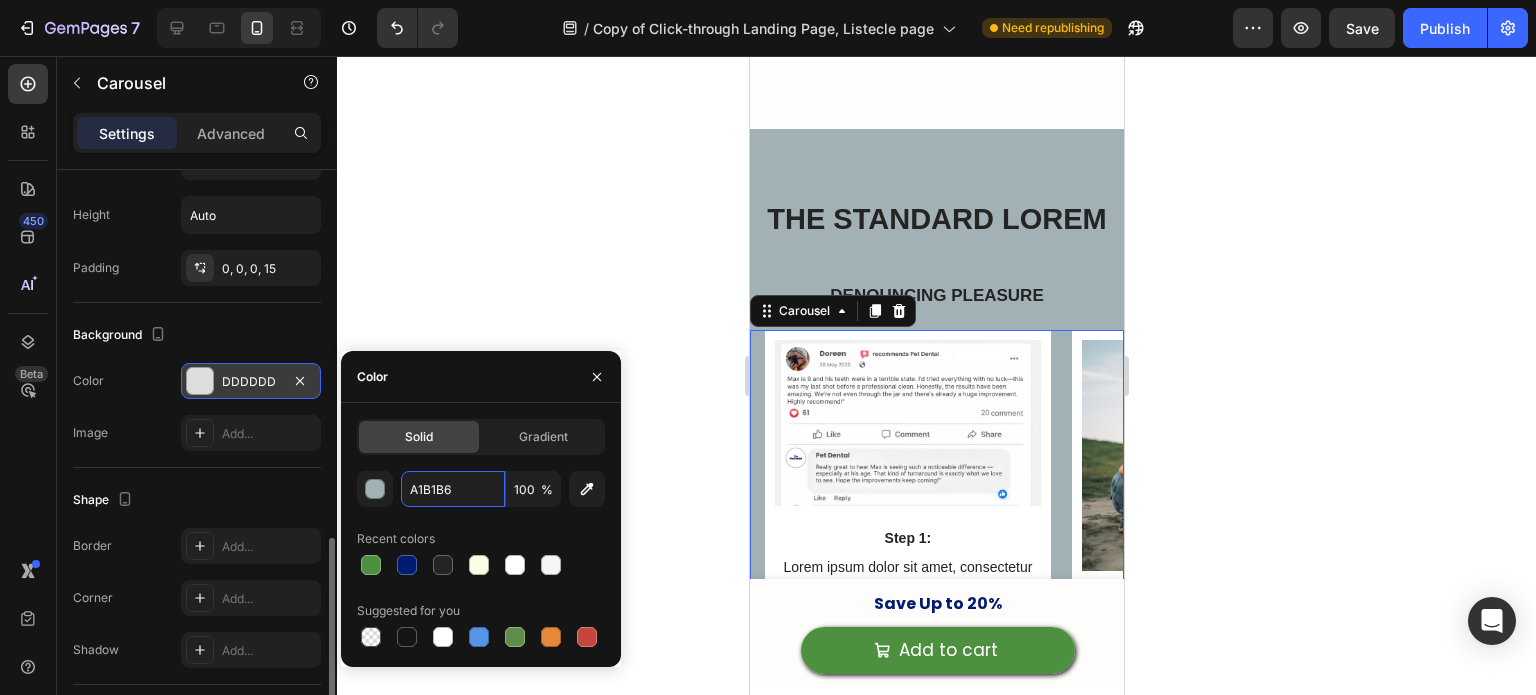 type on "000000" 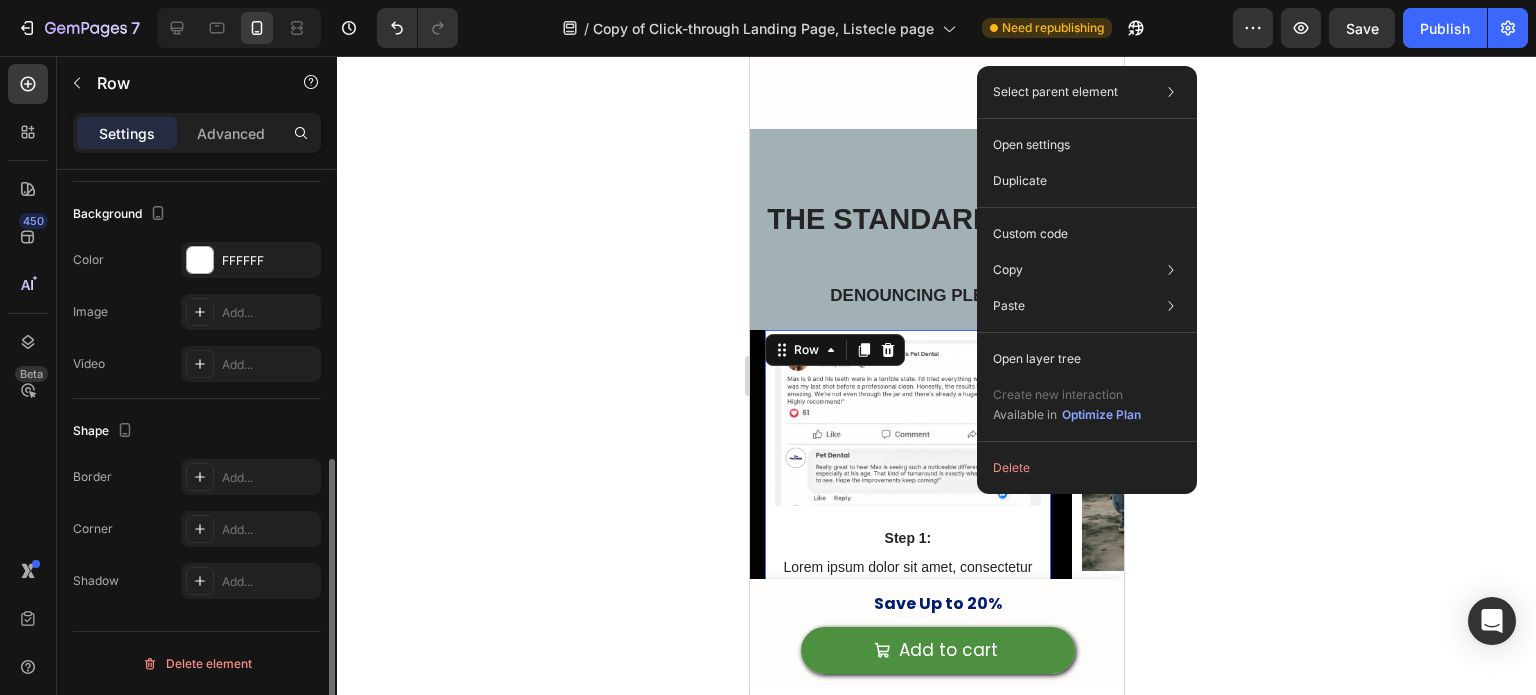 scroll, scrollTop: 0, scrollLeft: 0, axis: both 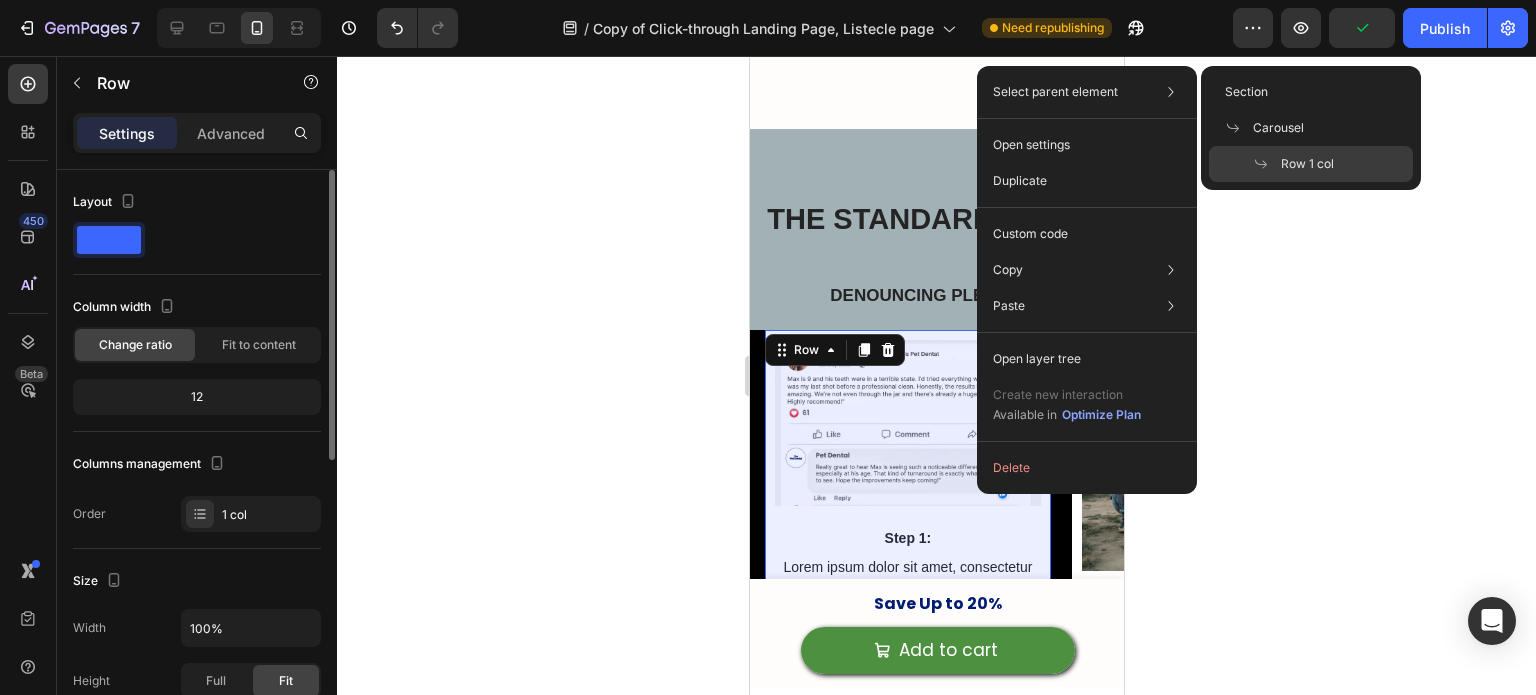 click on "Row 1 col" at bounding box center [1307, 164] 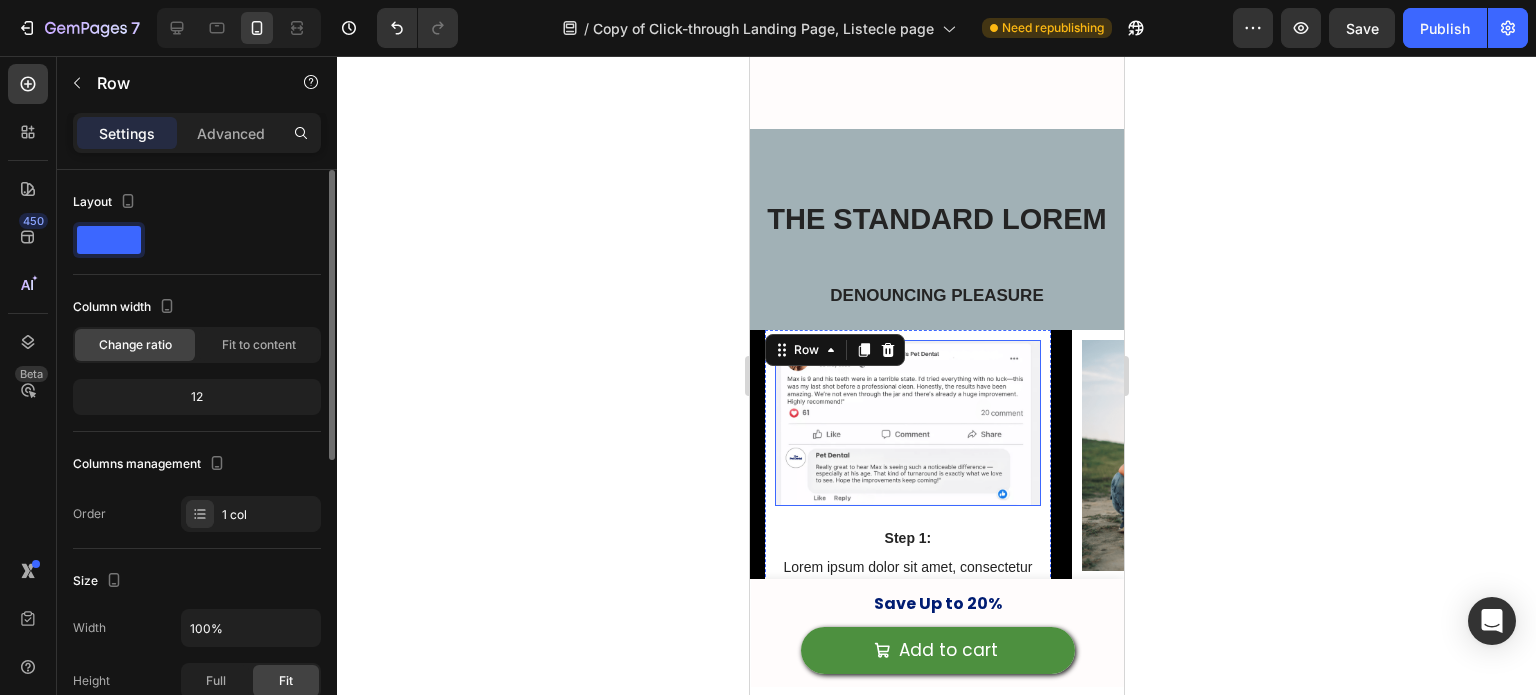 scroll, scrollTop: 7309, scrollLeft: 0, axis: vertical 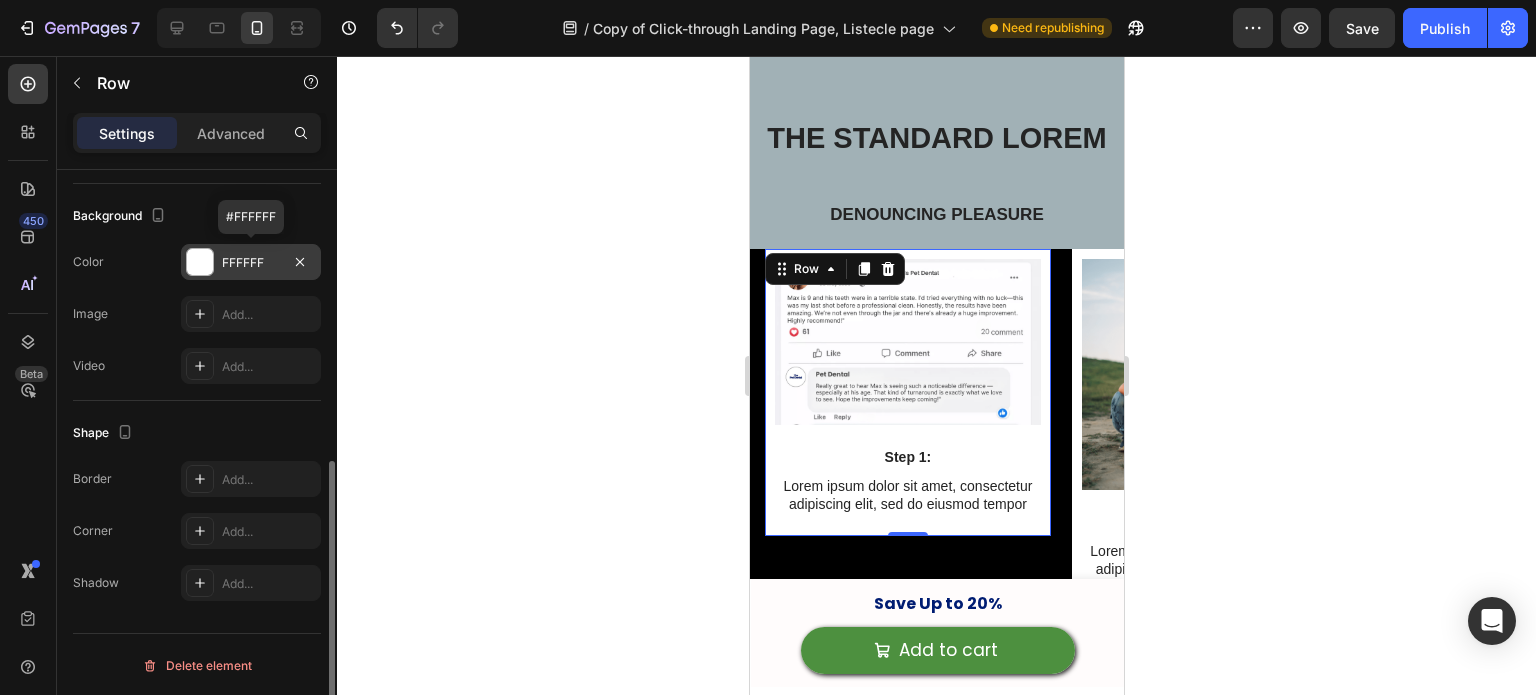 click on "FFFFFF" at bounding box center (251, 263) 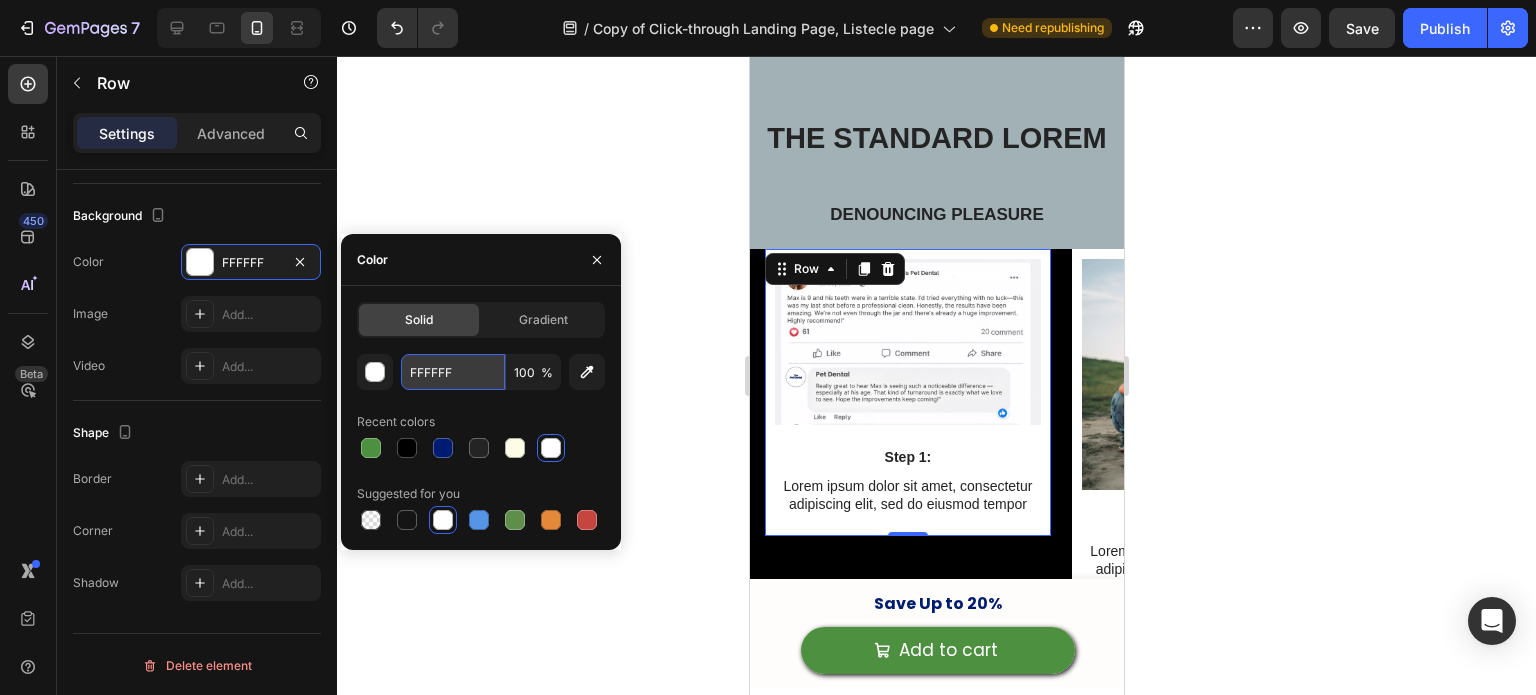 click on "FFFFFF" at bounding box center [453, 372] 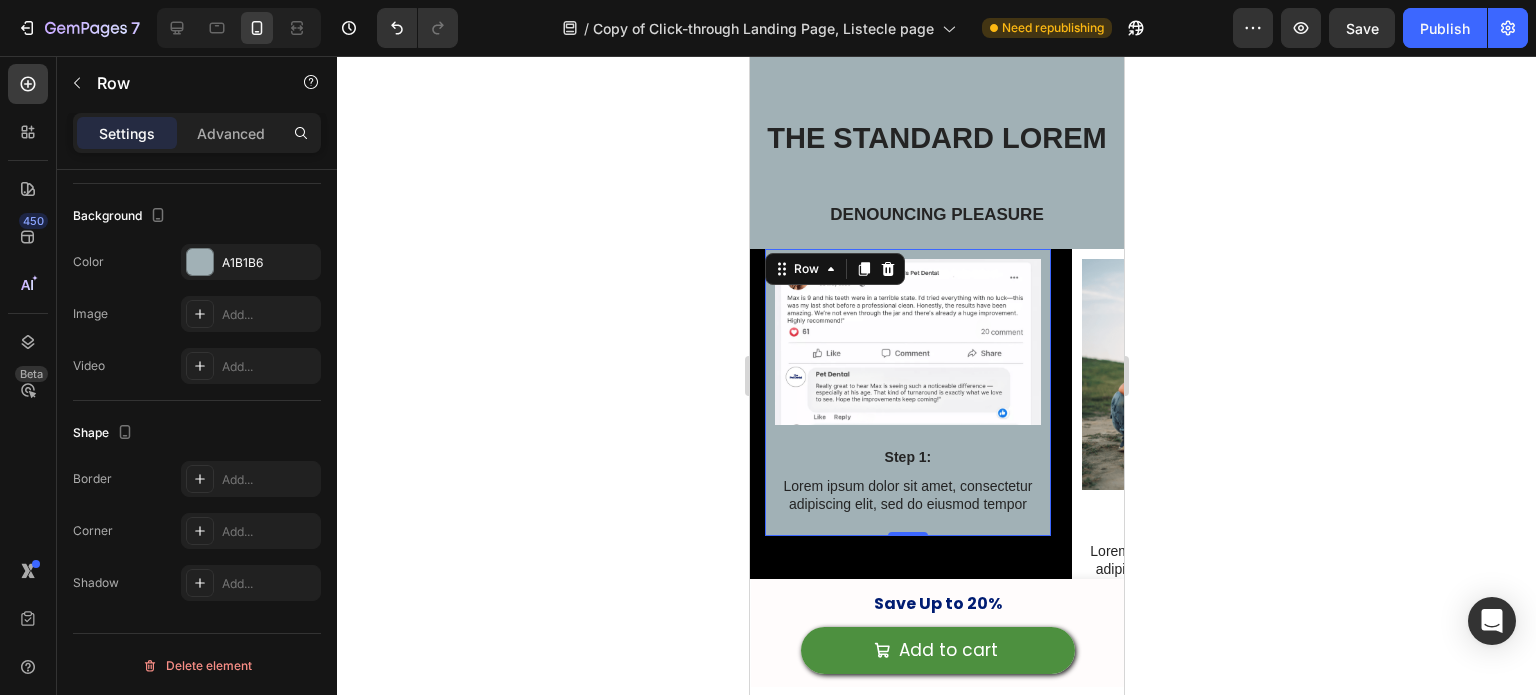 click 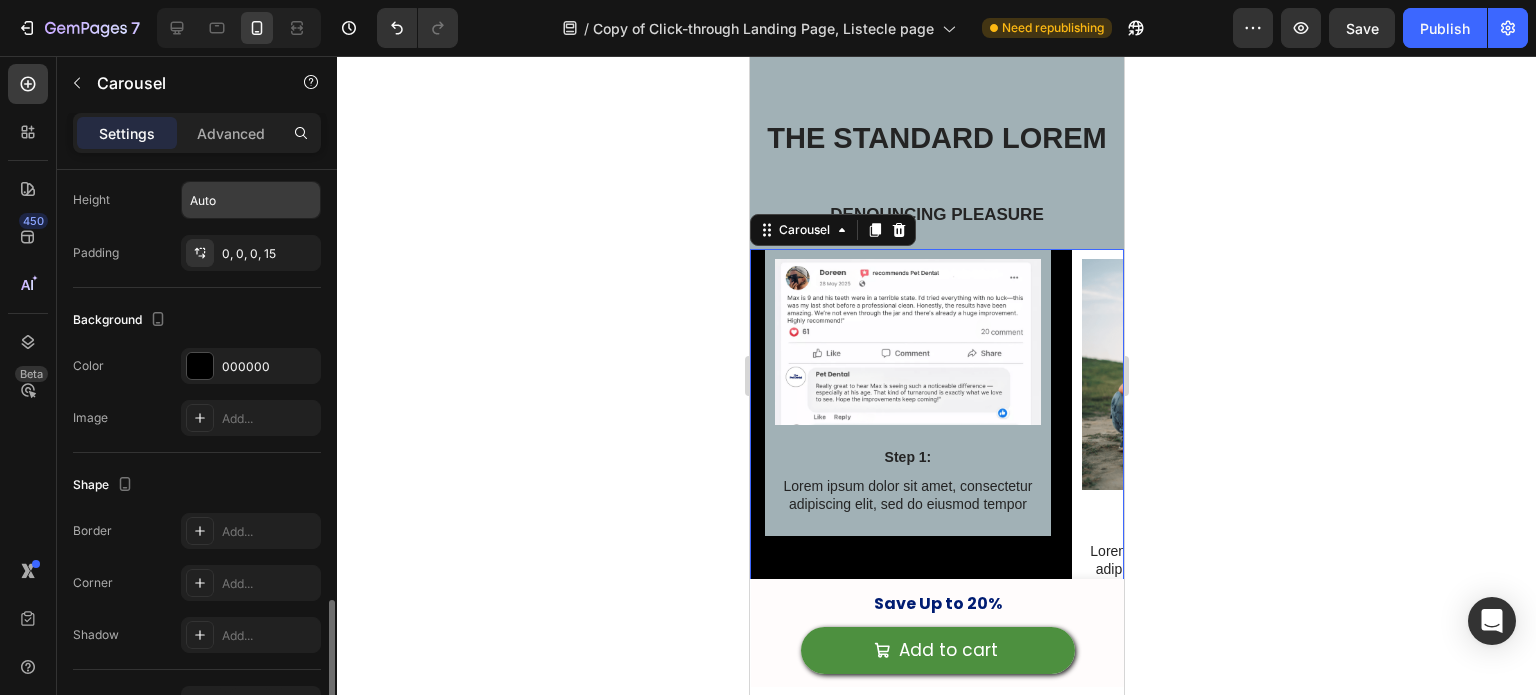 scroll, scrollTop: 1297, scrollLeft: 0, axis: vertical 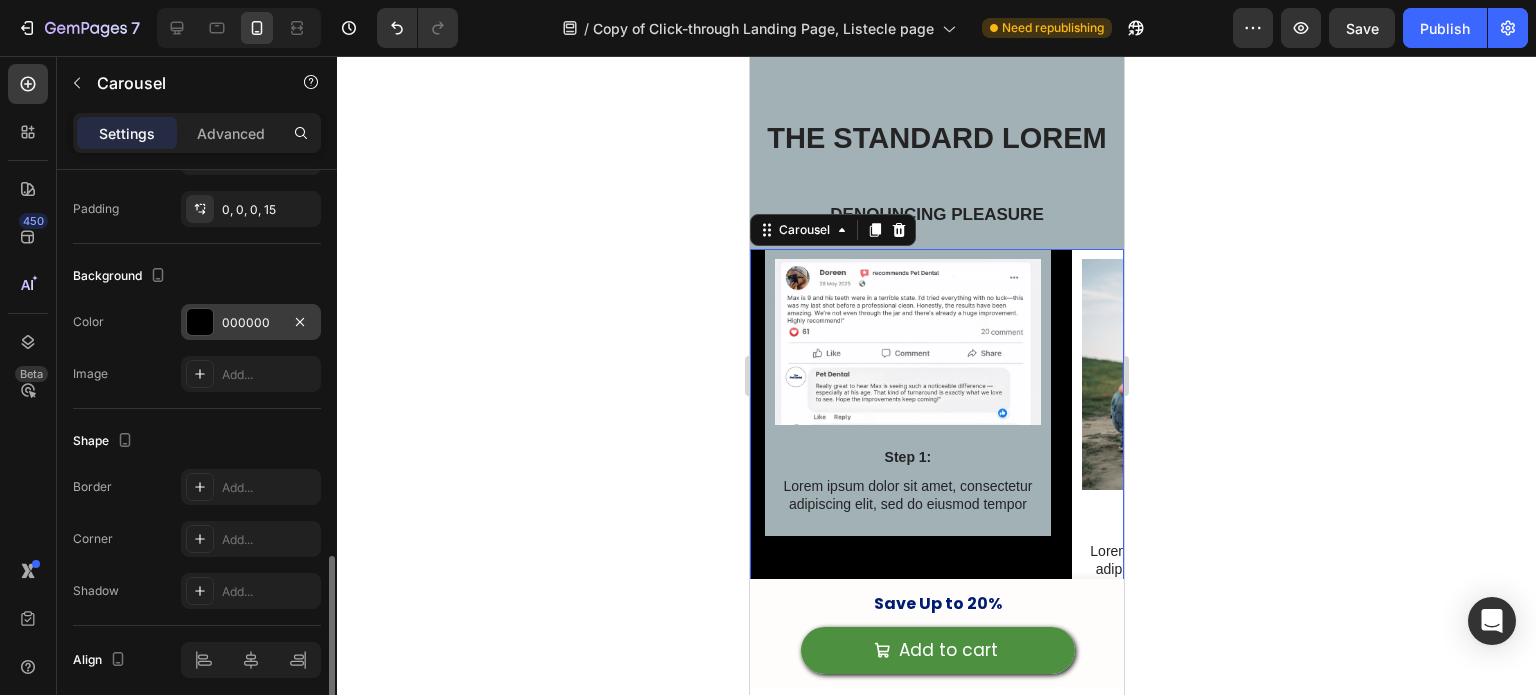 click on "000000" at bounding box center [251, 323] 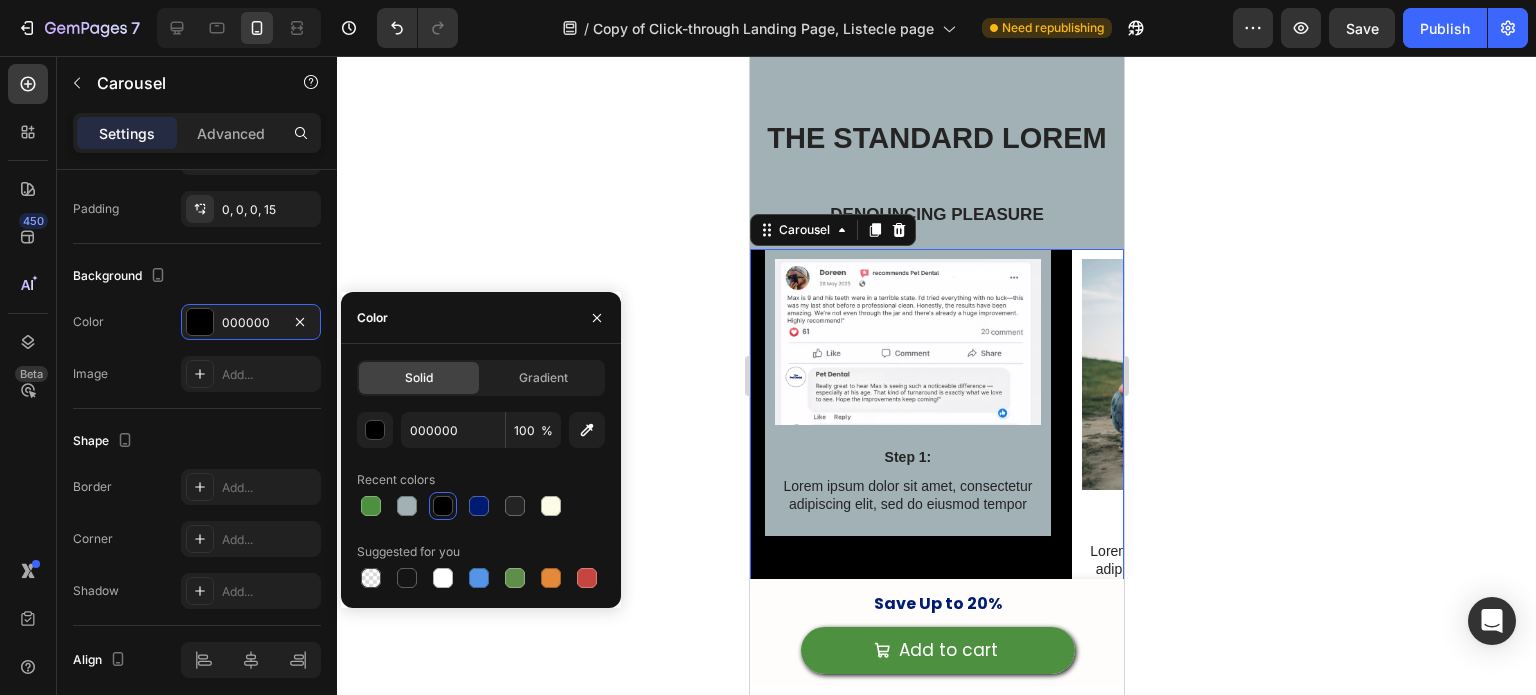 click 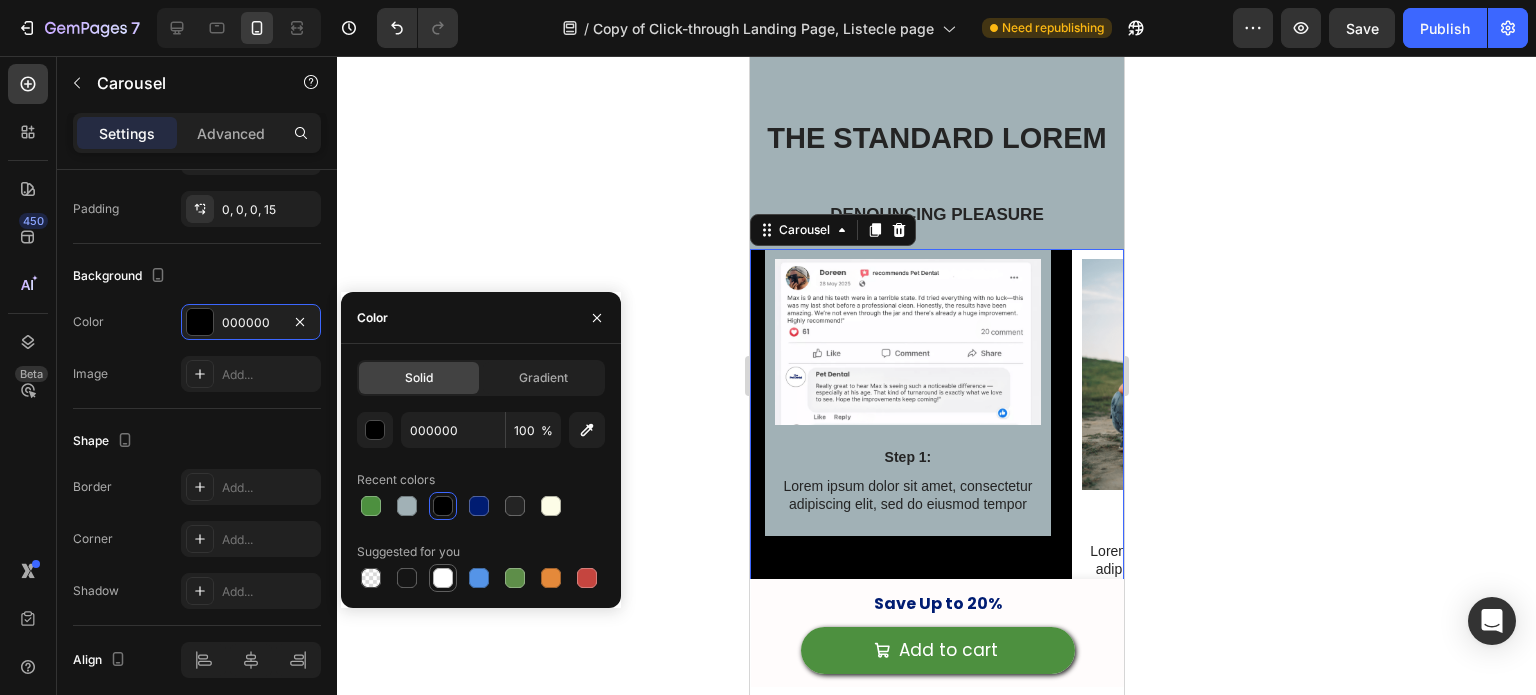 click at bounding box center [443, 578] 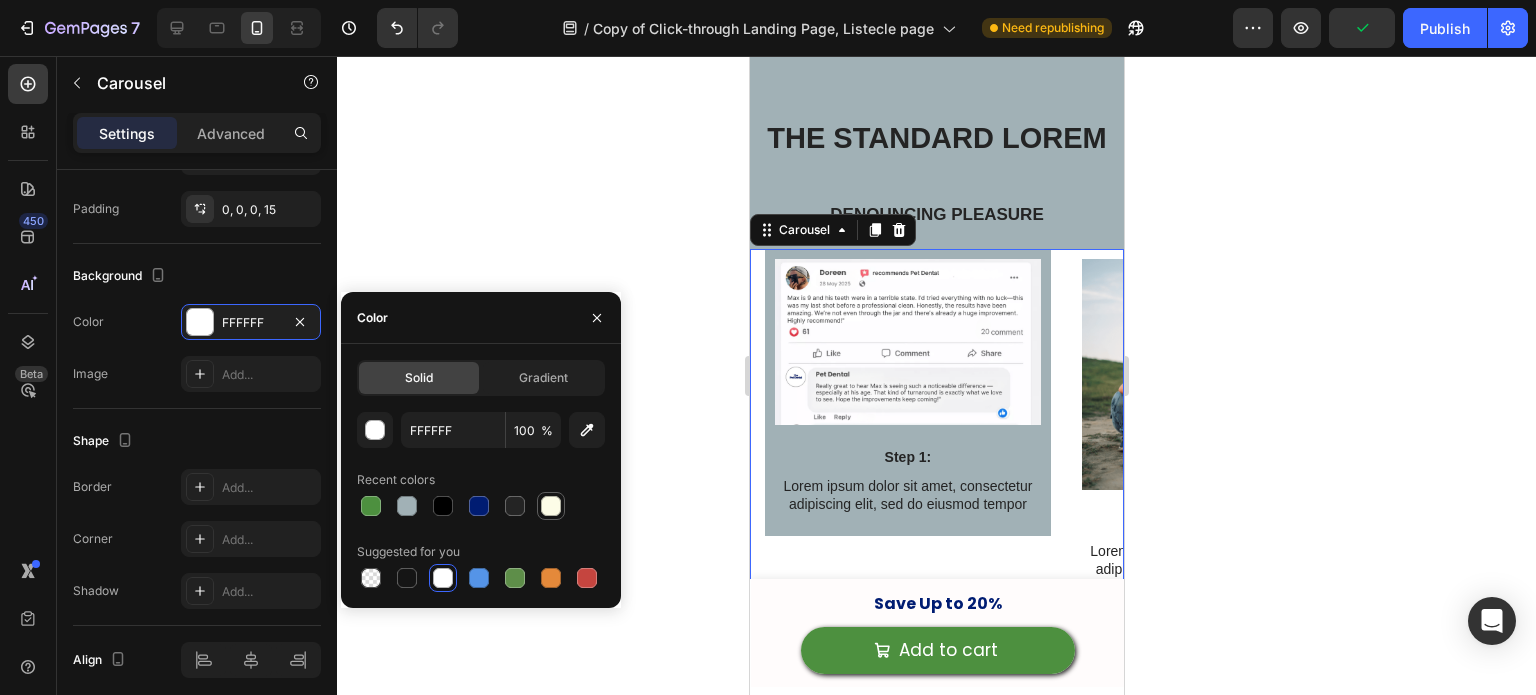 click at bounding box center [551, 506] 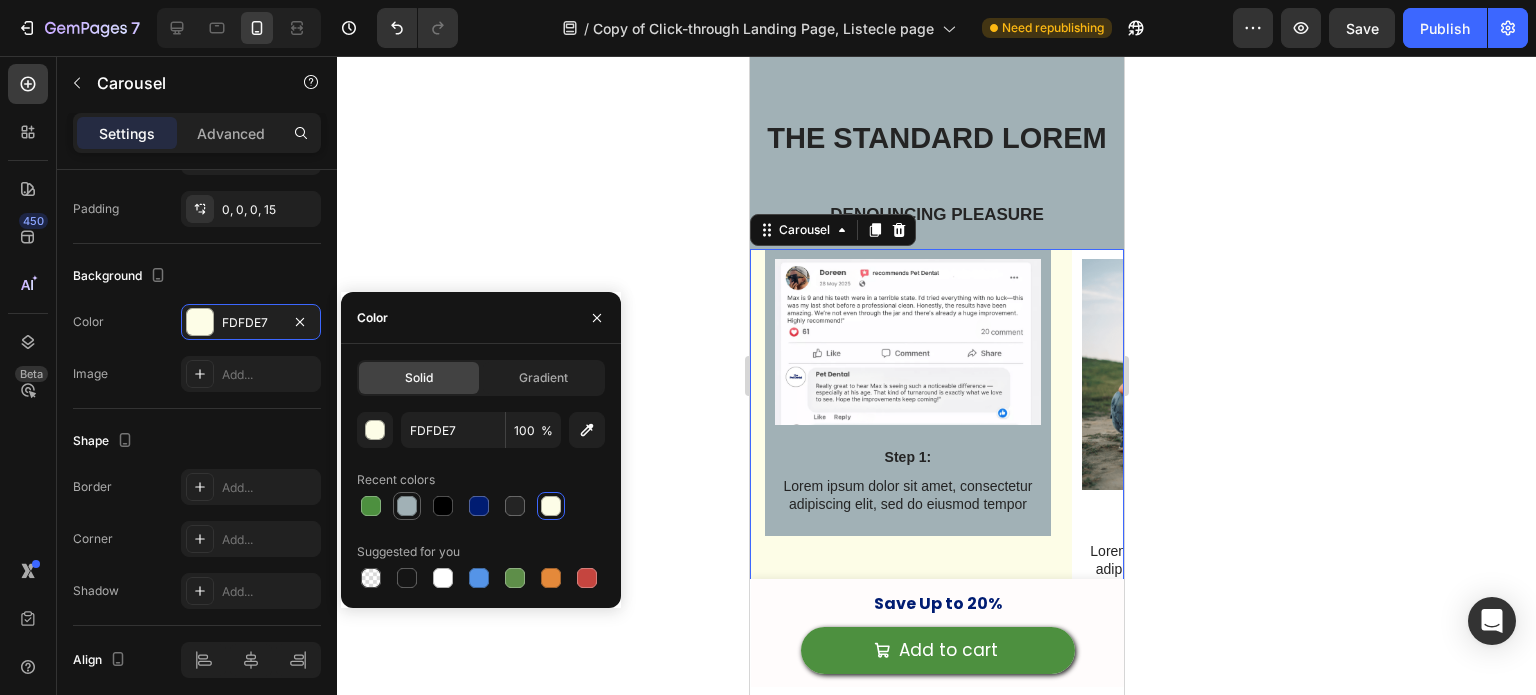 click at bounding box center [407, 506] 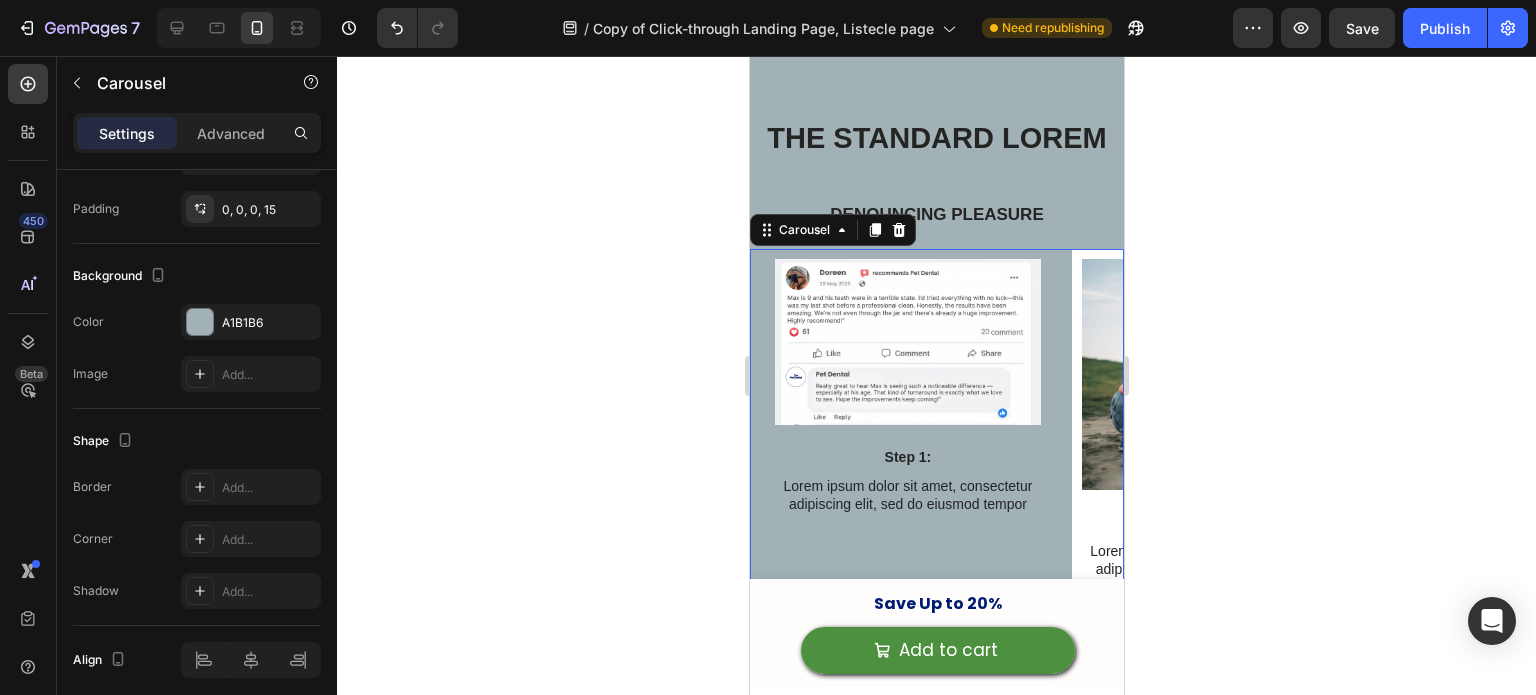 click 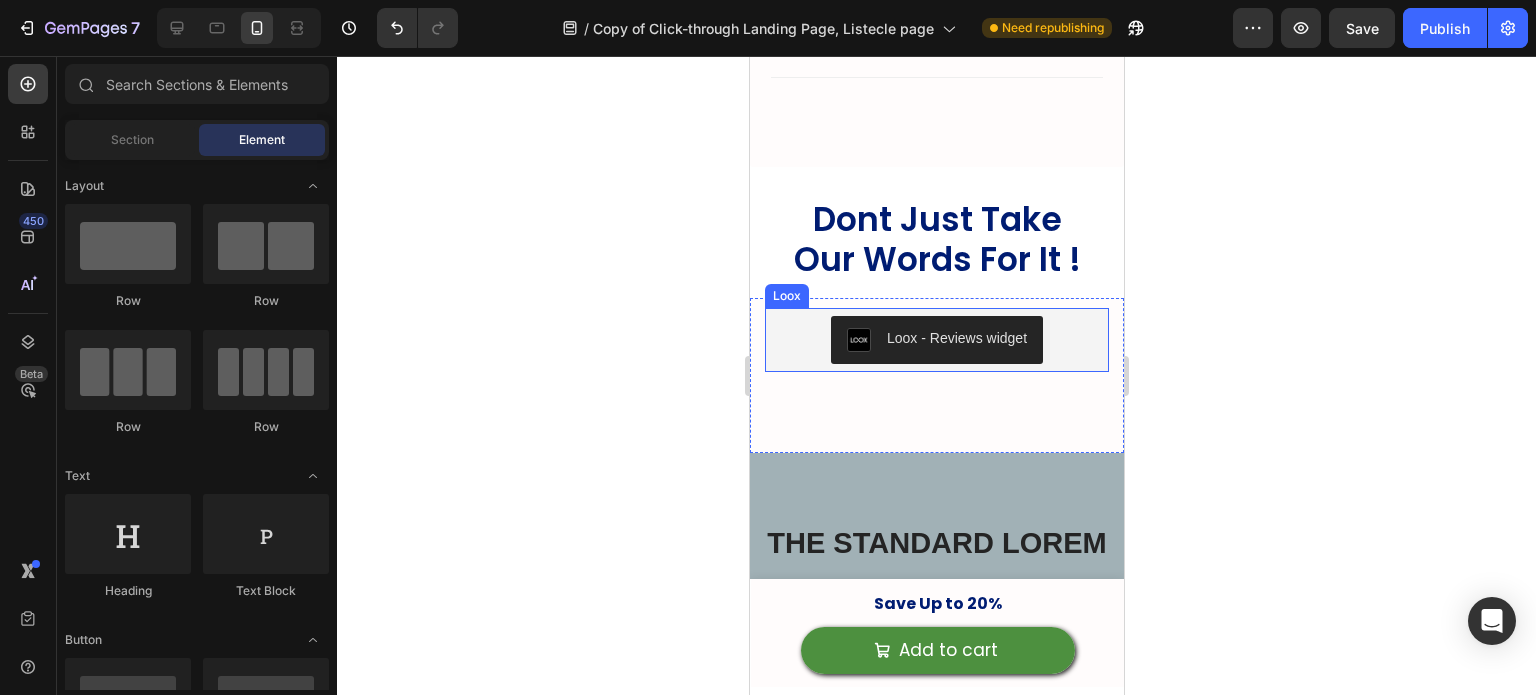 scroll, scrollTop: 6917, scrollLeft: 0, axis: vertical 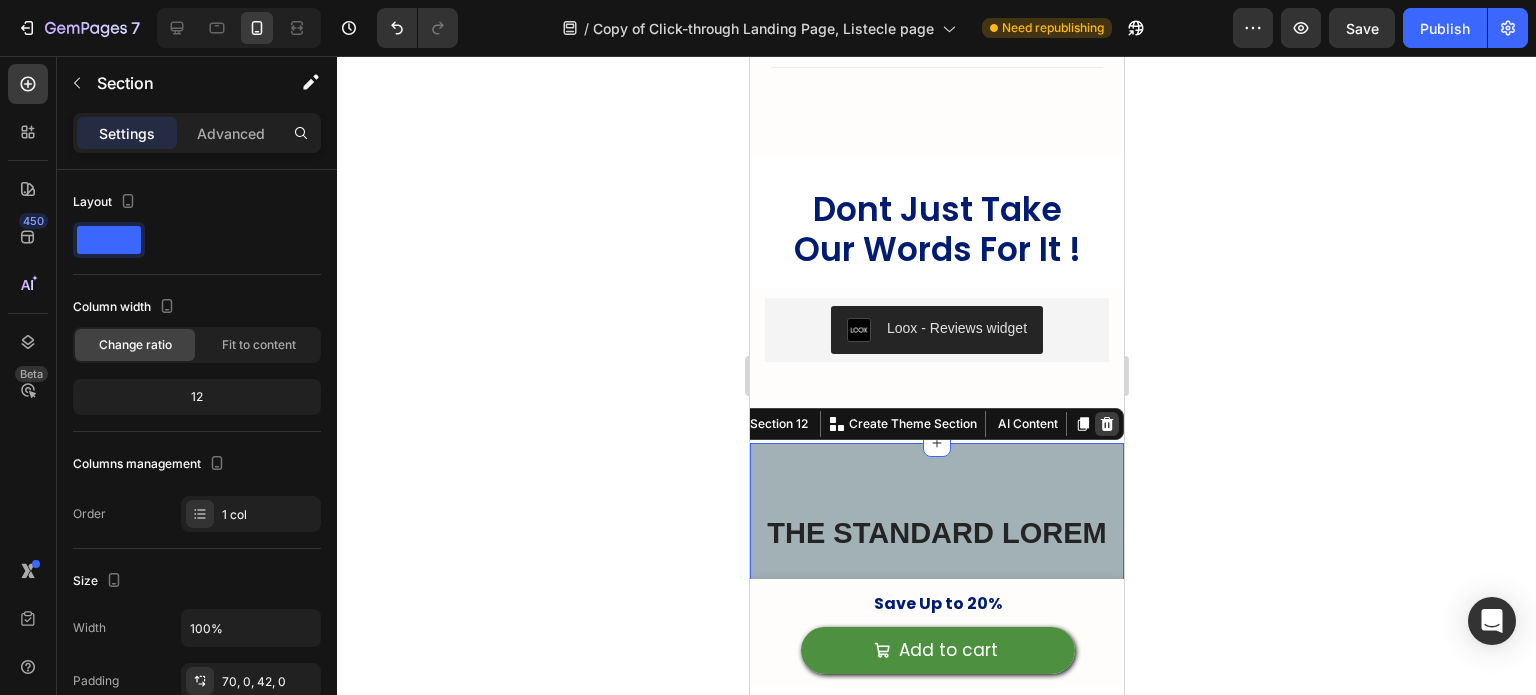 click 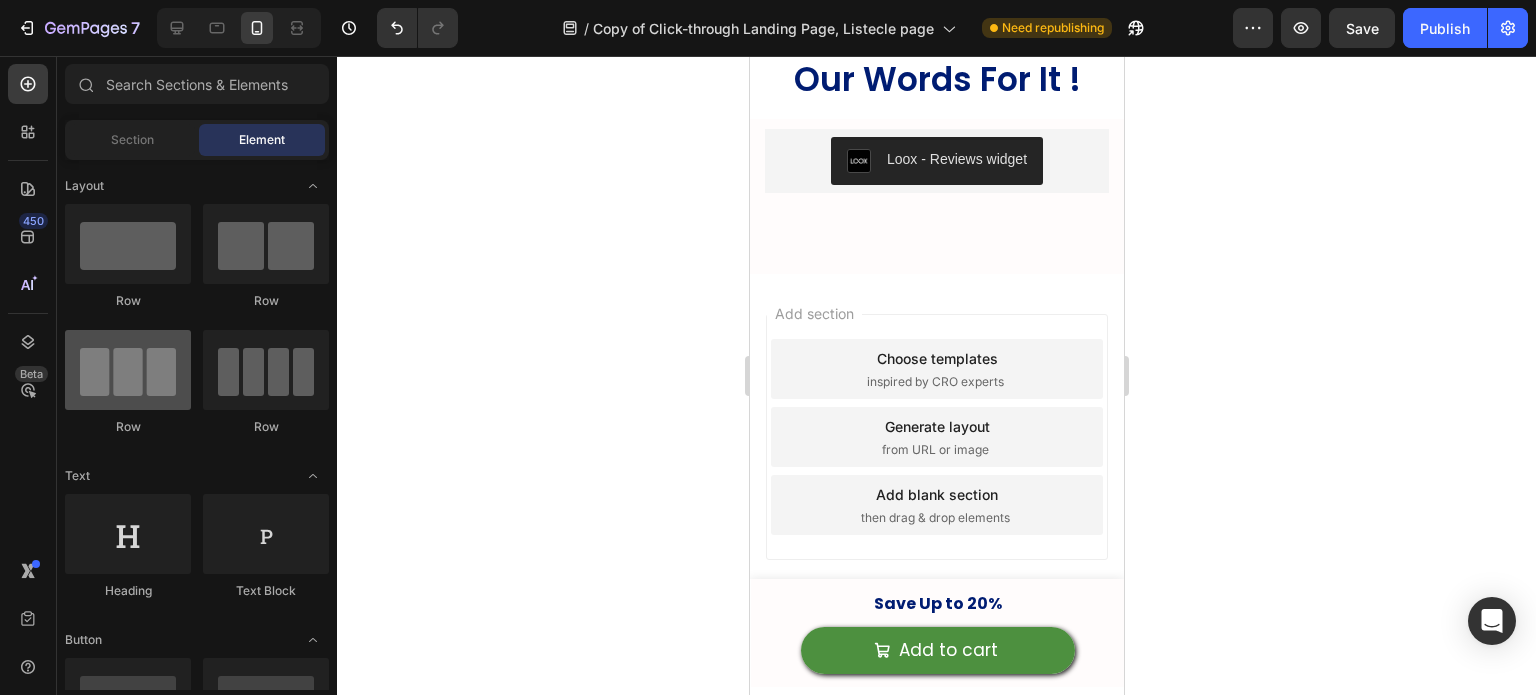 scroll, scrollTop: 7084, scrollLeft: 0, axis: vertical 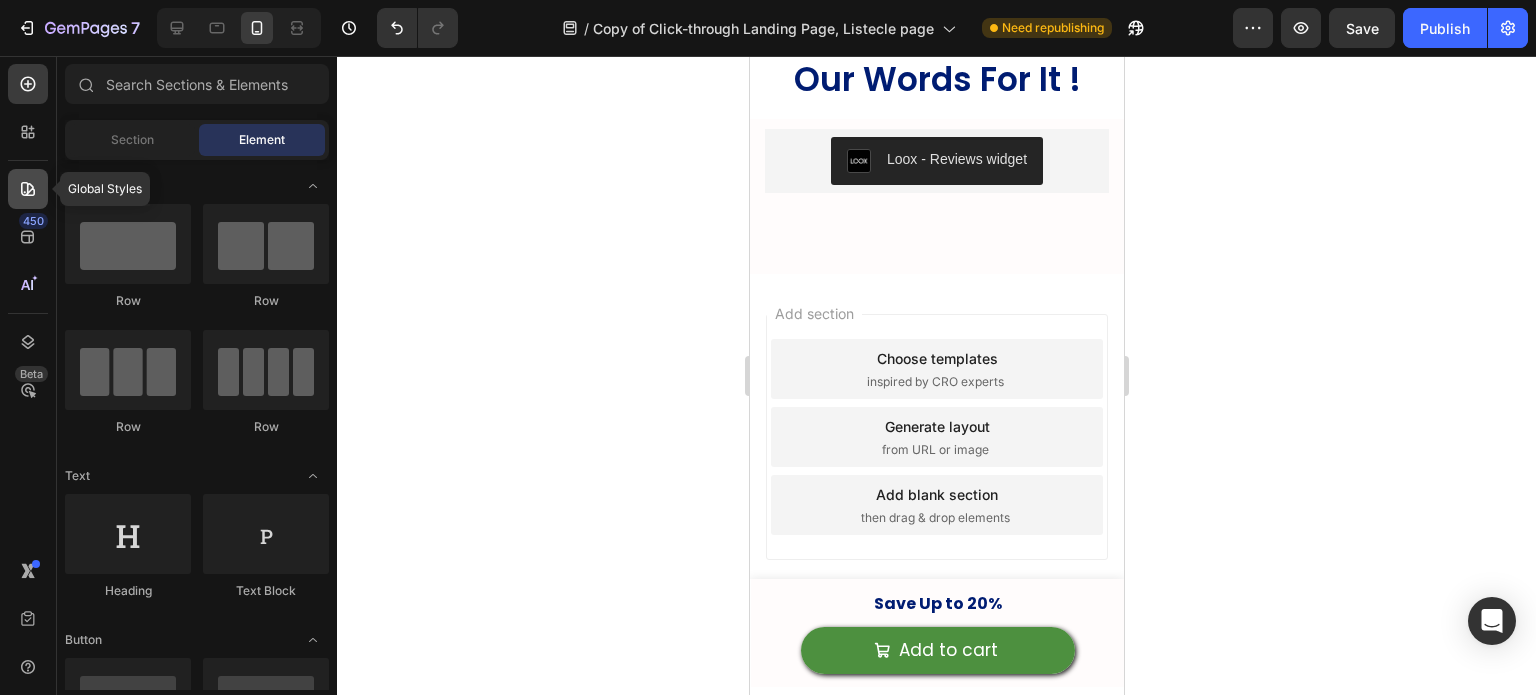 click 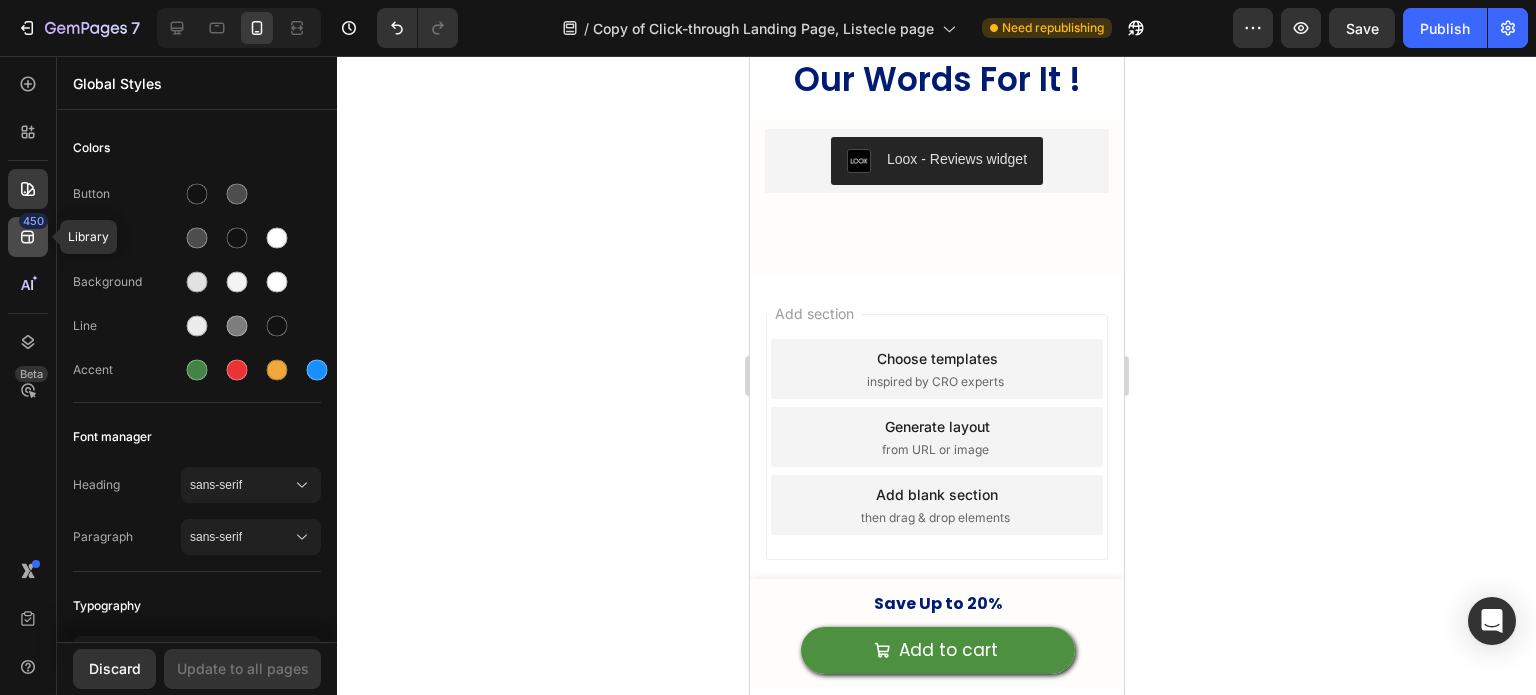 click on "450" 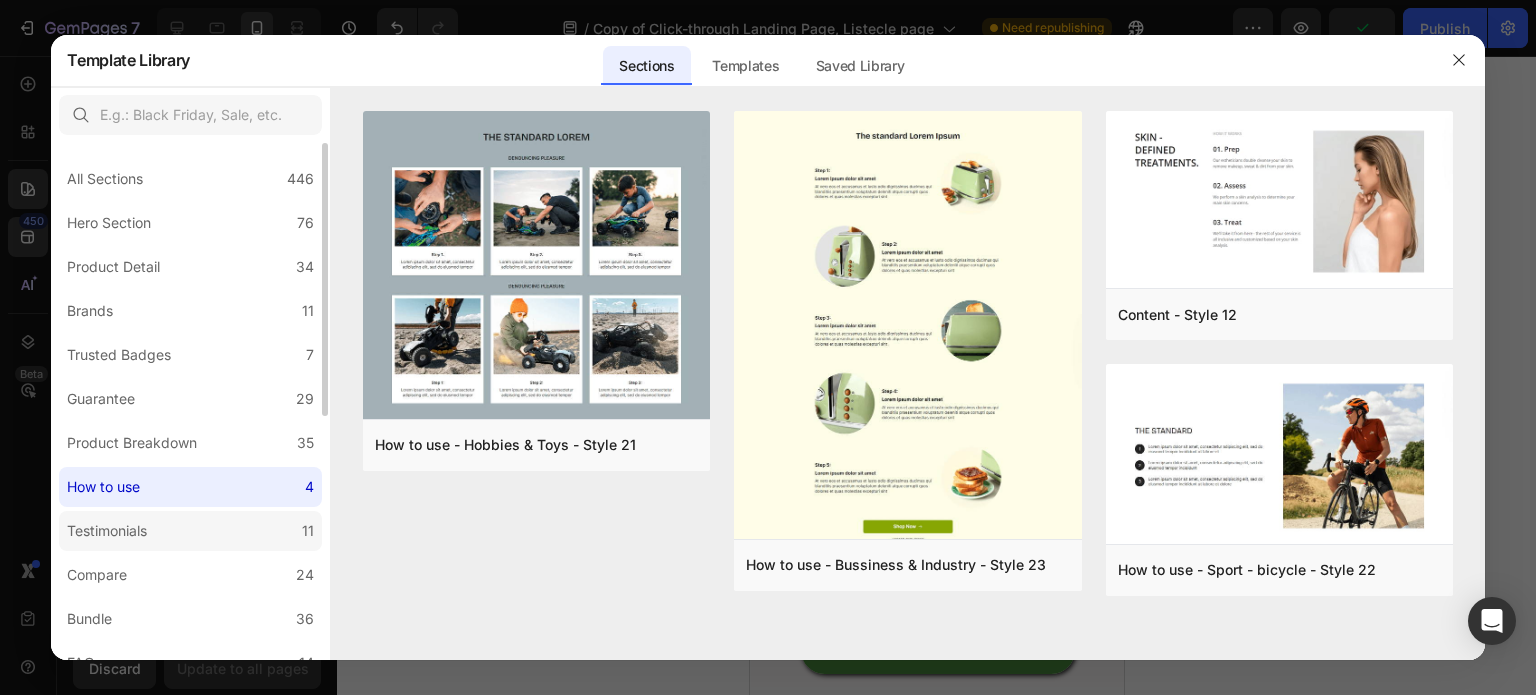 drag, startPoint x: 178, startPoint y: 518, endPoint x: 162, endPoint y: 523, distance: 16.763054 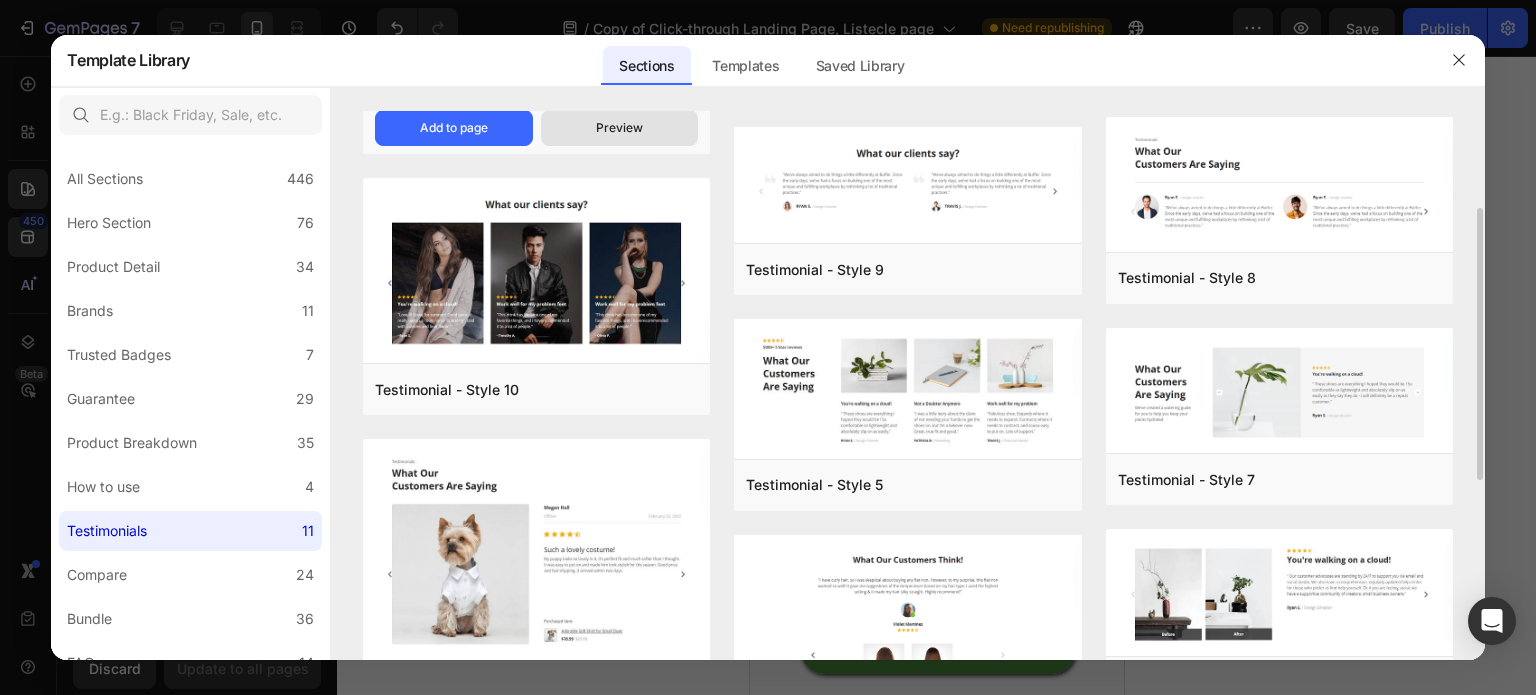 scroll, scrollTop: 197, scrollLeft: 0, axis: vertical 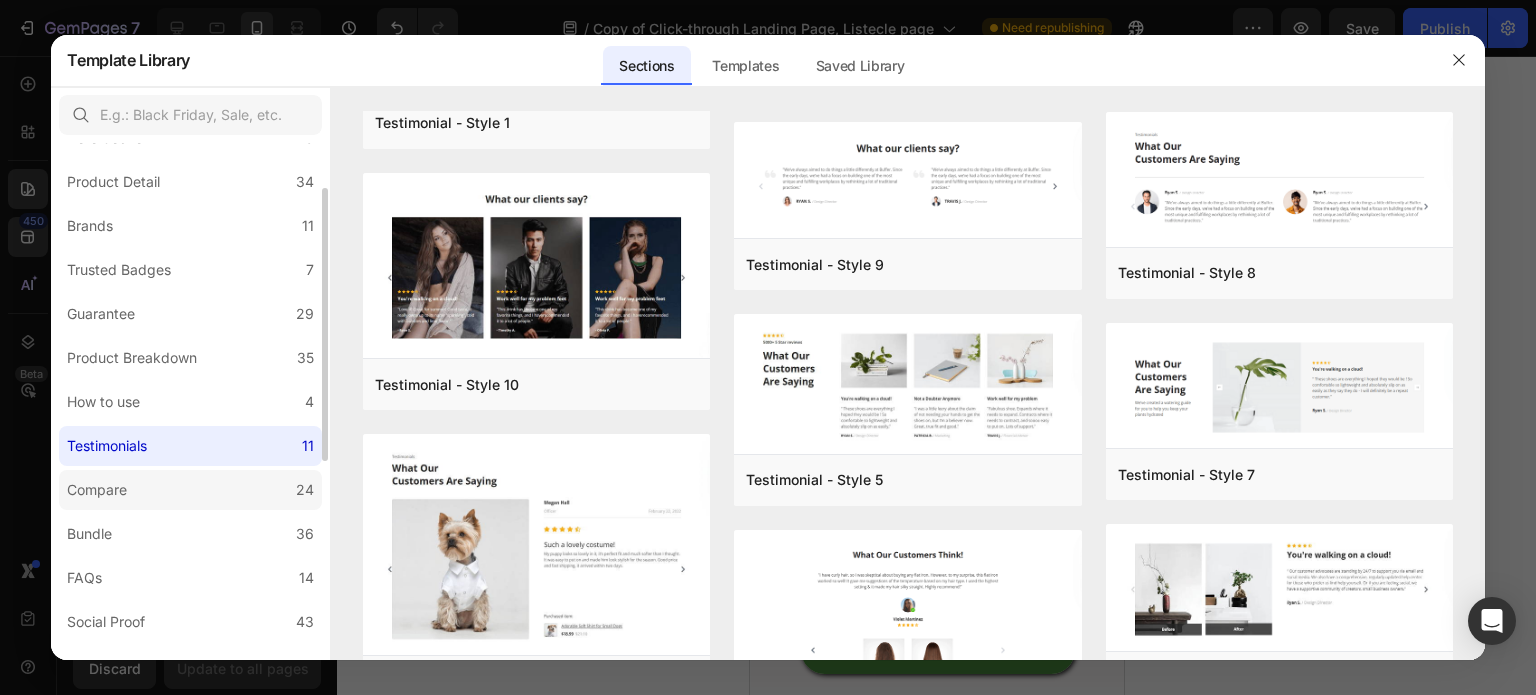 click on "Compare 24" 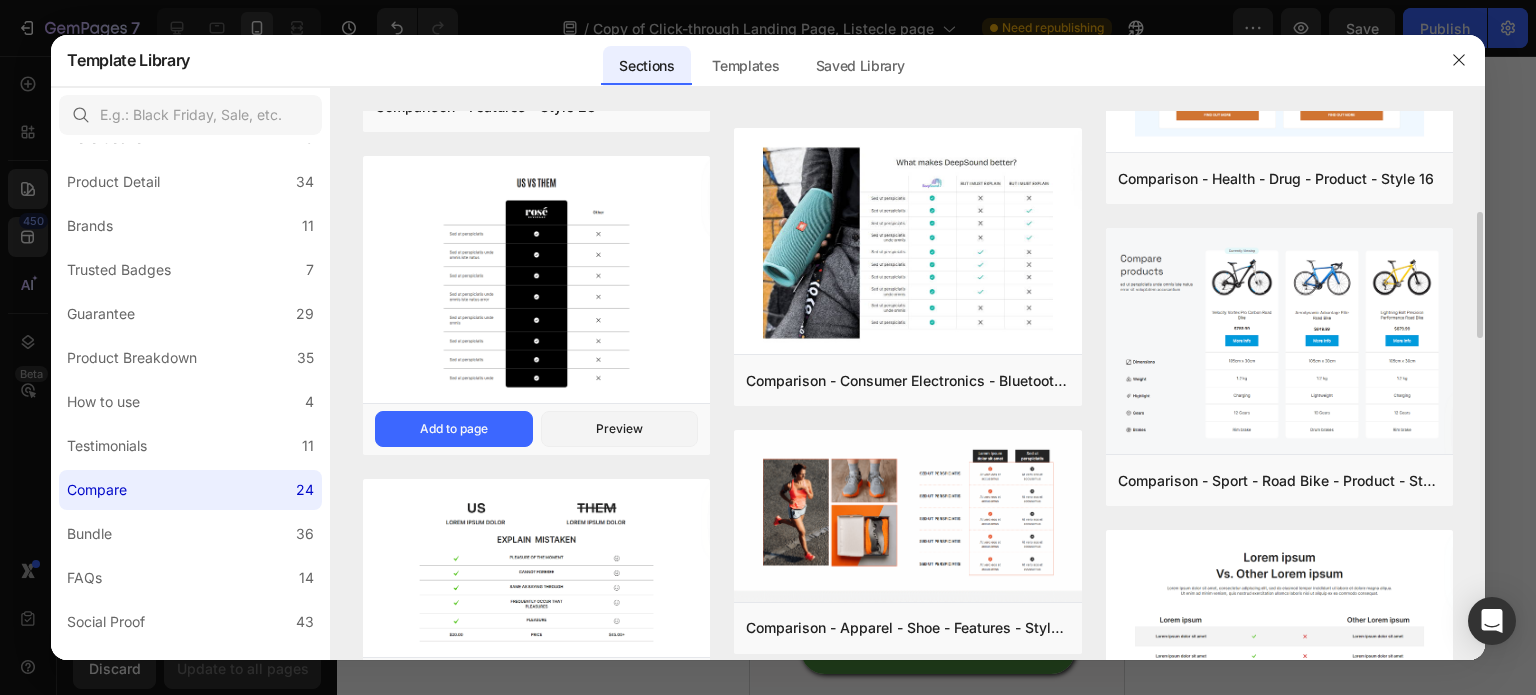 scroll, scrollTop: 0, scrollLeft: 0, axis: both 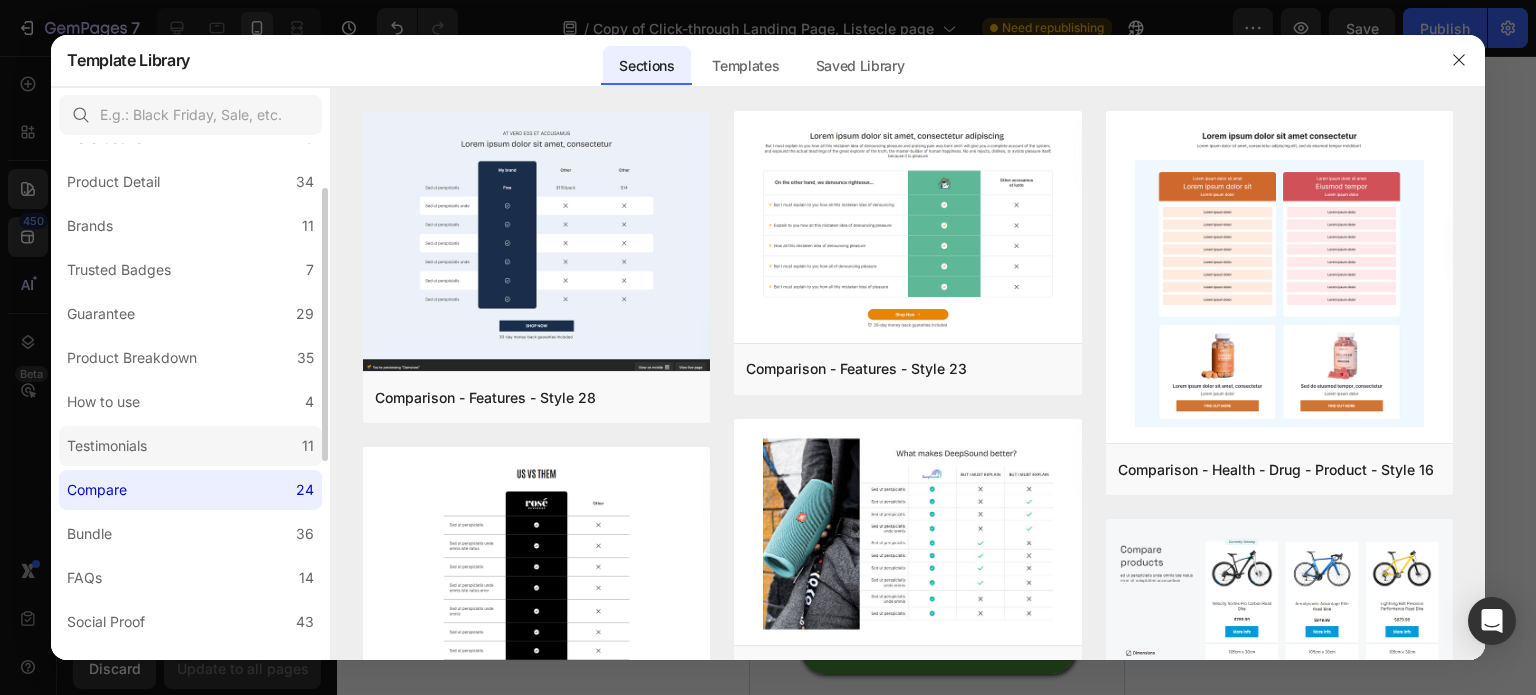 click on "Testimonials 11" 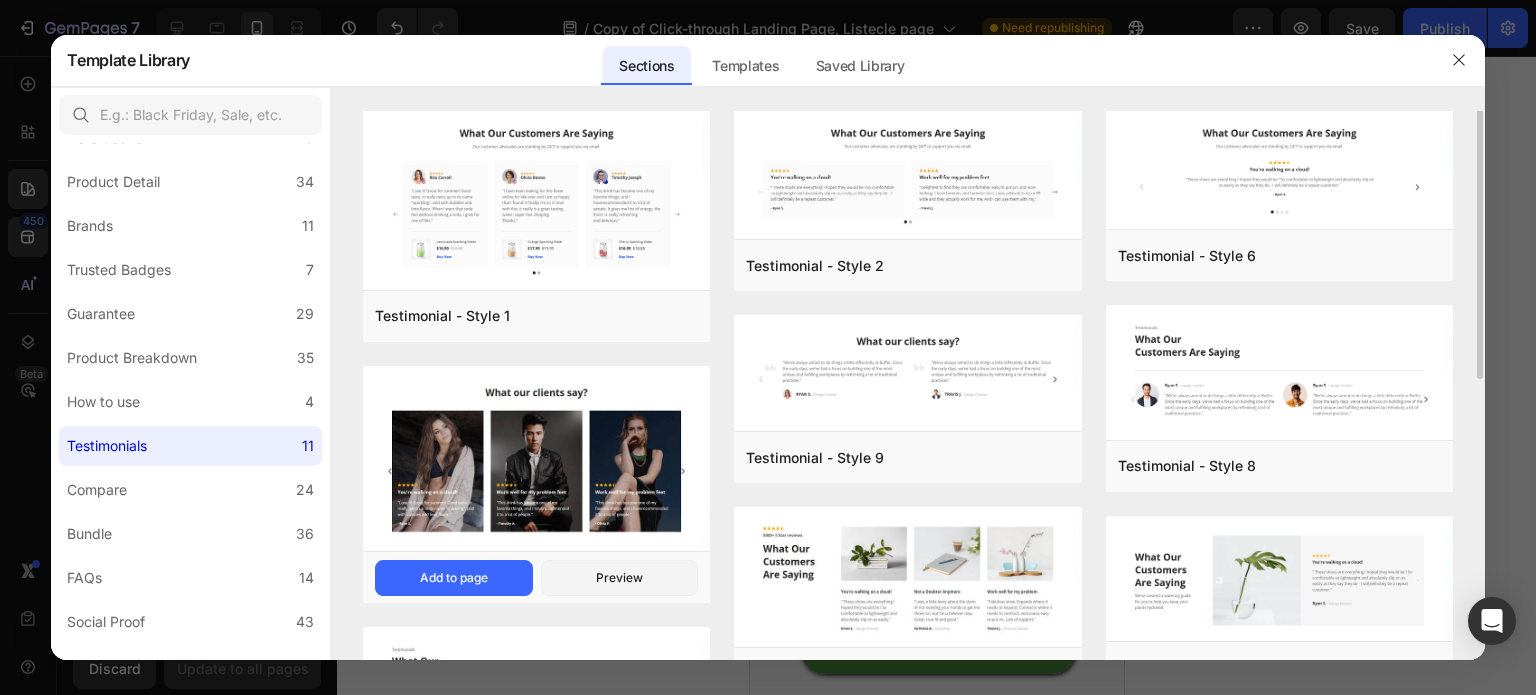 scroll, scrollTop: 0, scrollLeft: 0, axis: both 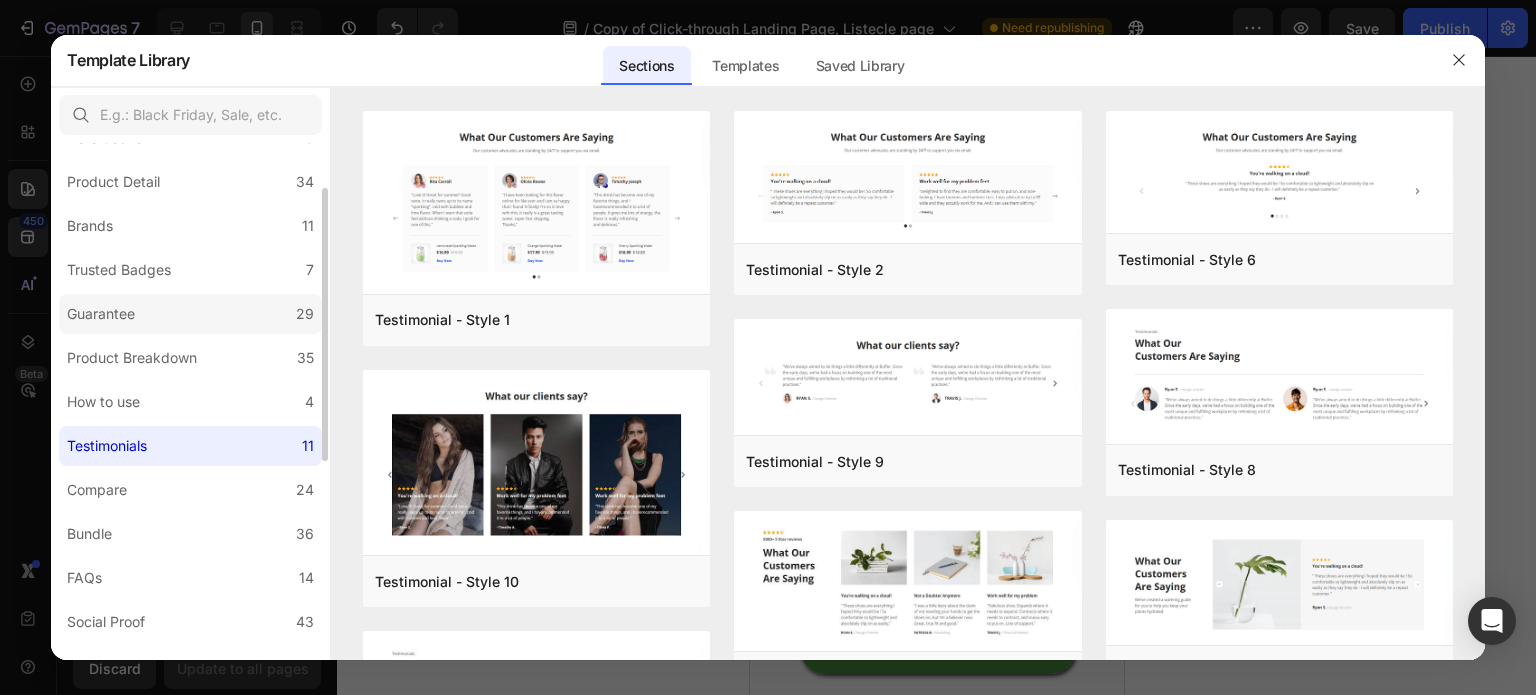 click on "Guarantee 29" 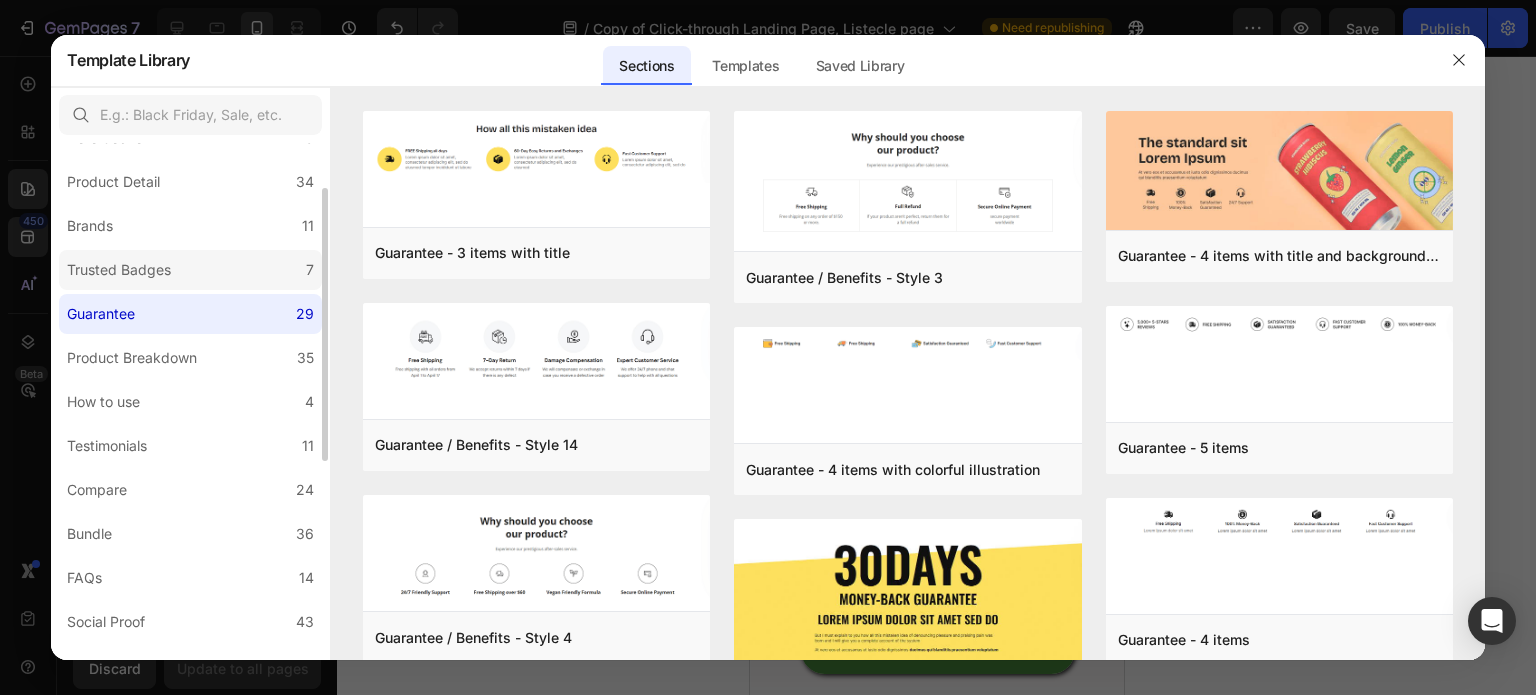 click on "Trusted Badges 7" 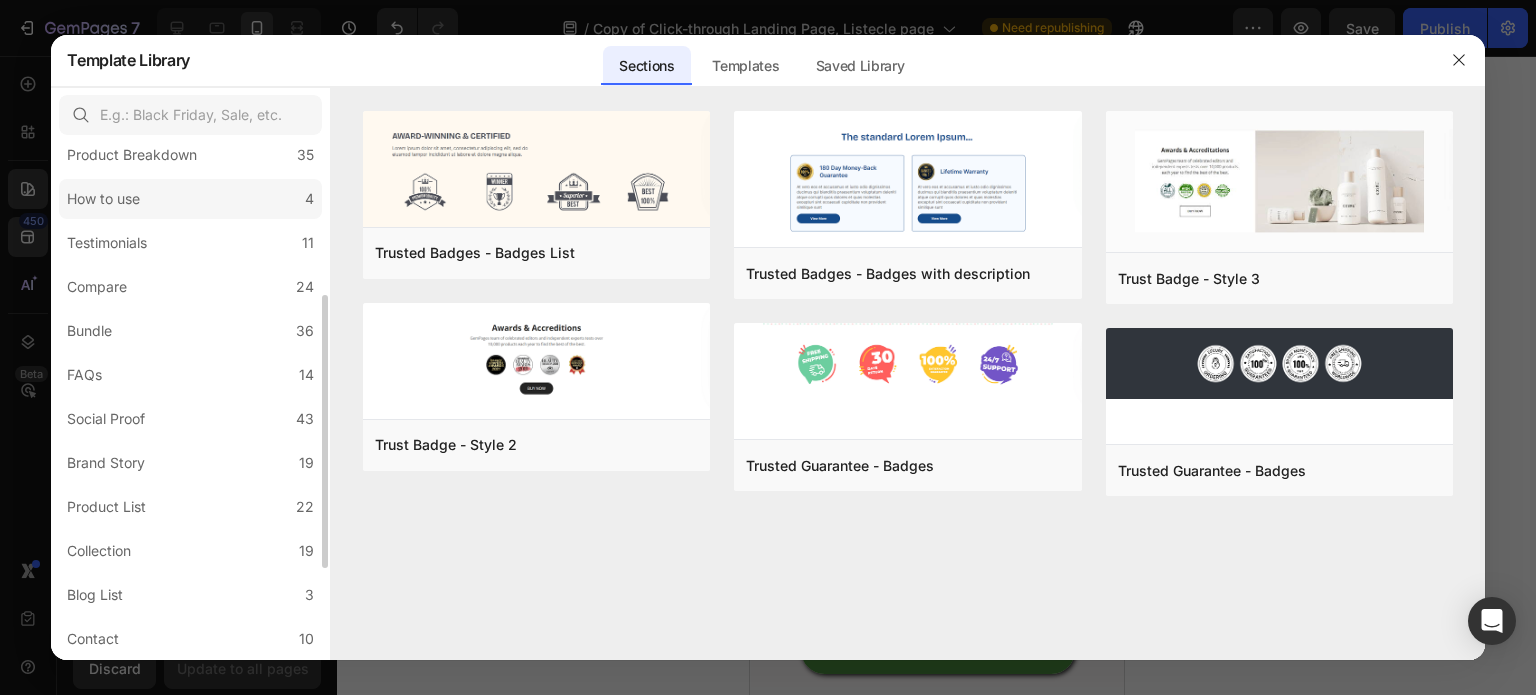 scroll, scrollTop: 0, scrollLeft: 0, axis: both 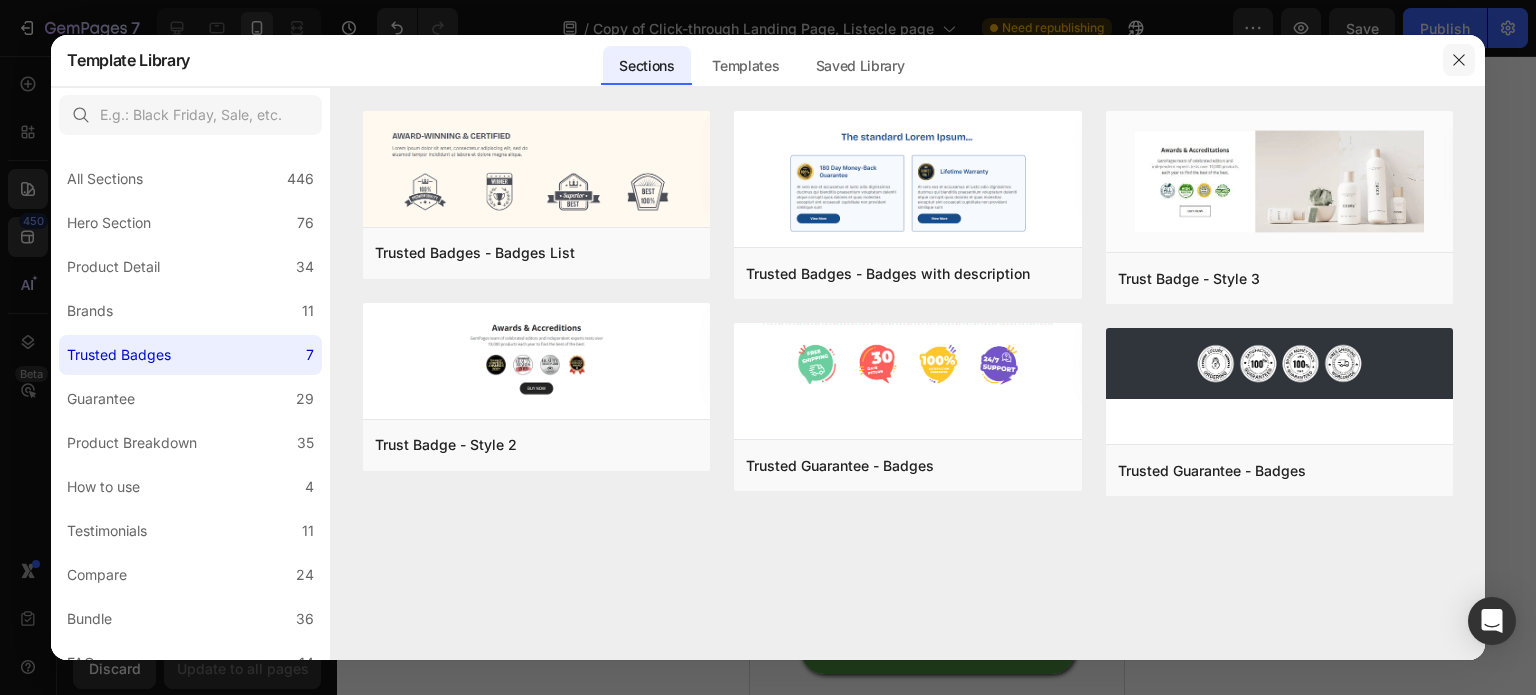 click at bounding box center (1459, 60) 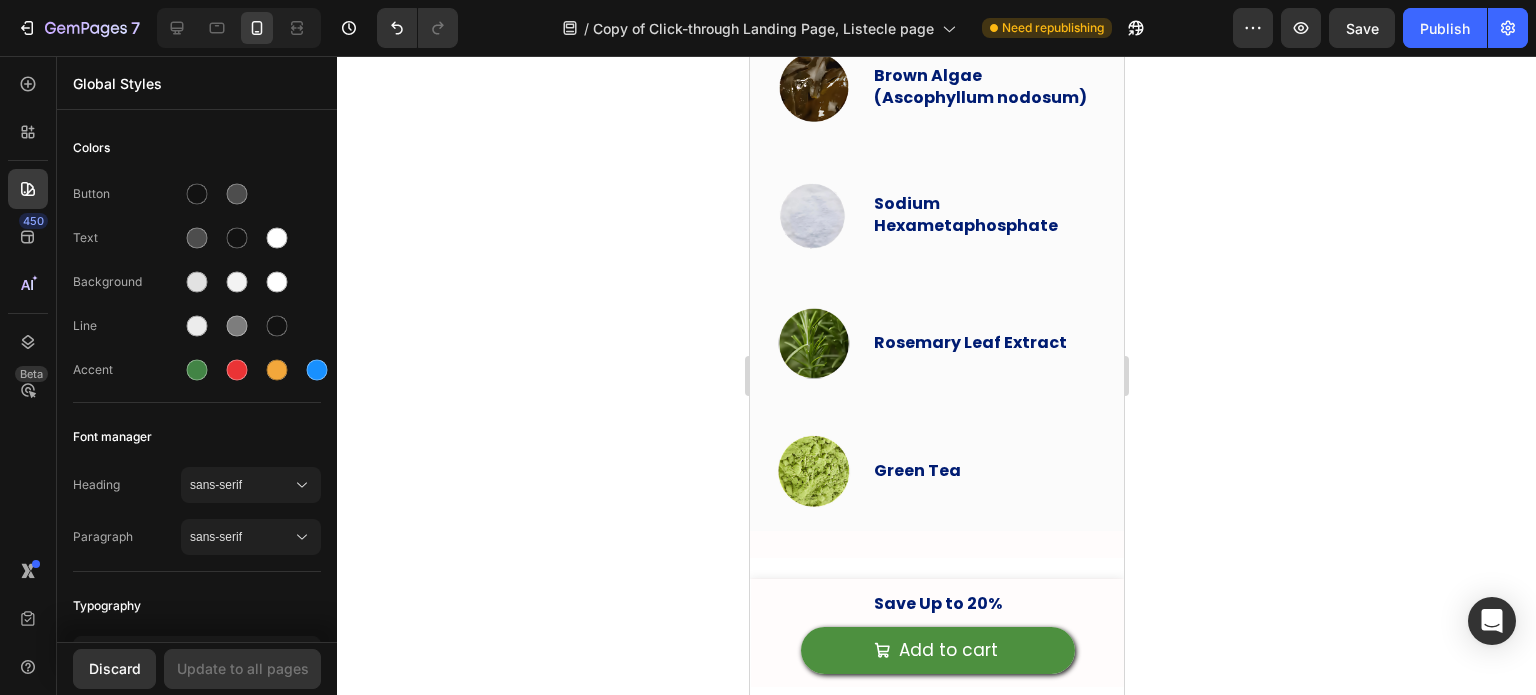 scroll, scrollTop: 5696, scrollLeft: 0, axis: vertical 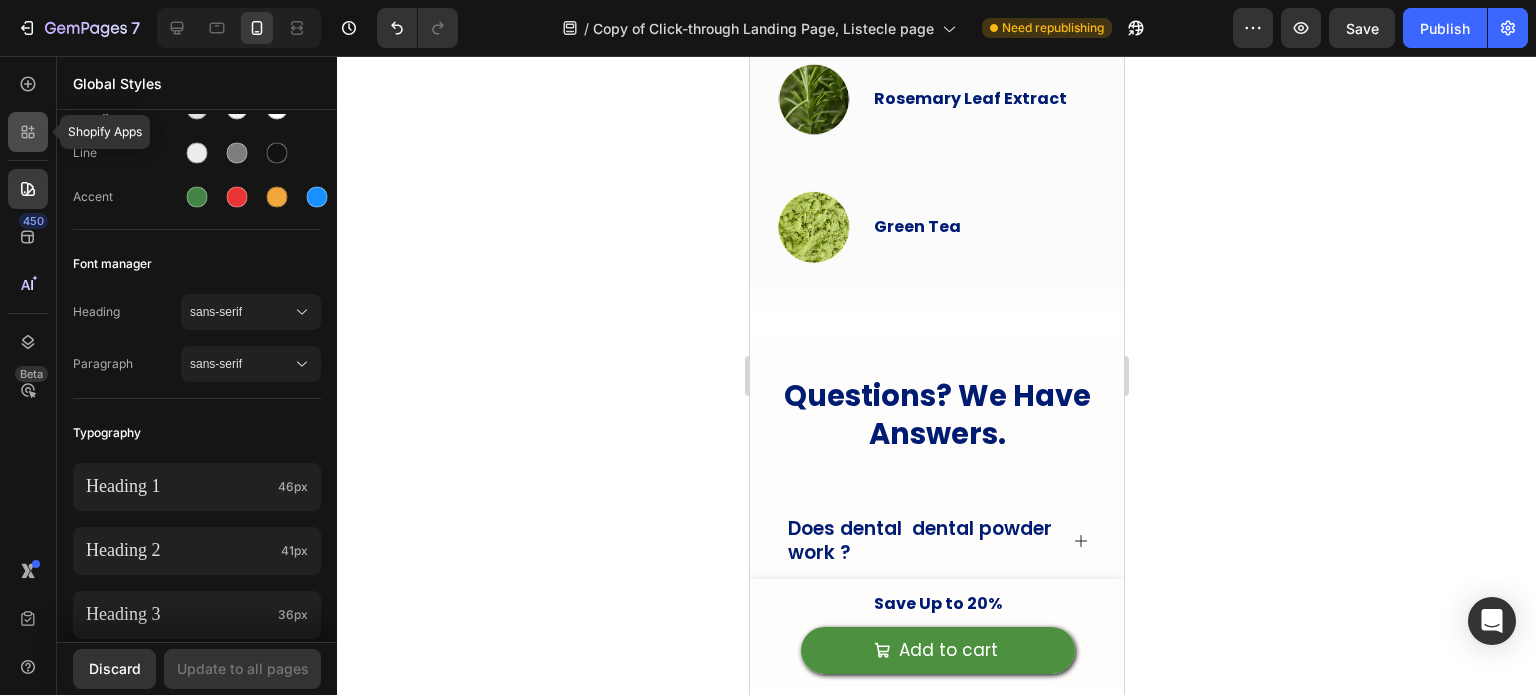 click 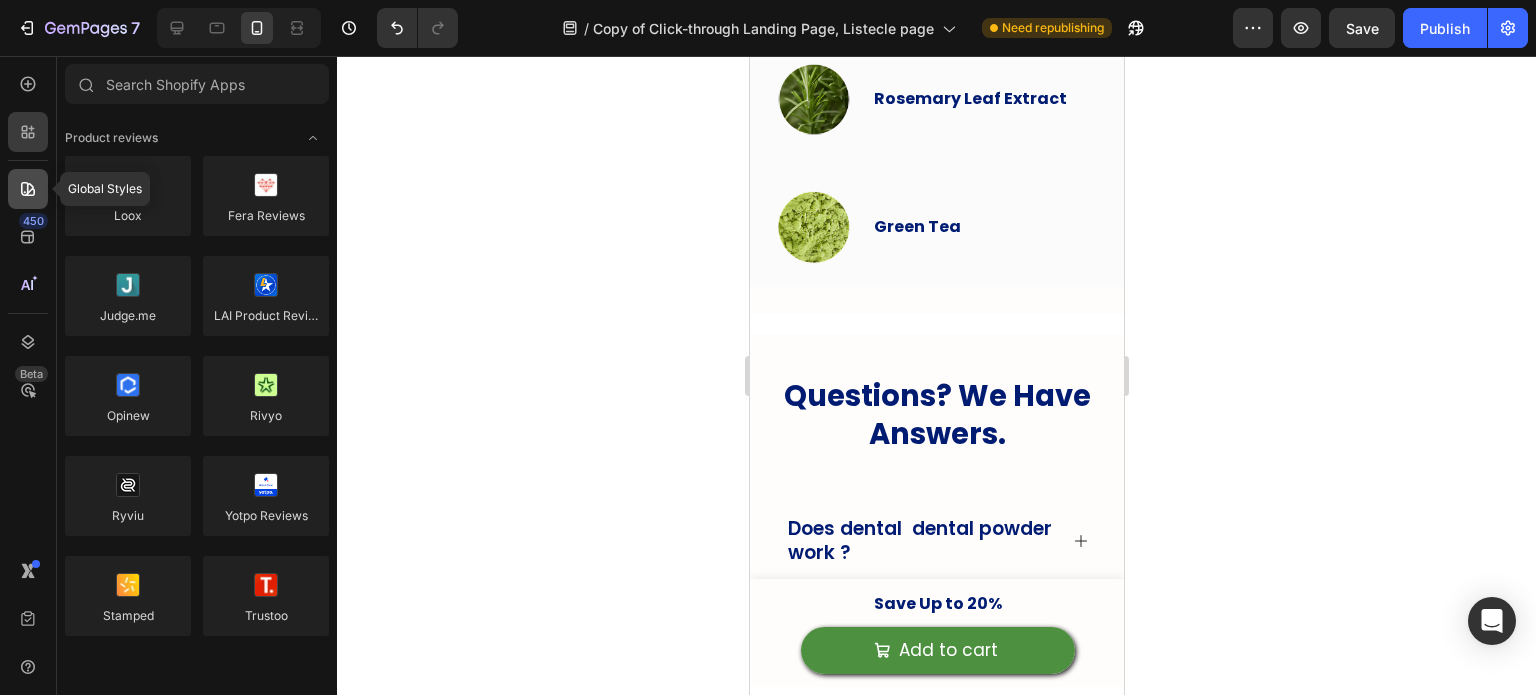 click 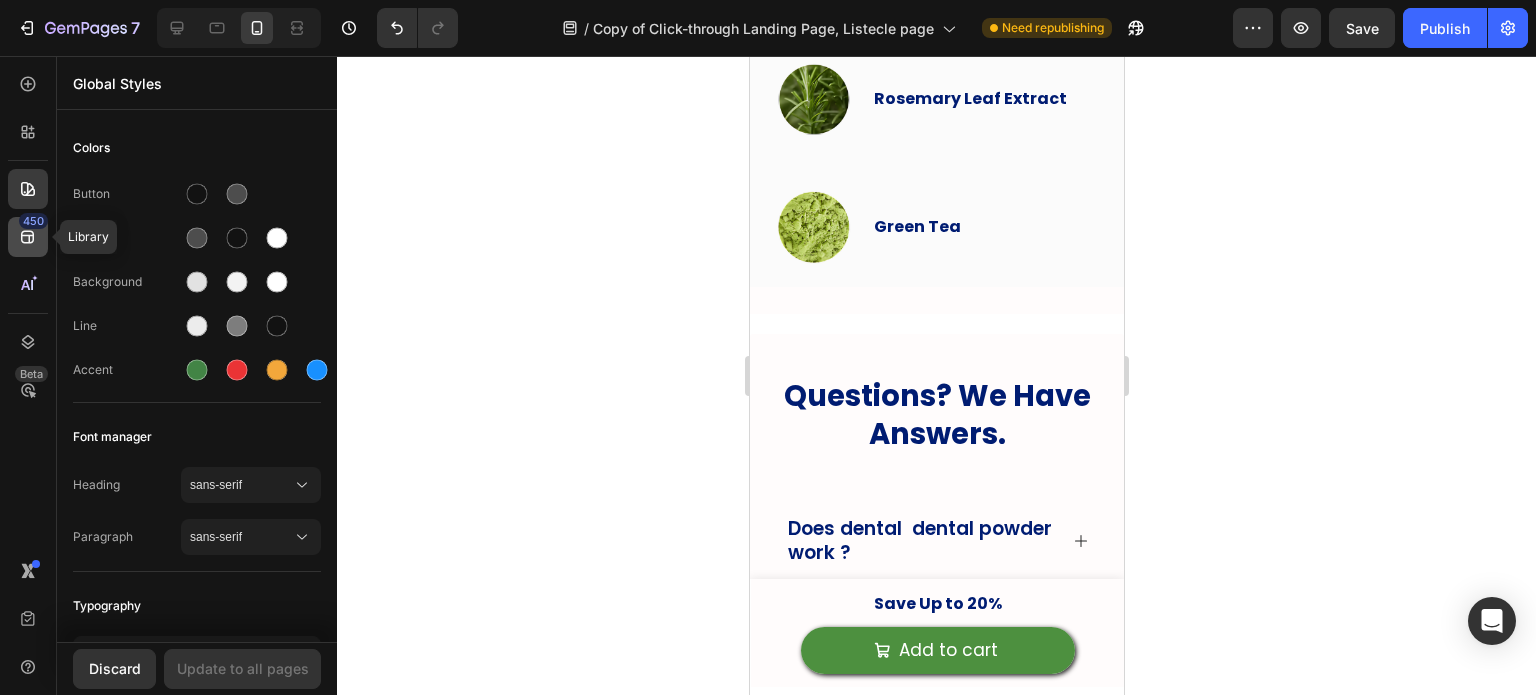 click 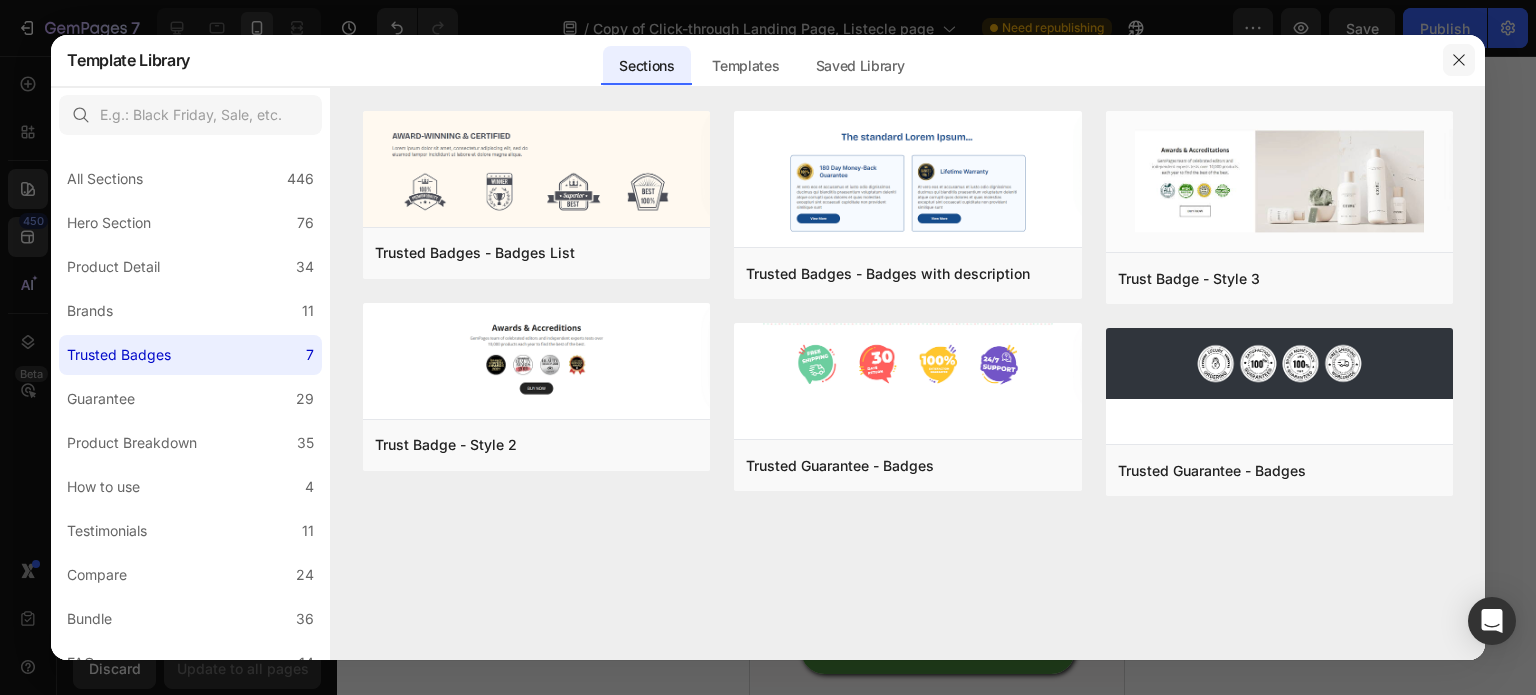 click at bounding box center [1459, 60] 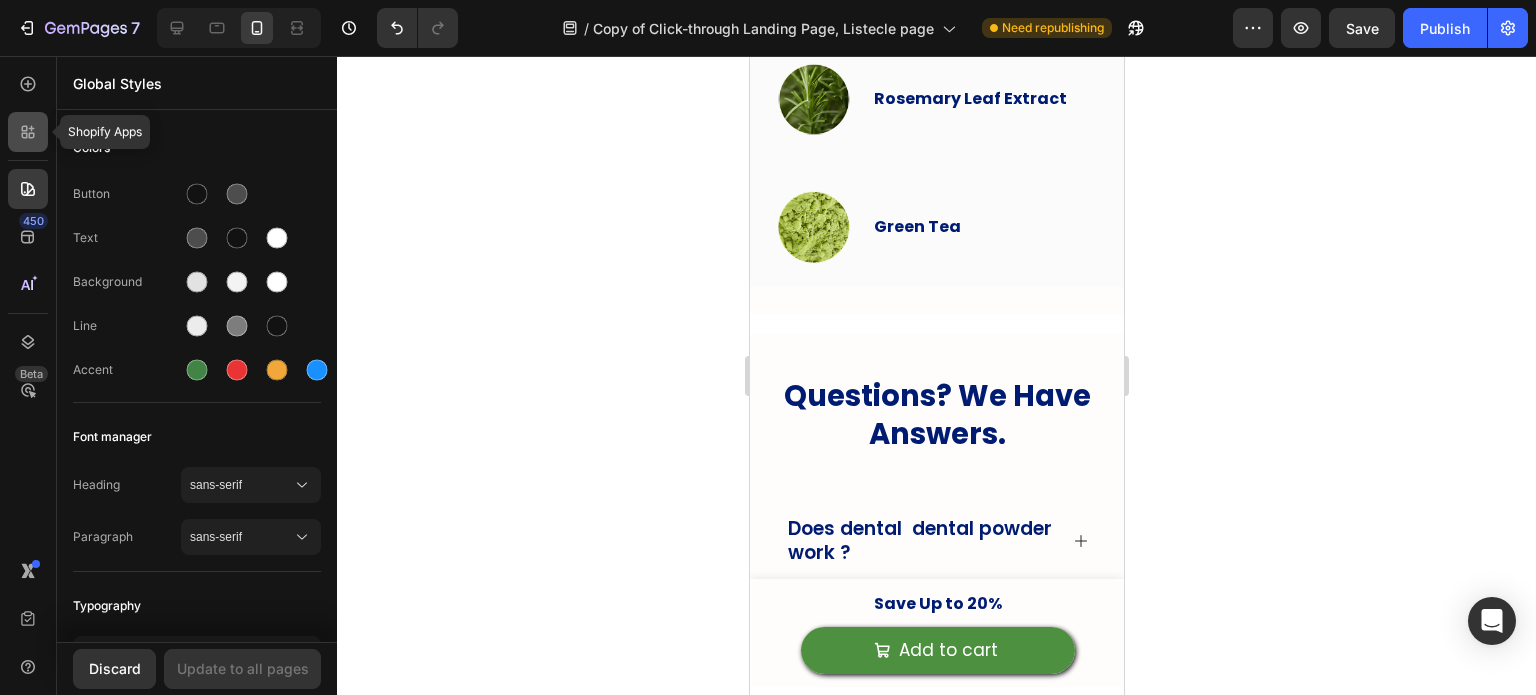 click 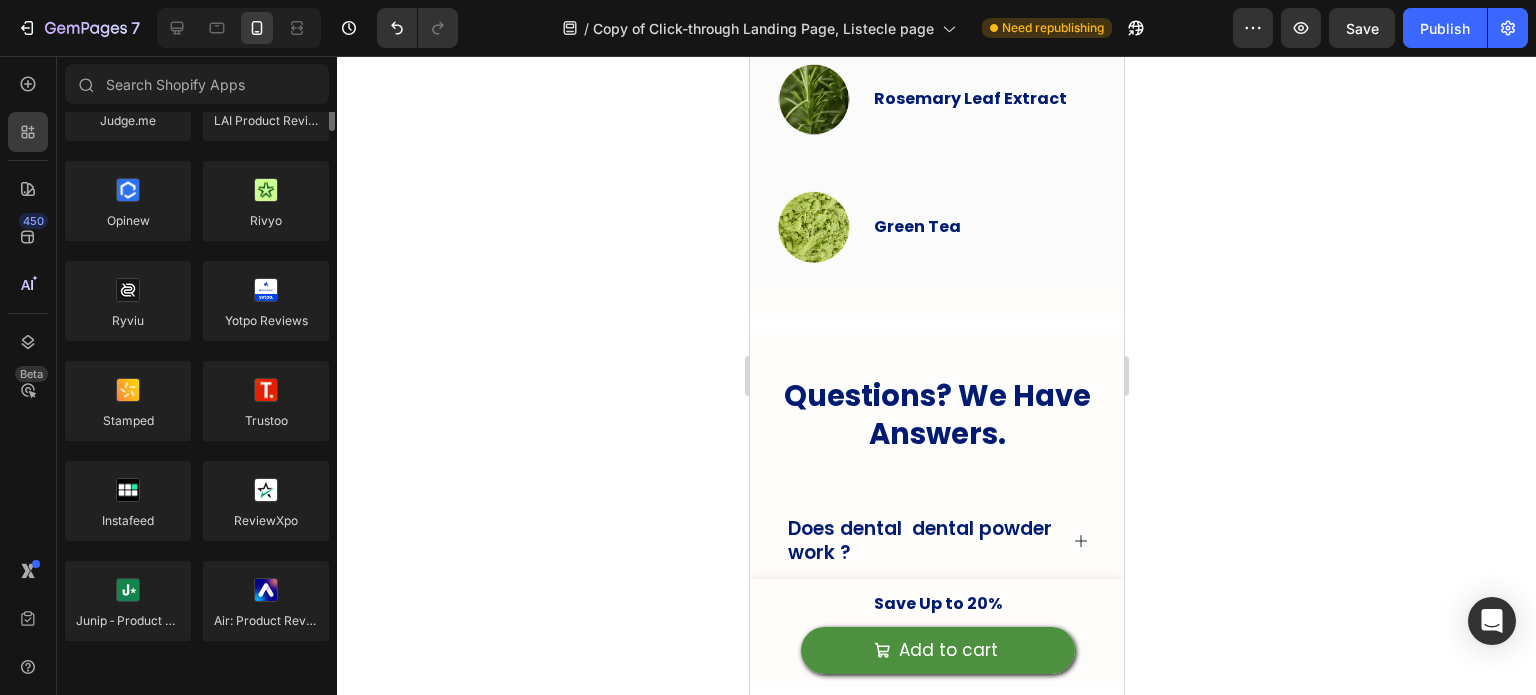scroll, scrollTop: 157, scrollLeft: 0, axis: vertical 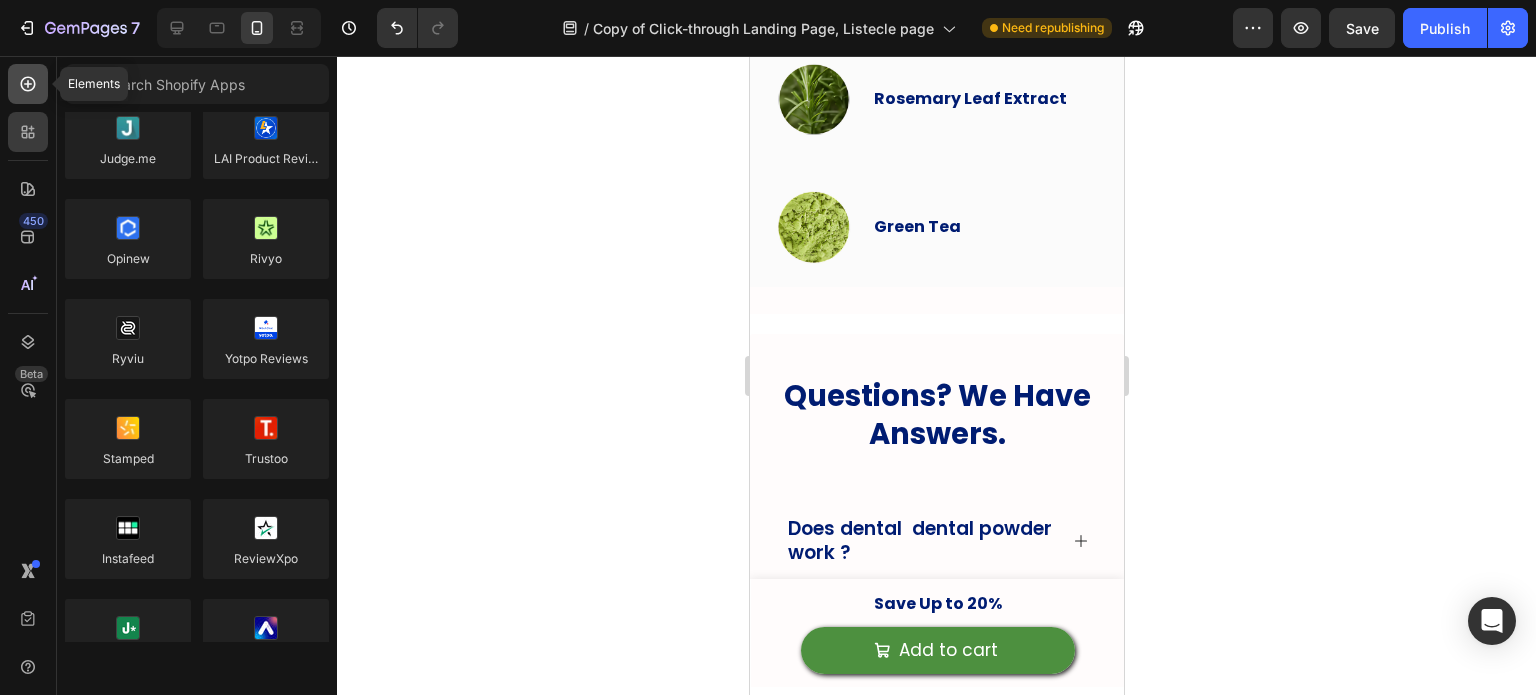 click 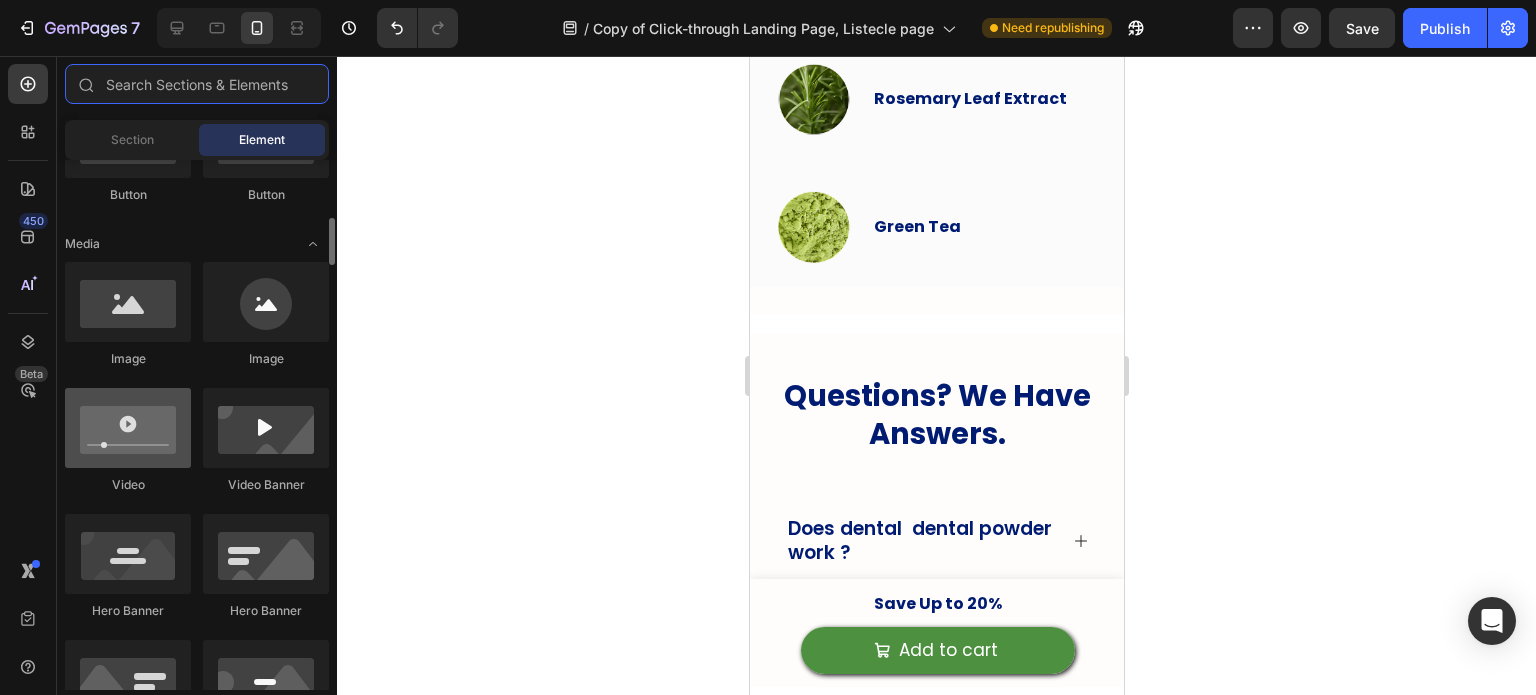 scroll, scrollTop: 568, scrollLeft: 0, axis: vertical 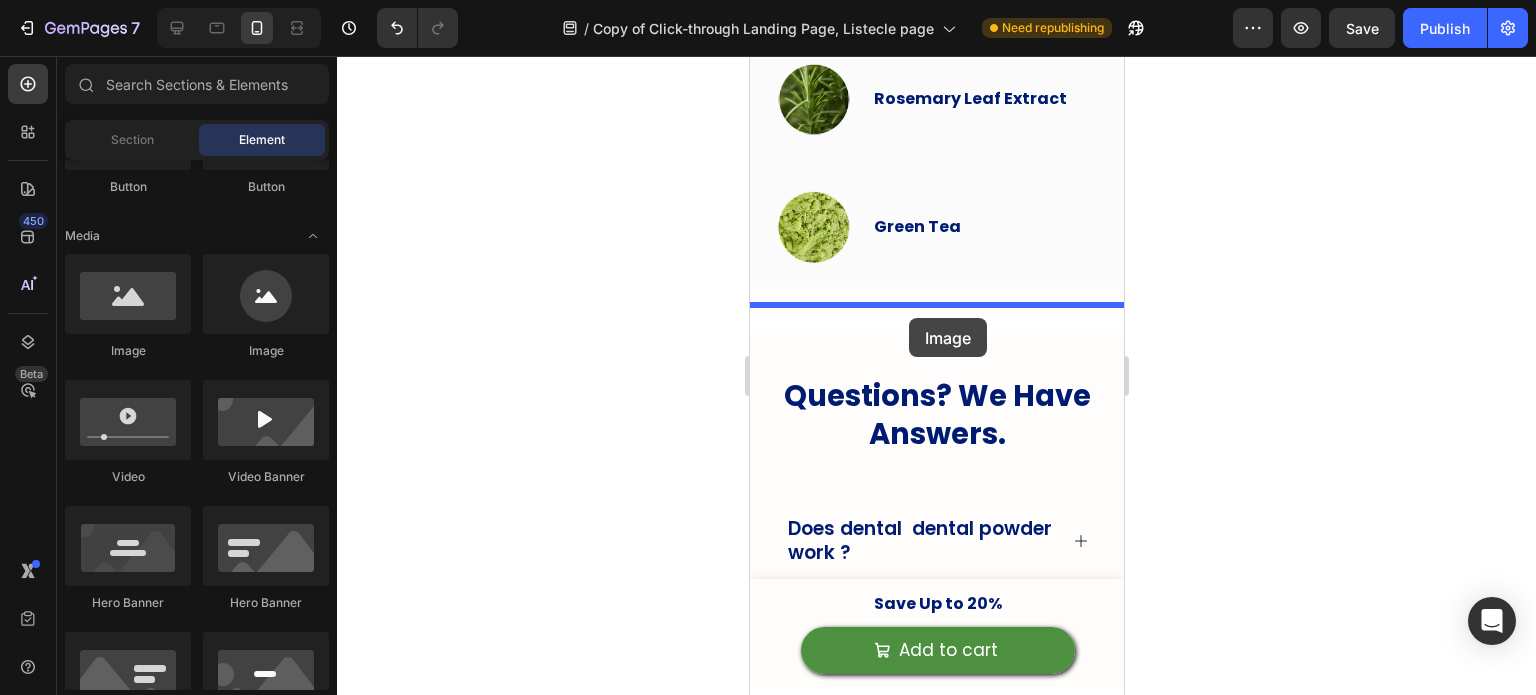 drag, startPoint x: 885, startPoint y: 391, endPoint x: 908, endPoint y: 318, distance: 76.537575 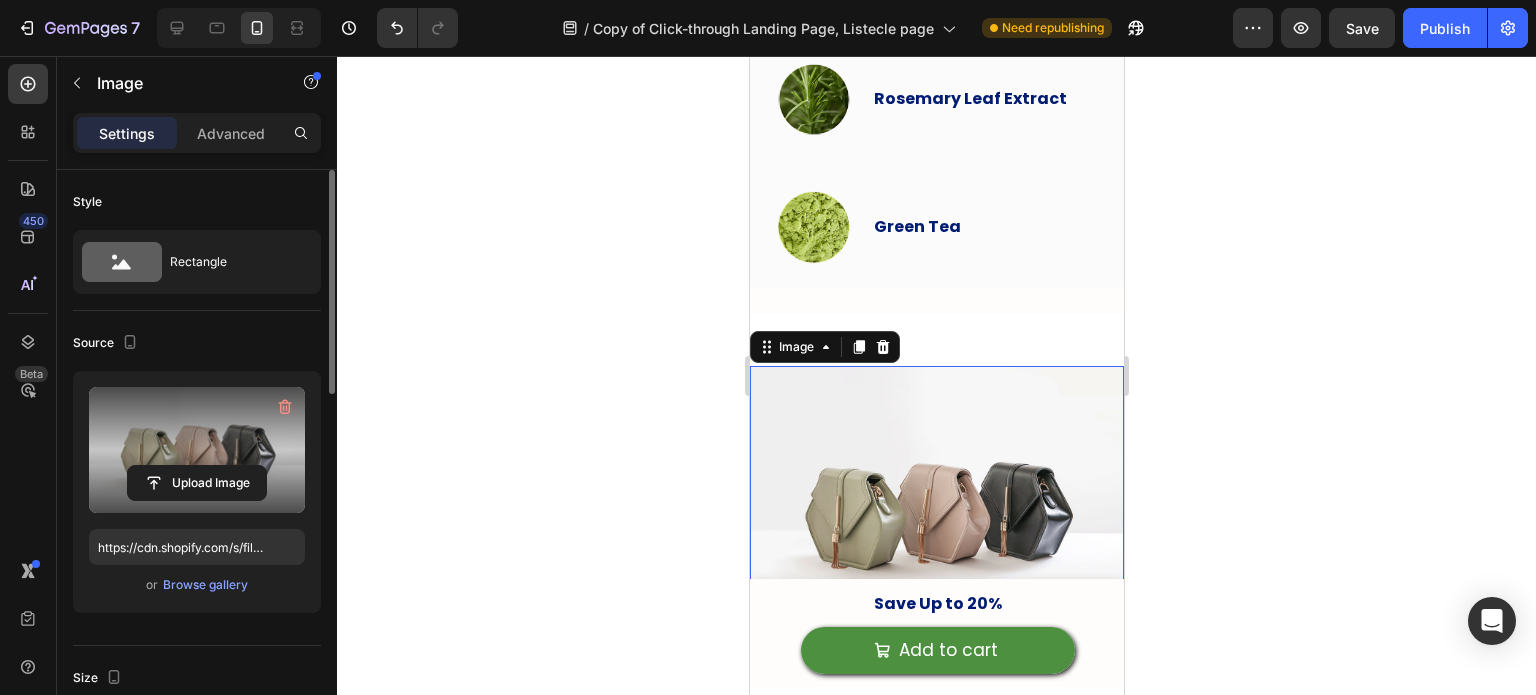 click at bounding box center (197, 450) 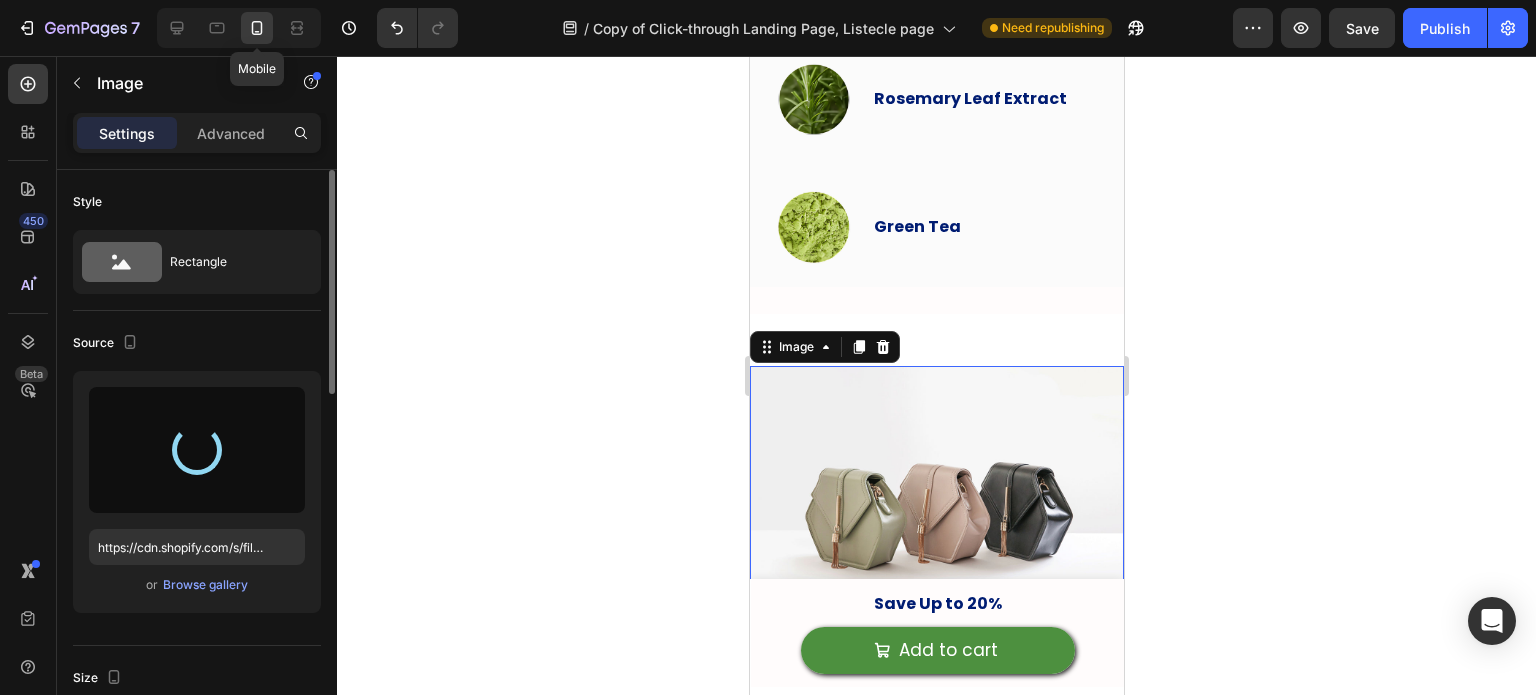 type on "https://cdn.shopify.com/s/files/1/0642/3973/0761/files/gempages_553527379021005886-9a02da40-35ff-42ef-b1c7-53f11fc1c242.webp" 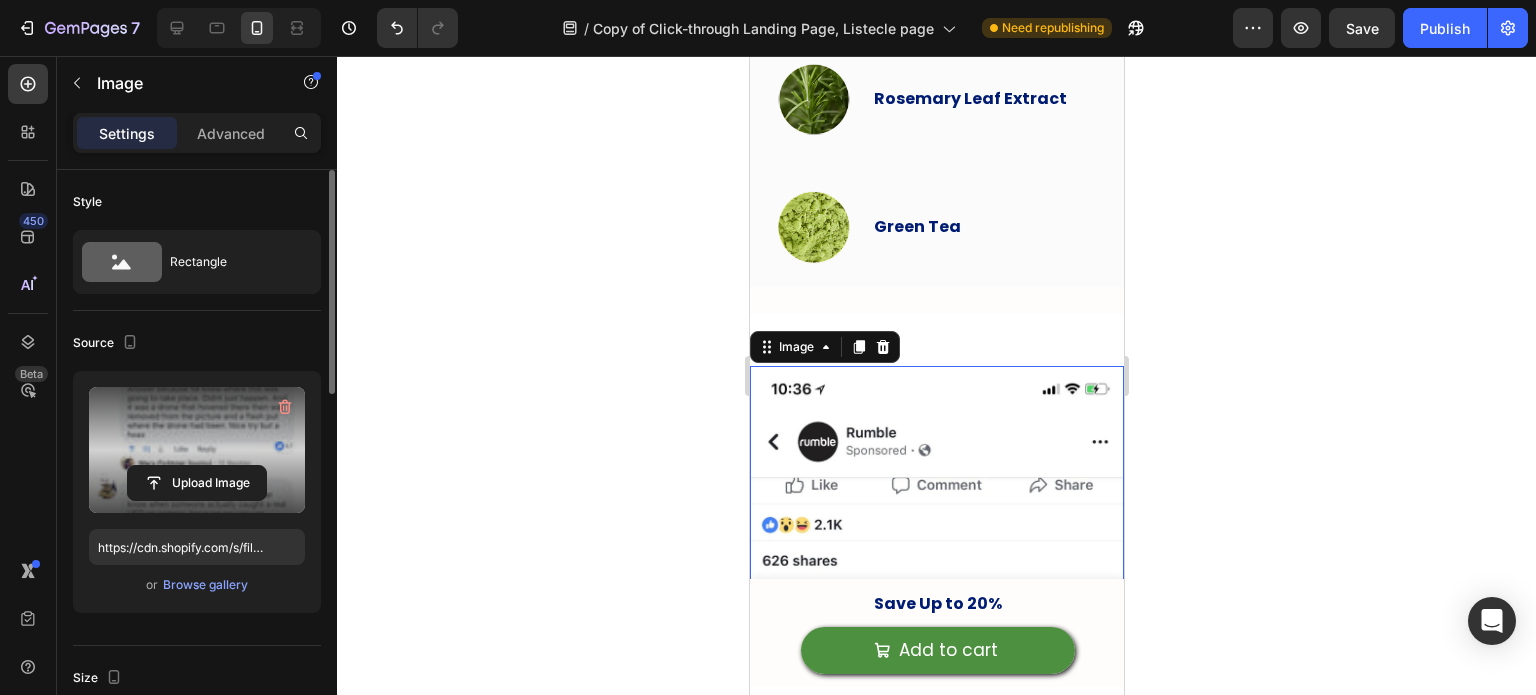 click on "7  Version history  /  Copy of Click-through Landing Page, Listecle page Need republishing Preview  Save   Publish" 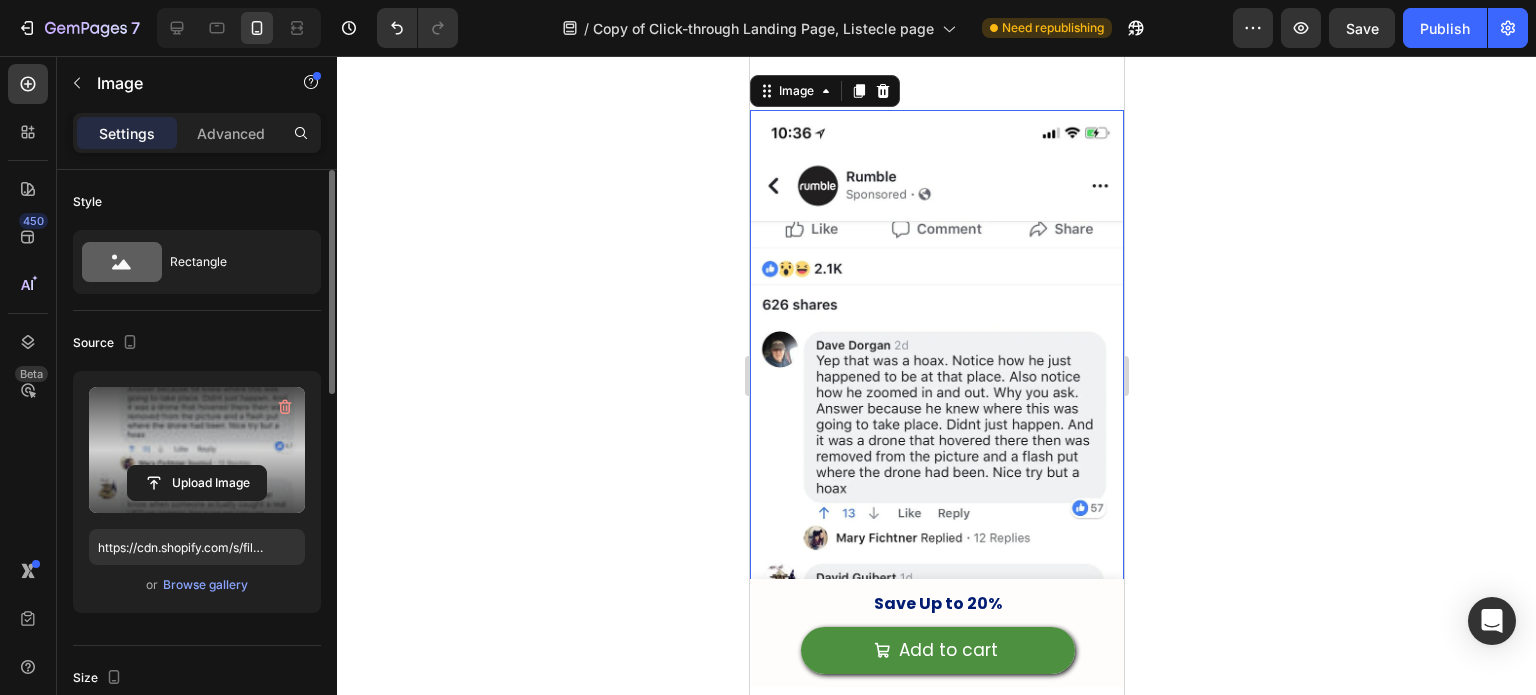 scroll, scrollTop: 6232, scrollLeft: 0, axis: vertical 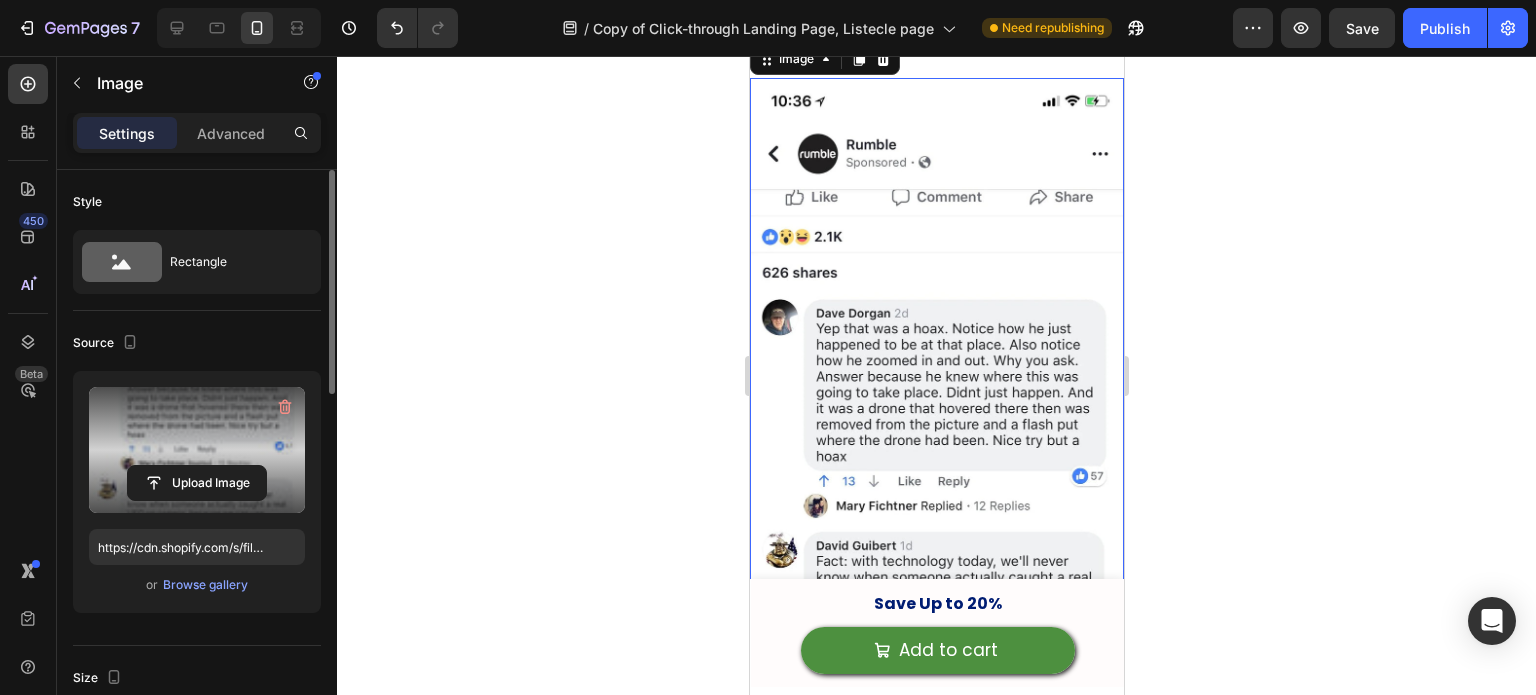 click 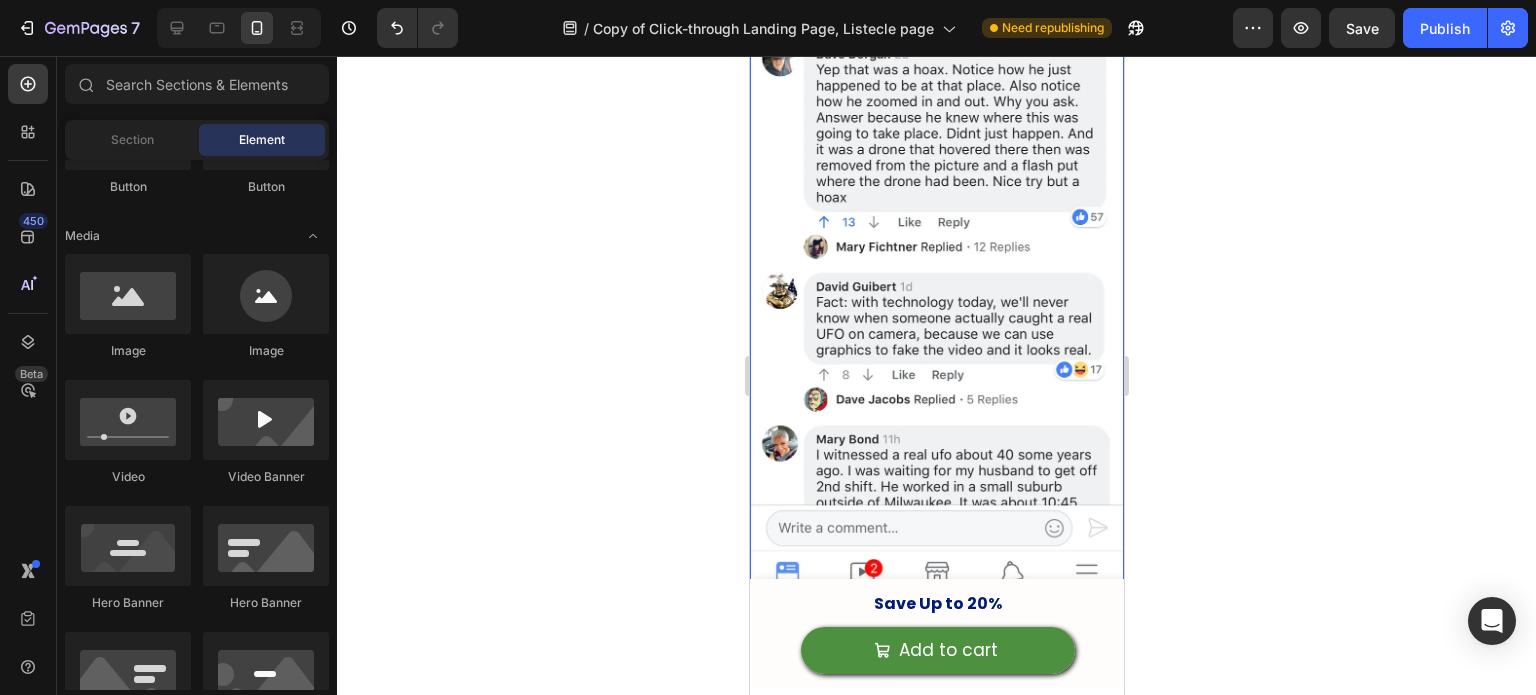 scroll, scrollTop: 6492, scrollLeft: 0, axis: vertical 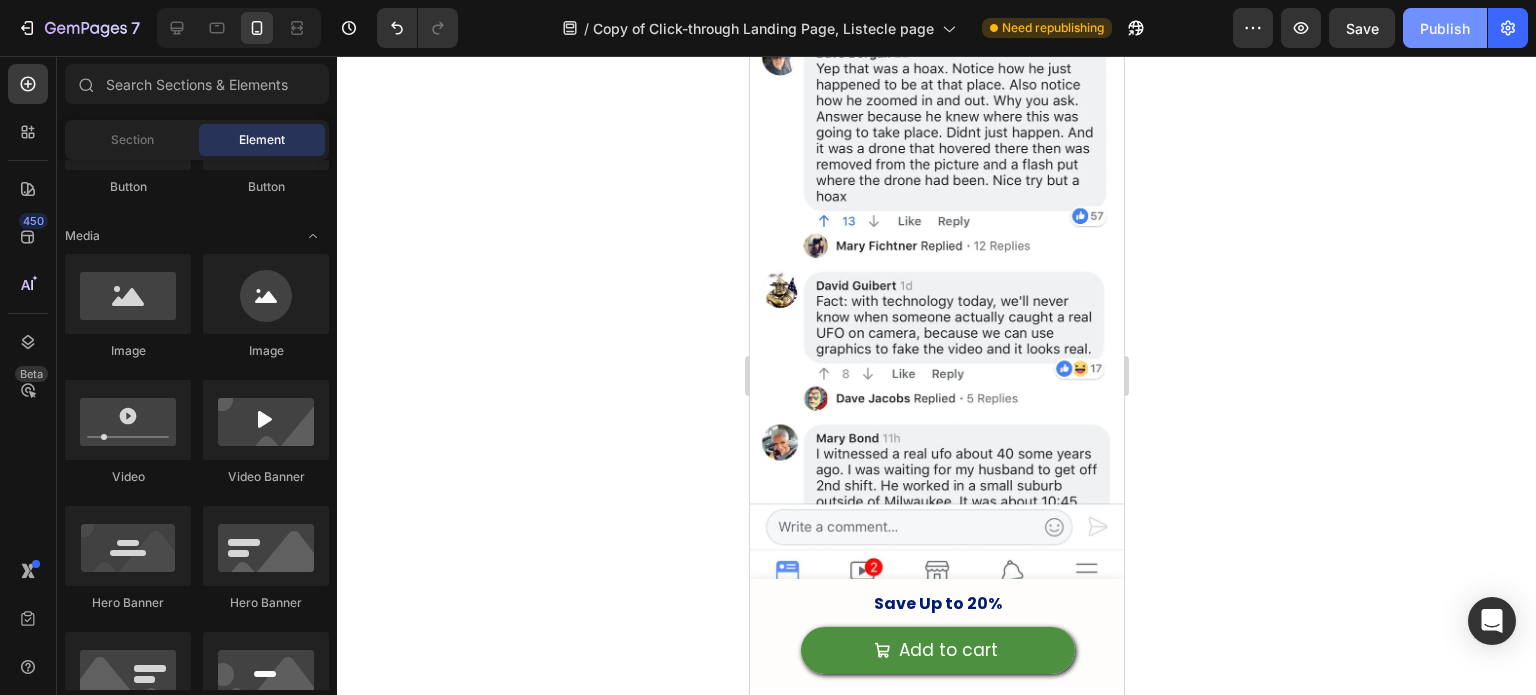 click on "Publish" at bounding box center (1445, 28) 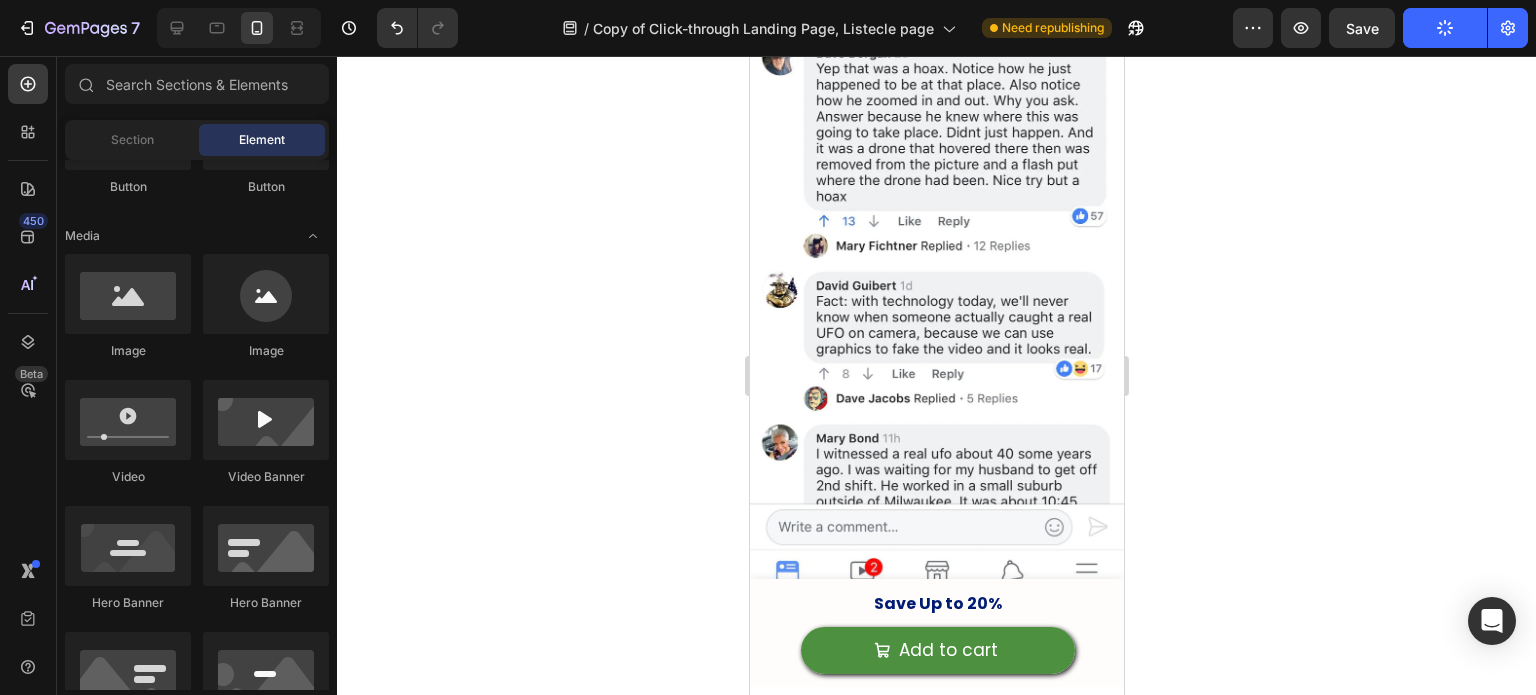 click on "Publish" 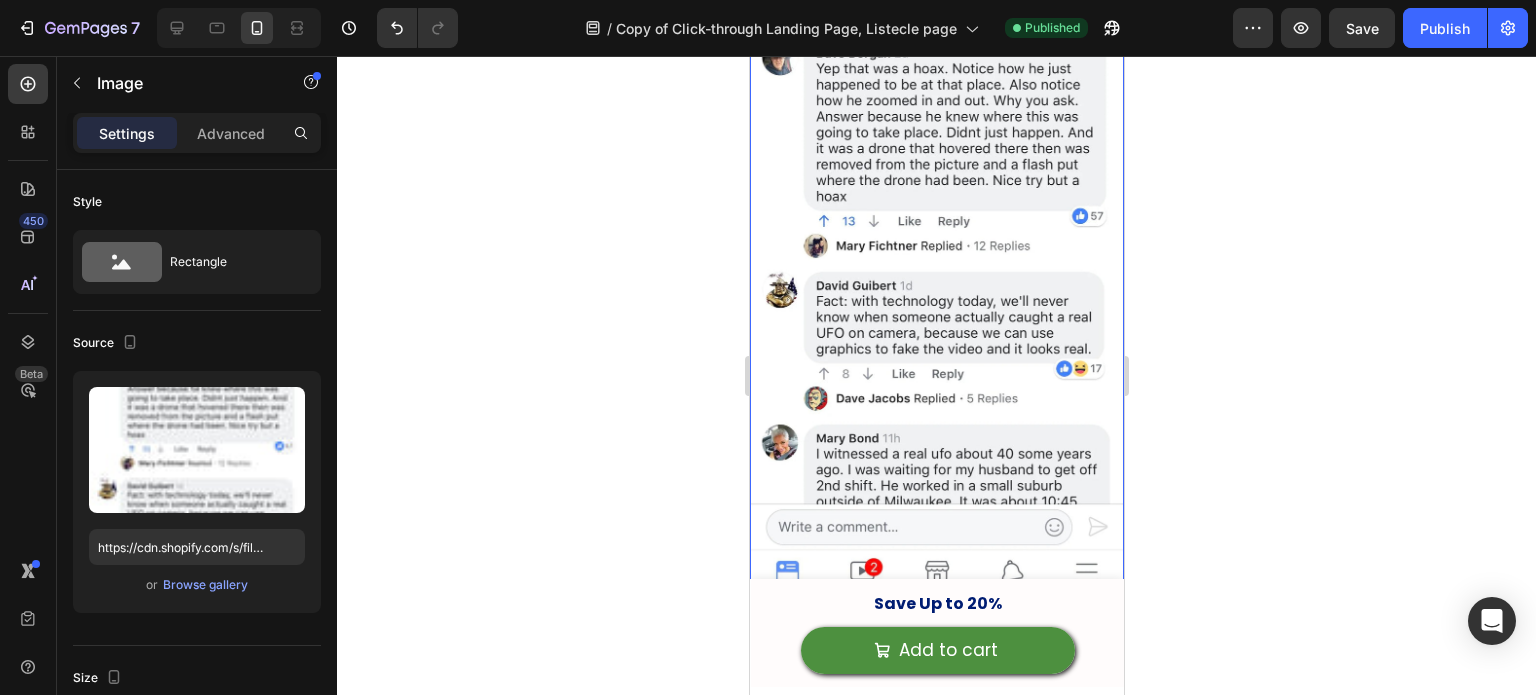 click at bounding box center [936, 223] 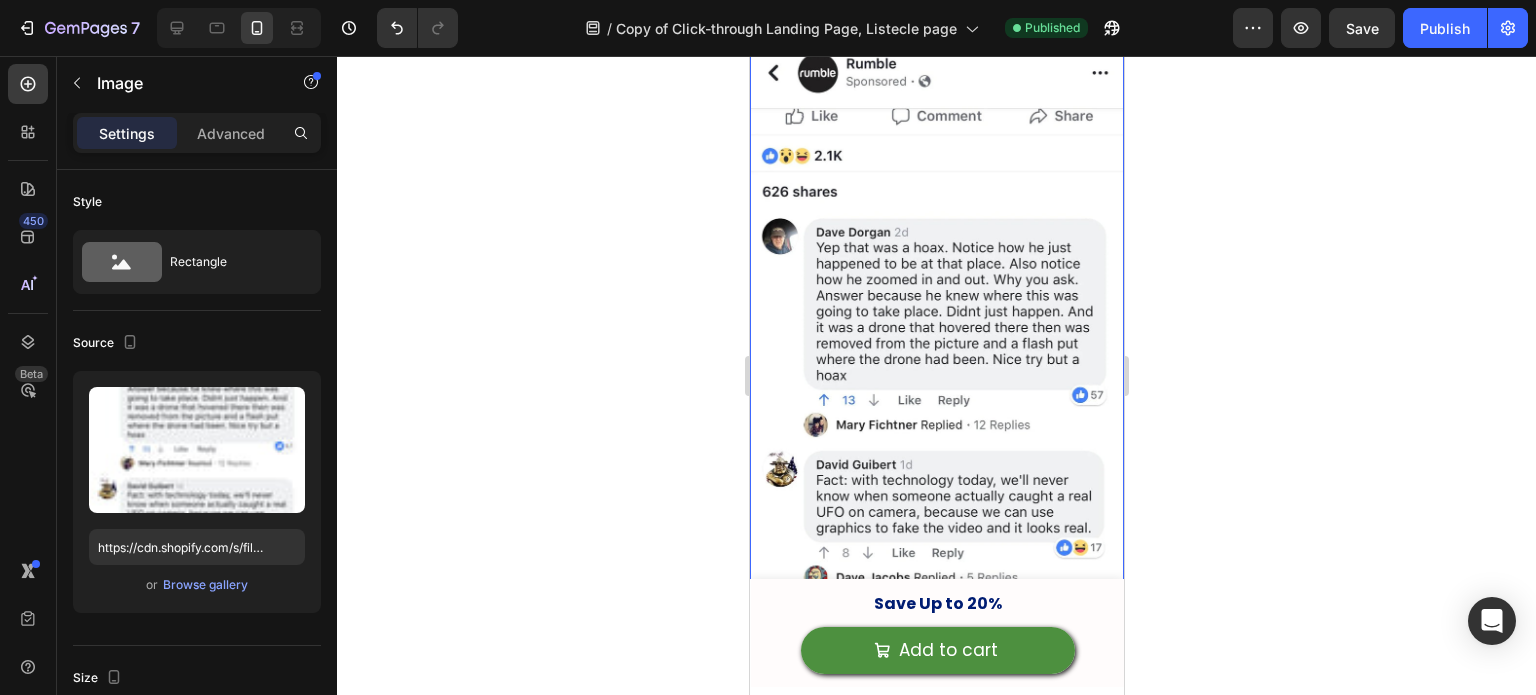 scroll, scrollTop: 6080, scrollLeft: 0, axis: vertical 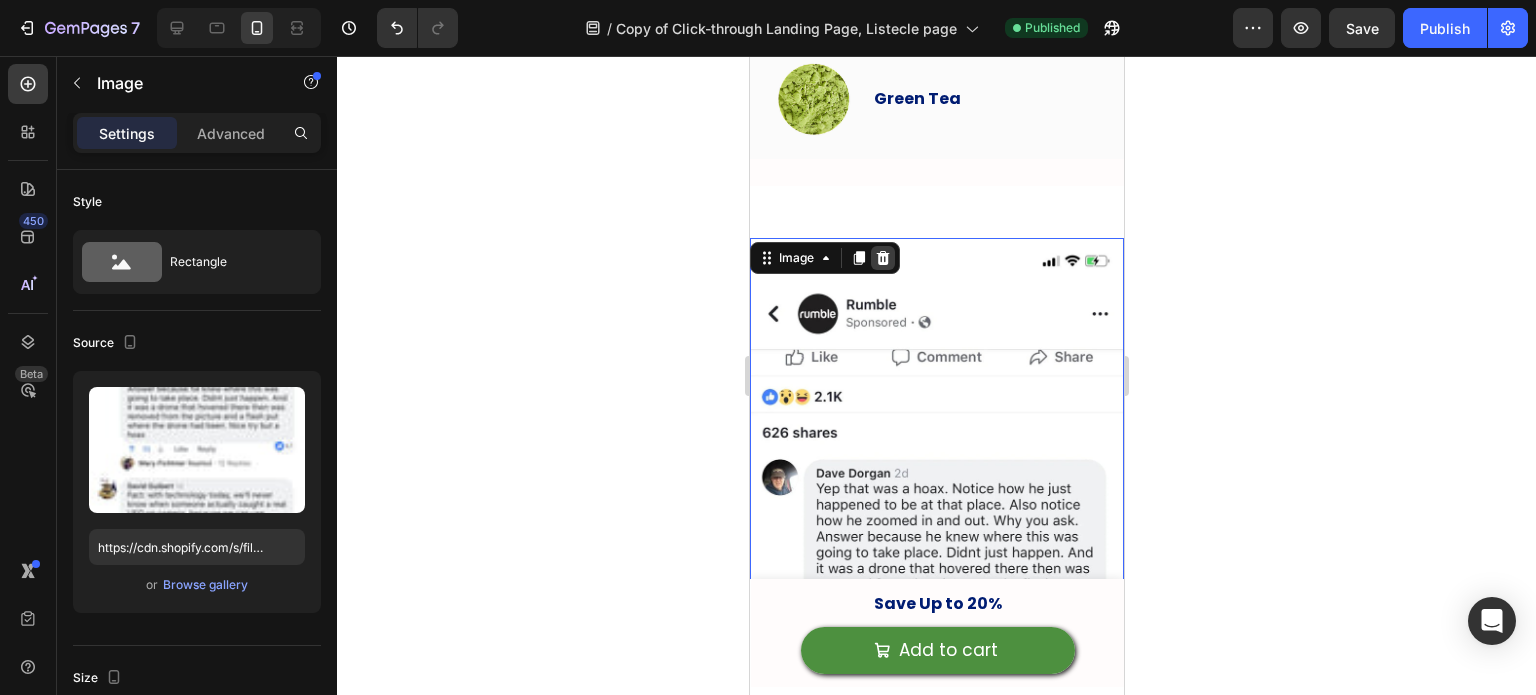 click 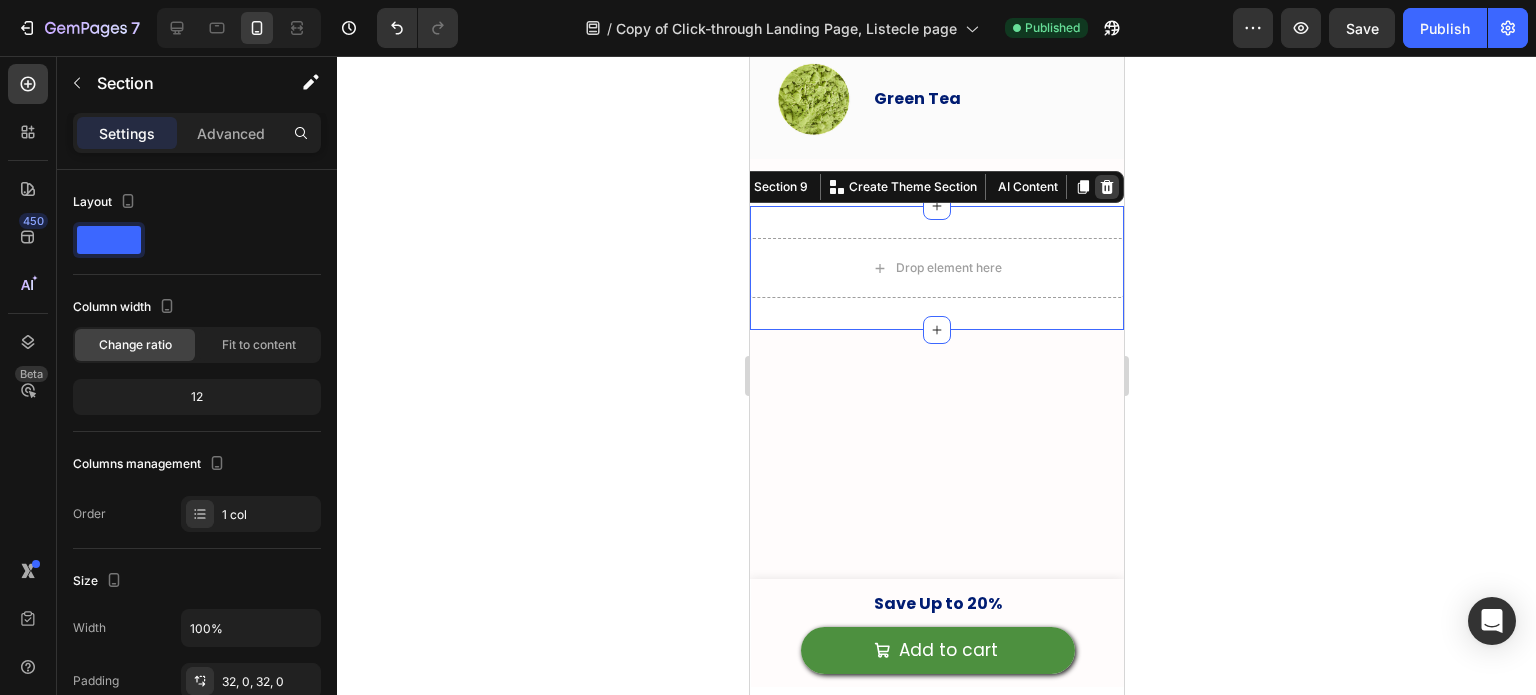 click 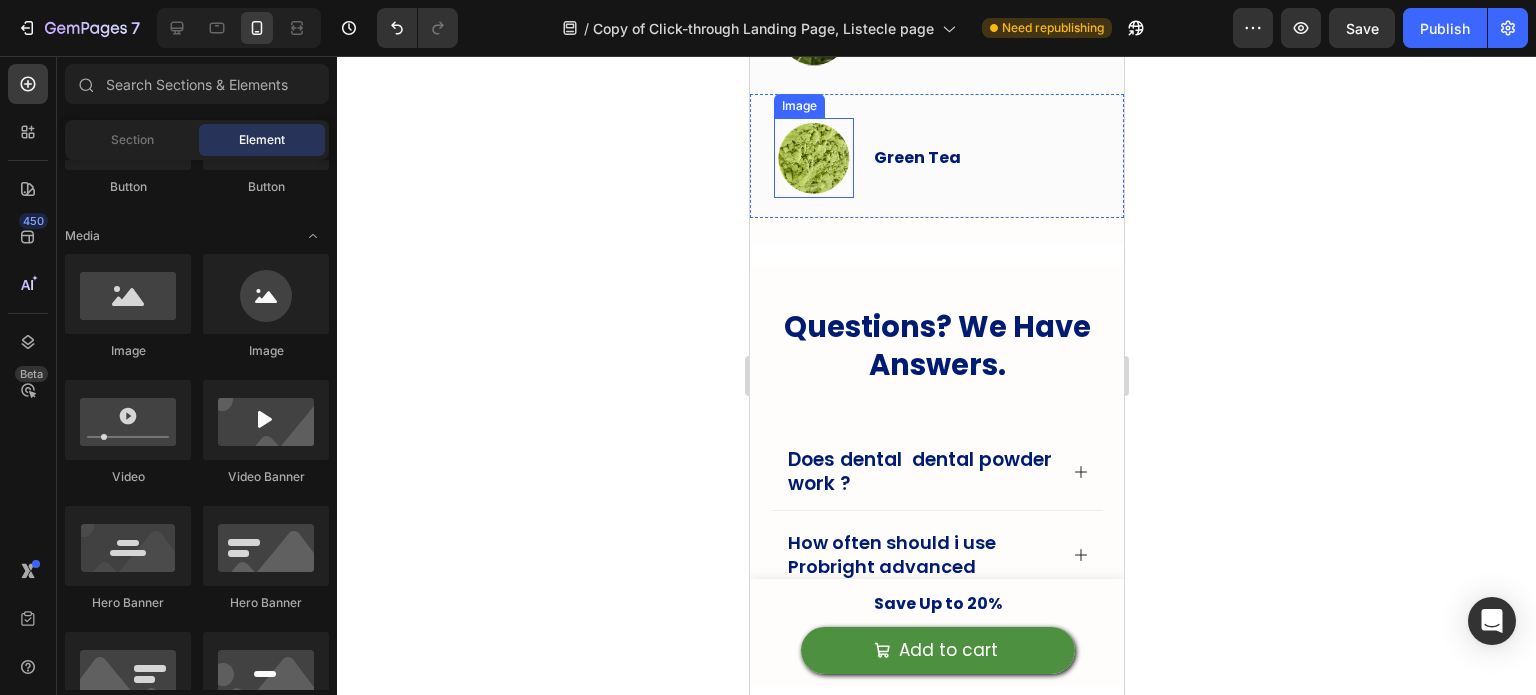 scroll, scrollTop: 6023, scrollLeft: 0, axis: vertical 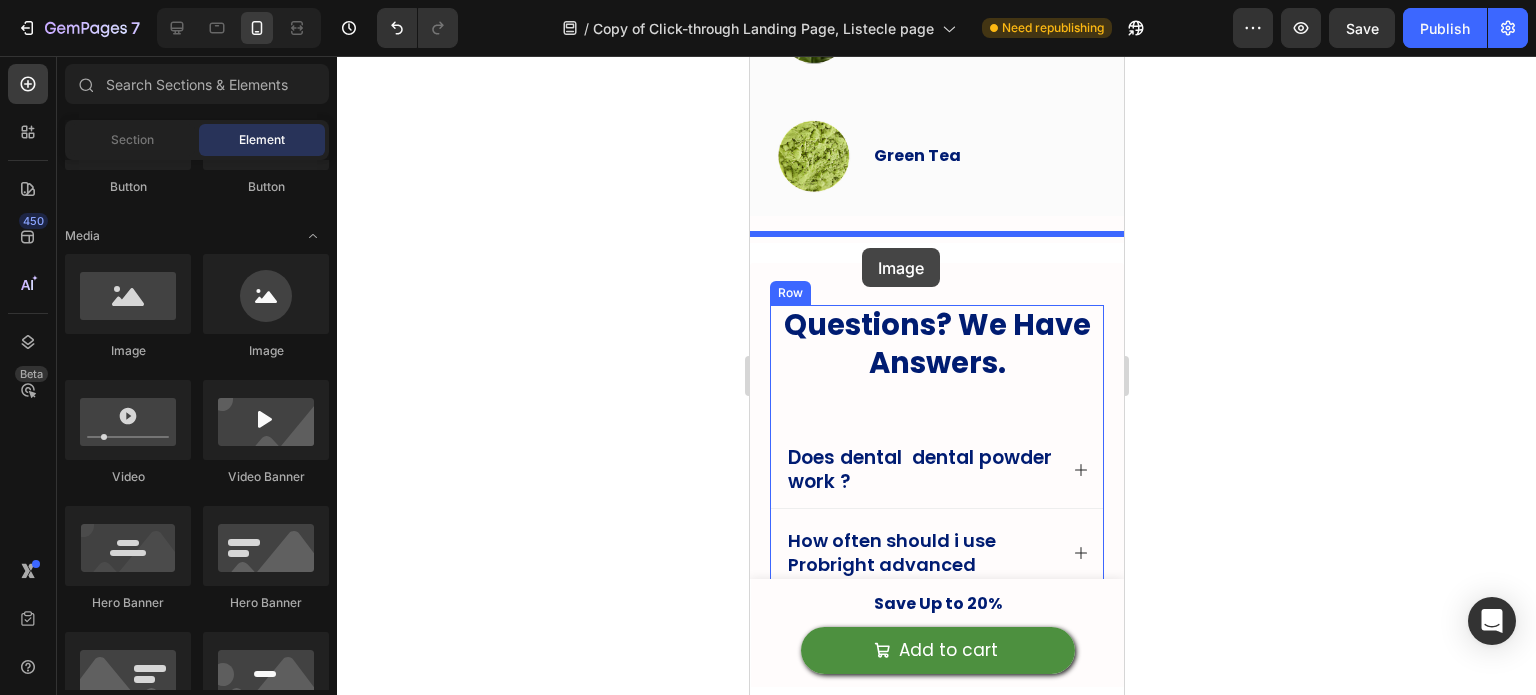 drag, startPoint x: 930, startPoint y: 368, endPoint x: 861, endPoint y: 248, distance: 138.42326 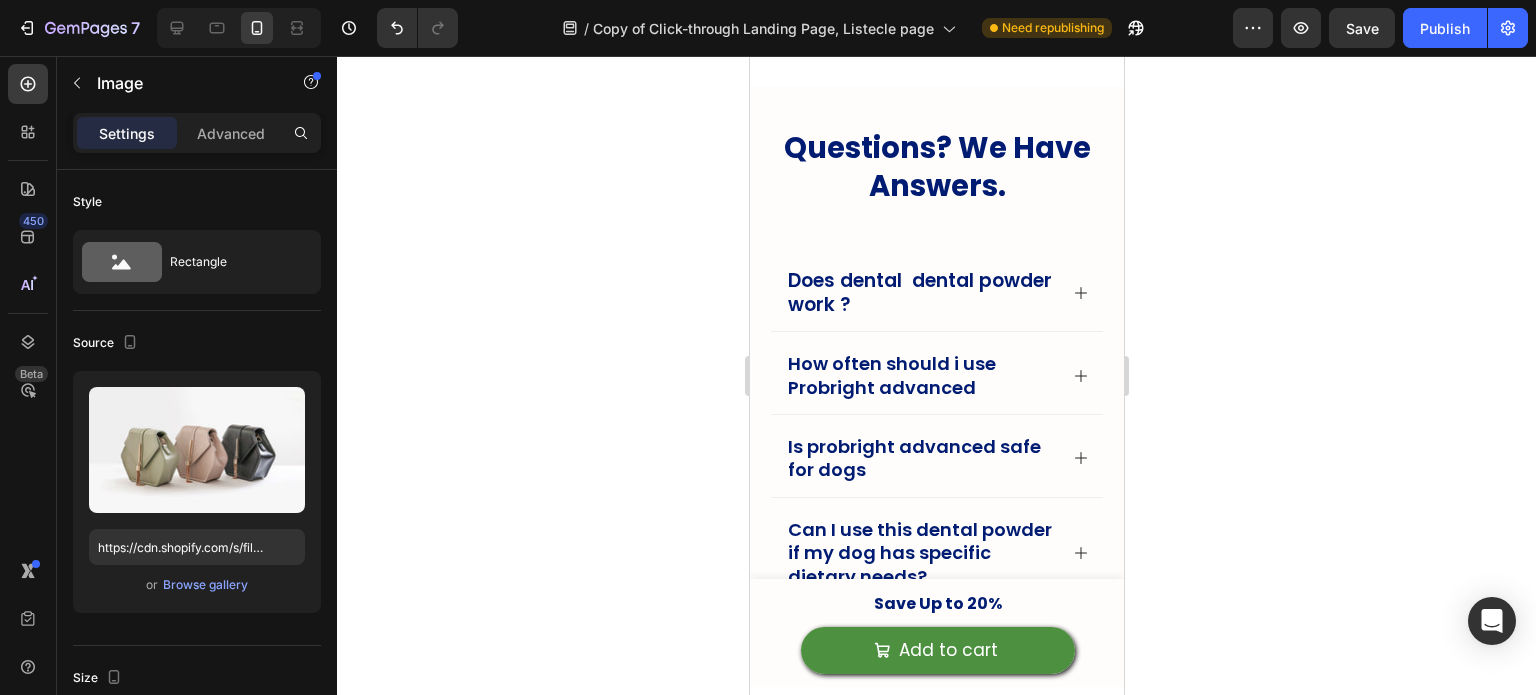 scroll, scrollTop: 5979, scrollLeft: 0, axis: vertical 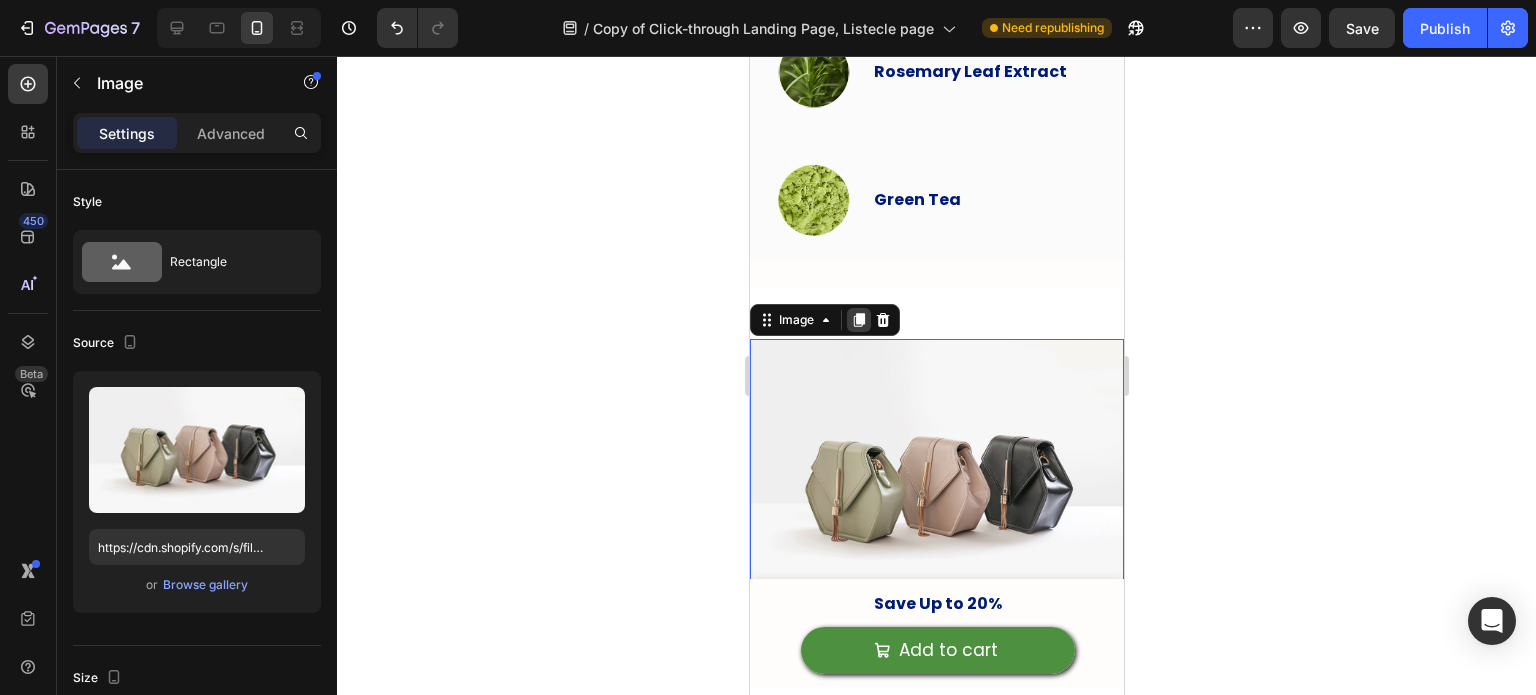 click 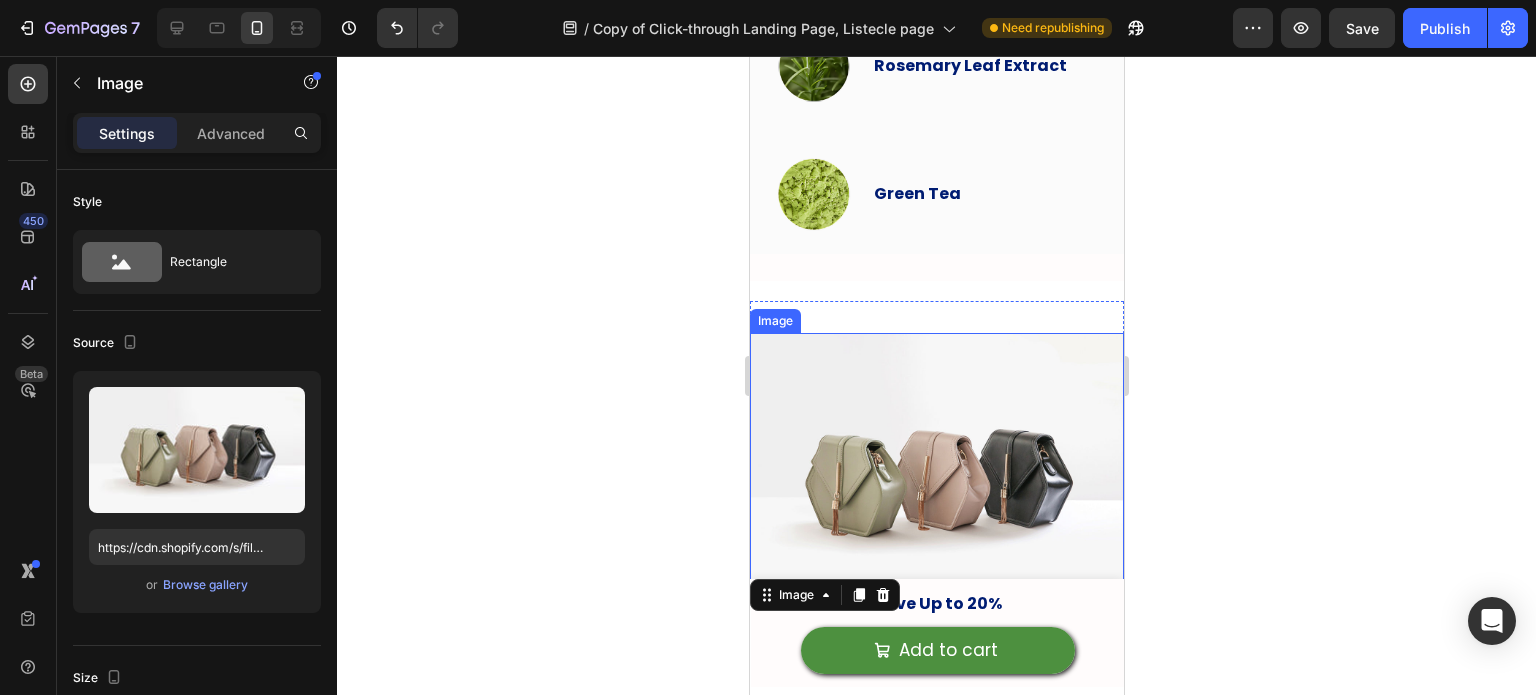 scroll, scrollTop: 786, scrollLeft: 0, axis: vertical 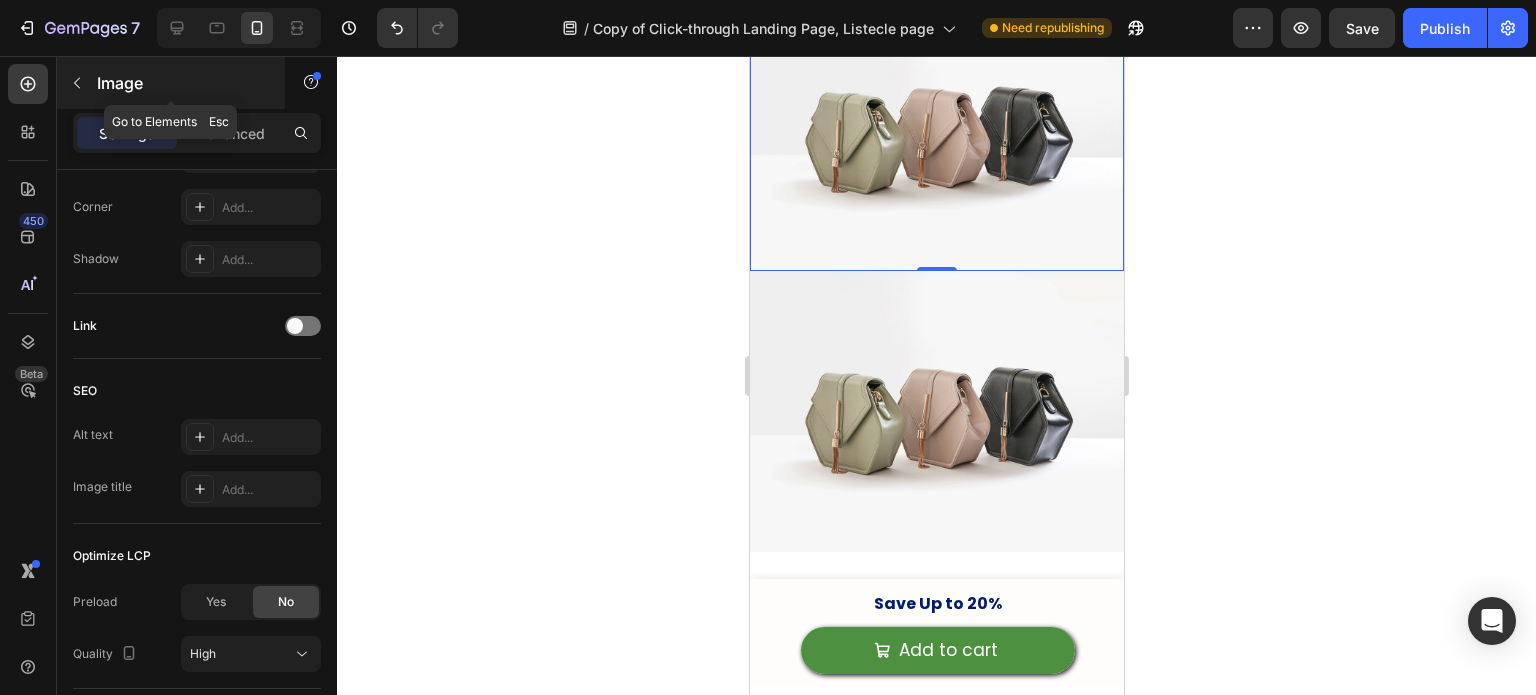 click at bounding box center (77, 83) 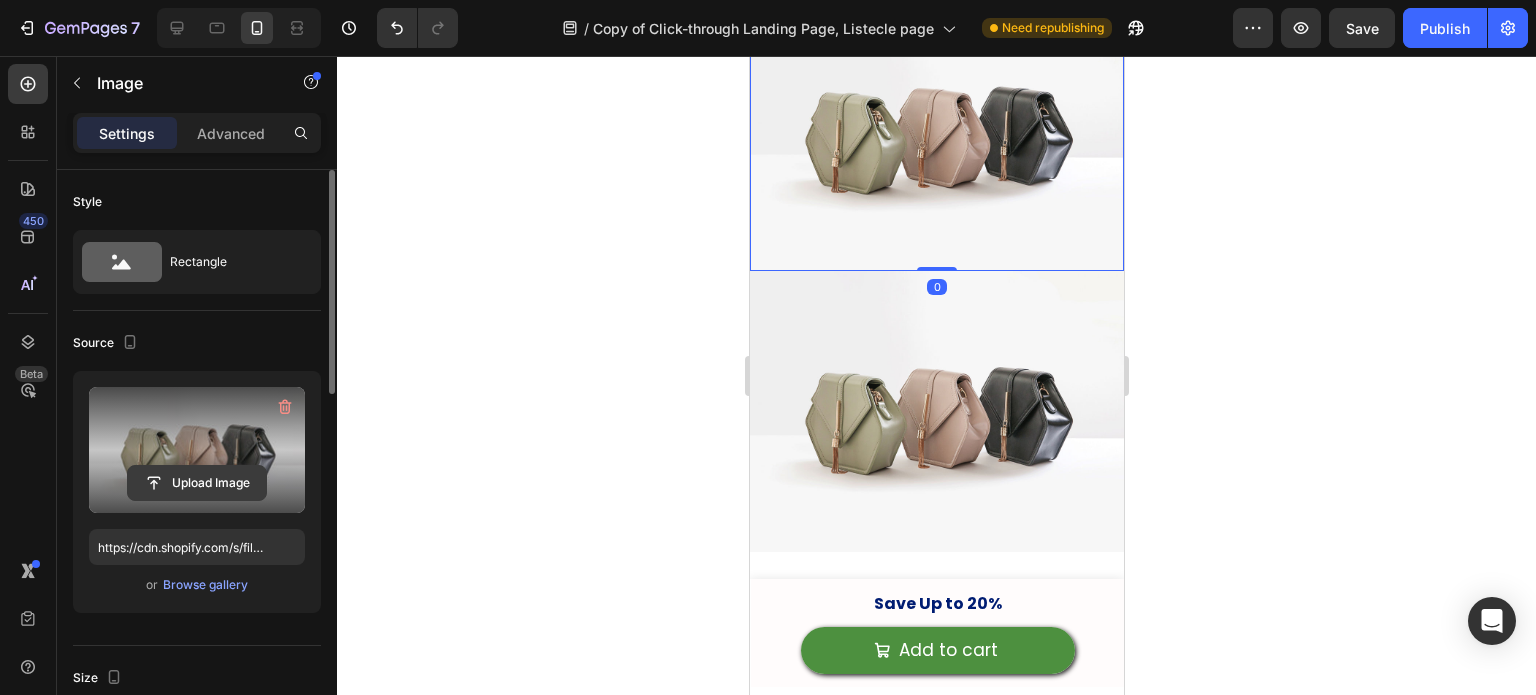 click 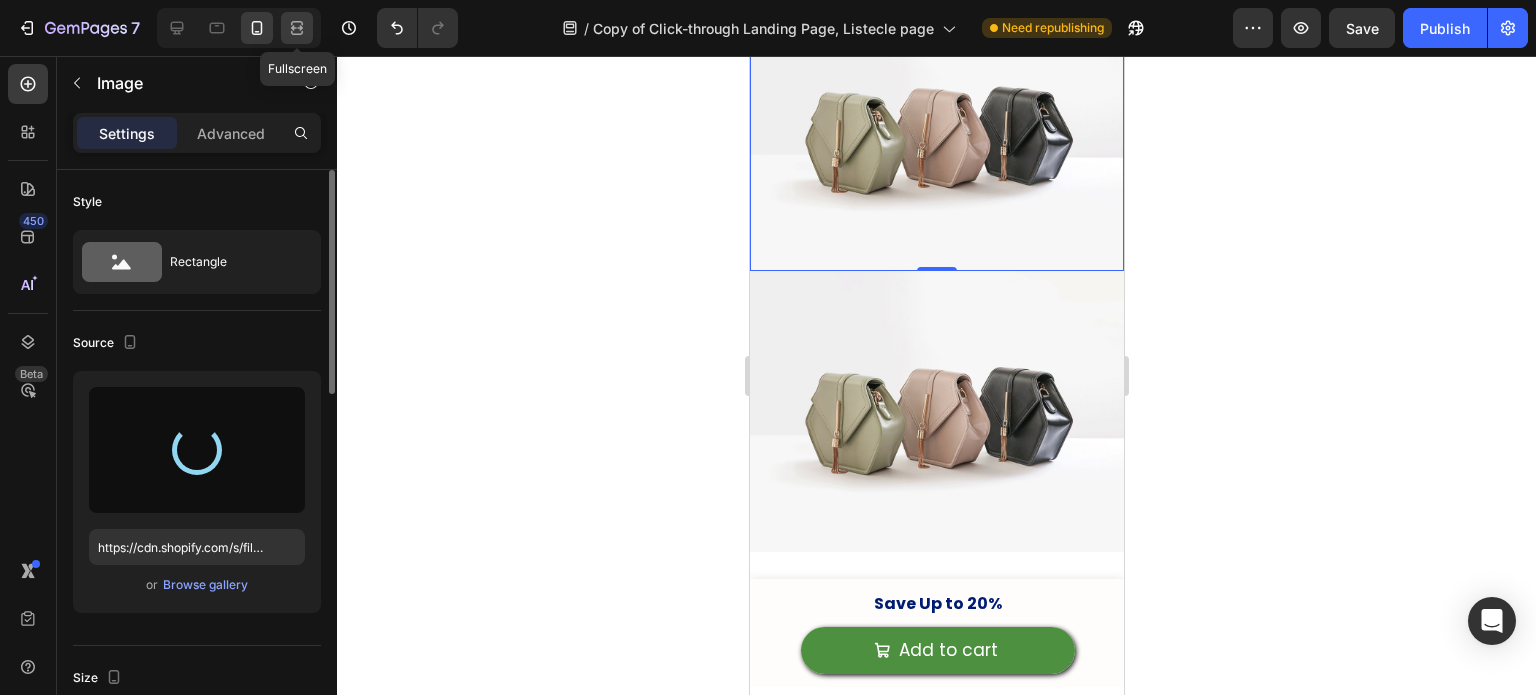 type on "https://cdn.shopify.com/s/files/1/0642/3973/0761/files/gempages_553527379021005886-9a02da40-35ff-42ef-b1c7-53f11fc1c242.webp" 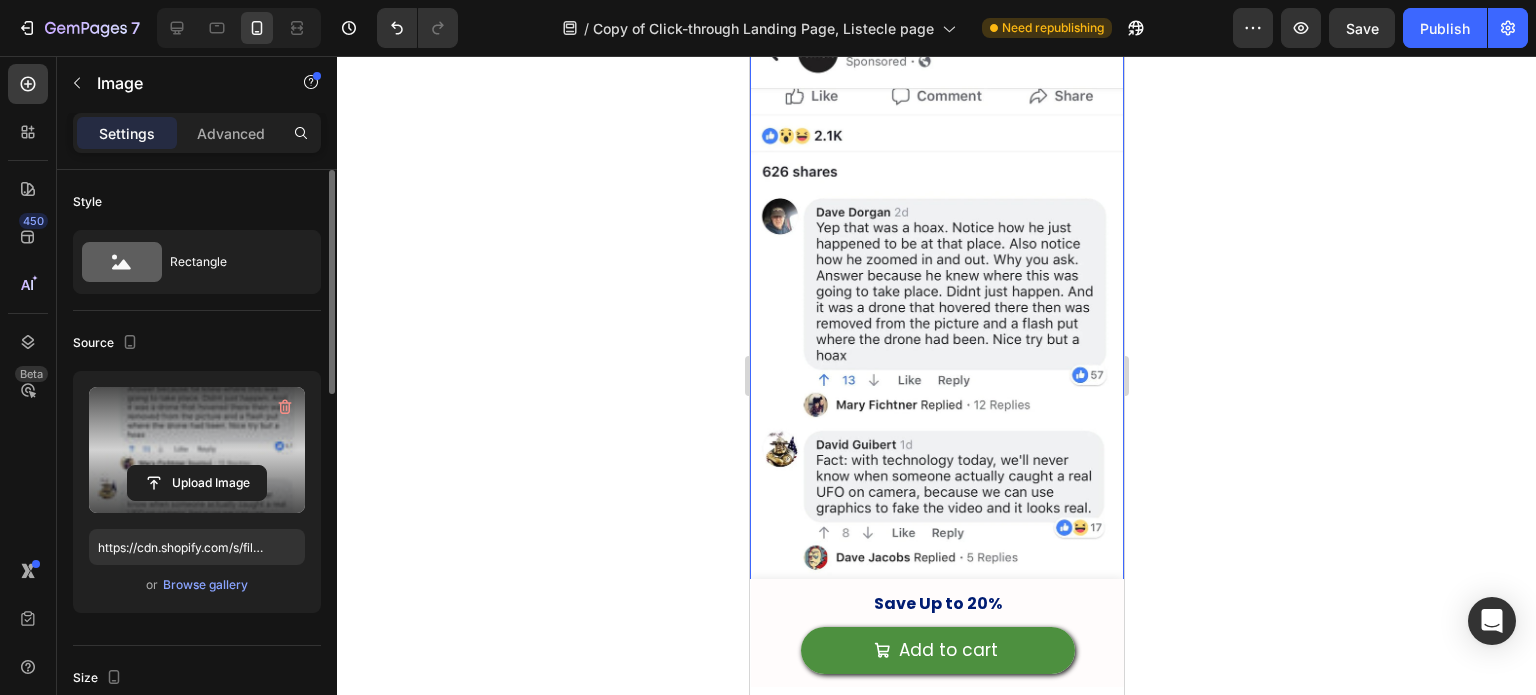 scroll, scrollTop: 6337, scrollLeft: 0, axis: vertical 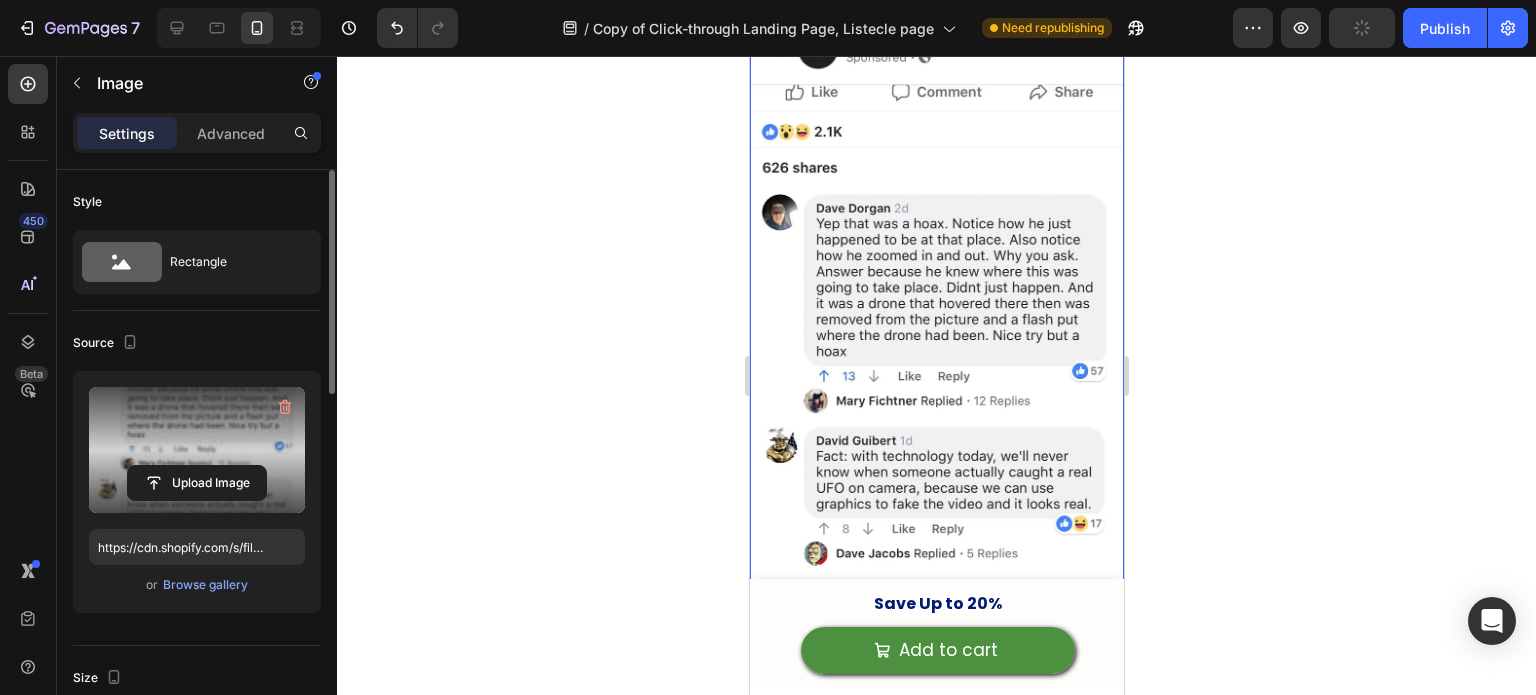 click 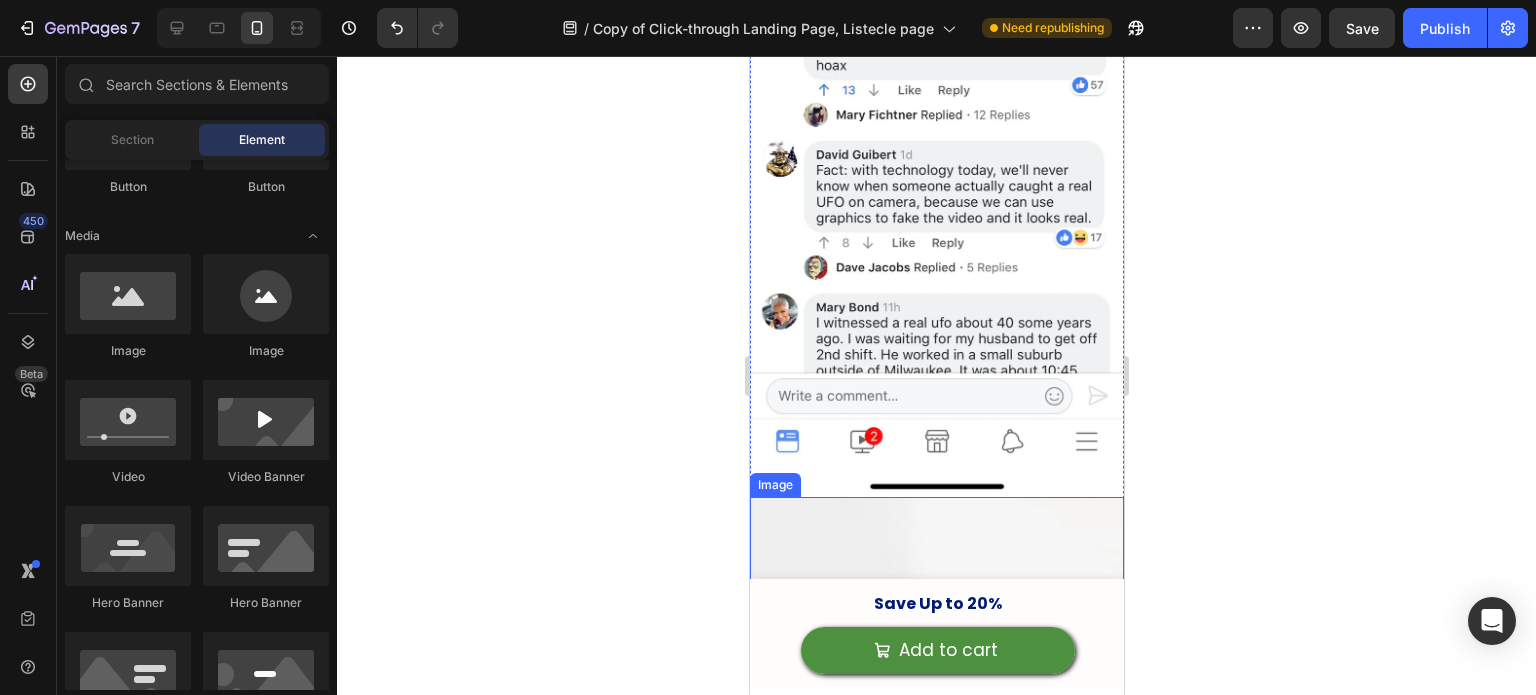 scroll, scrollTop: 6664, scrollLeft: 0, axis: vertical 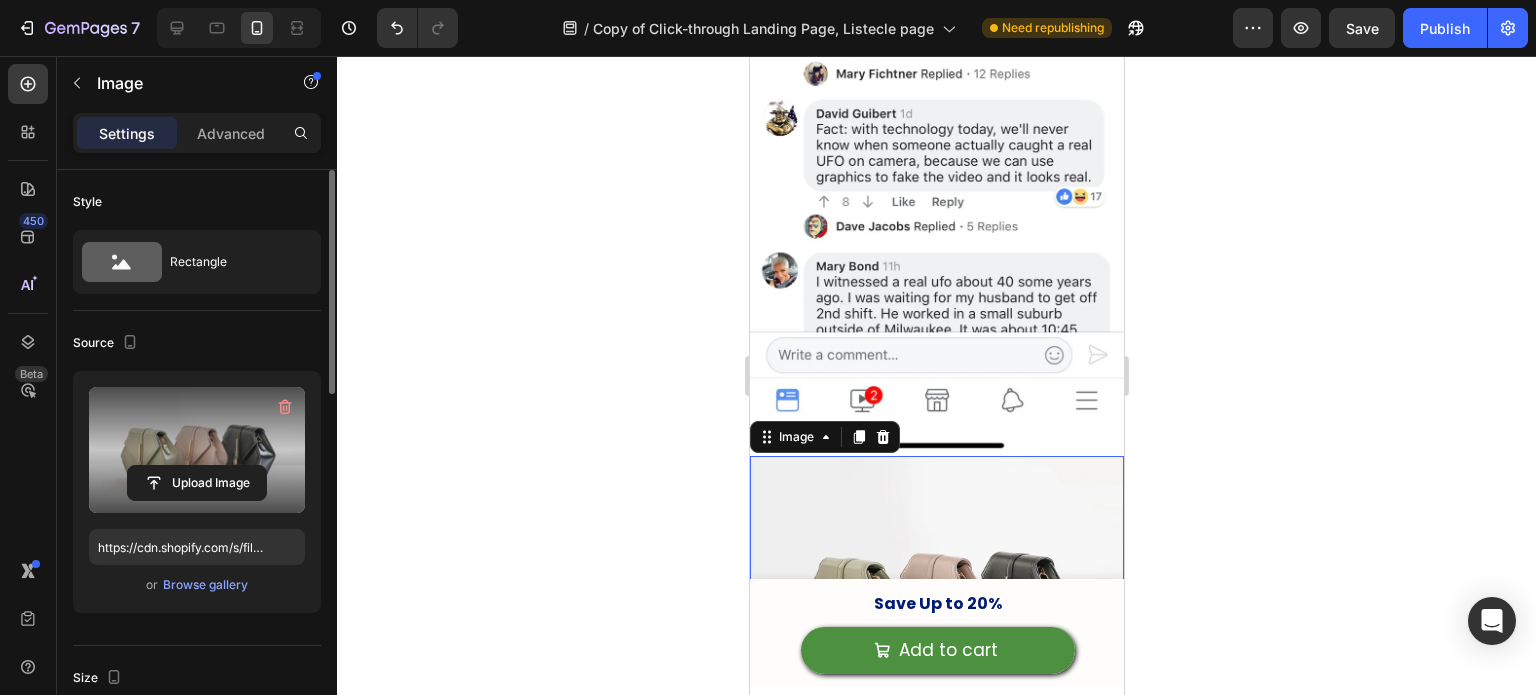 click at bounding box center (197, 450) 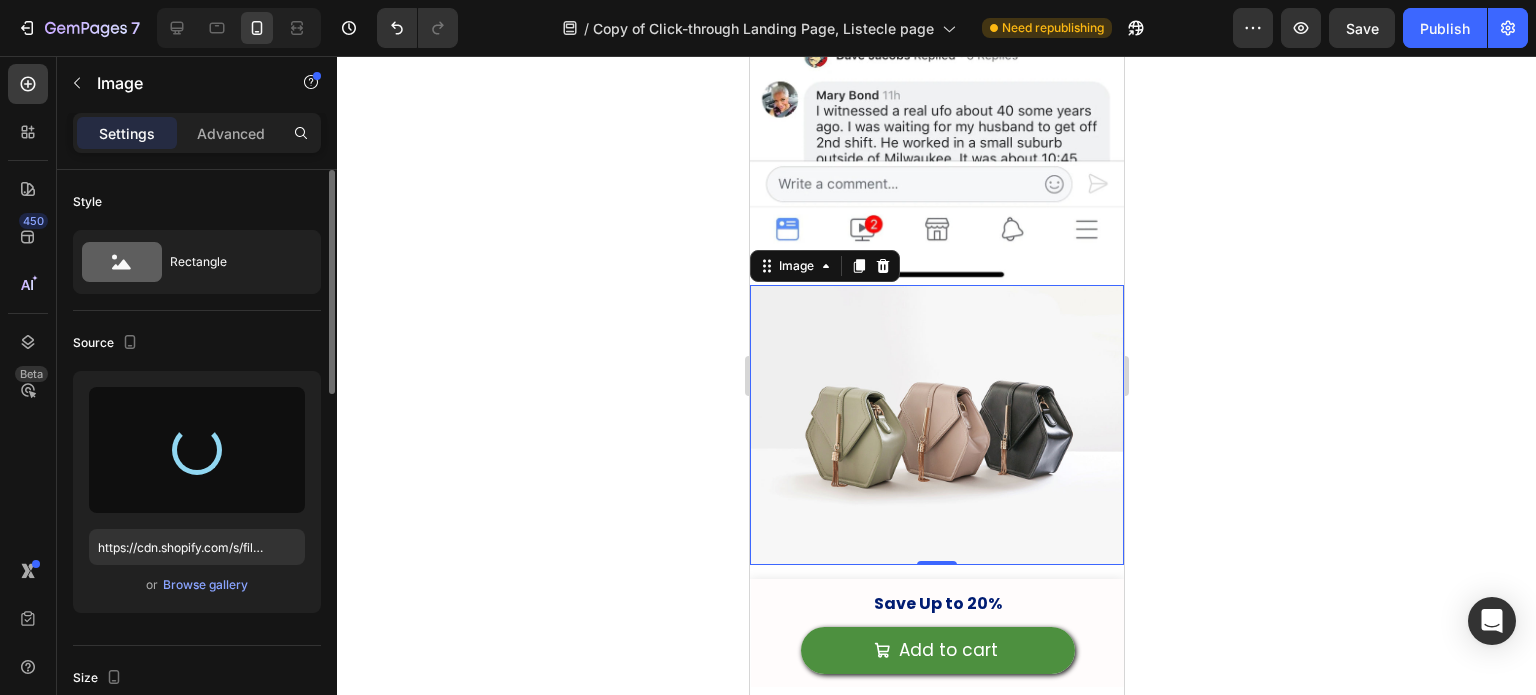 scroll, scrollTop: 6837, scrollLeft: 0, axis: vertical 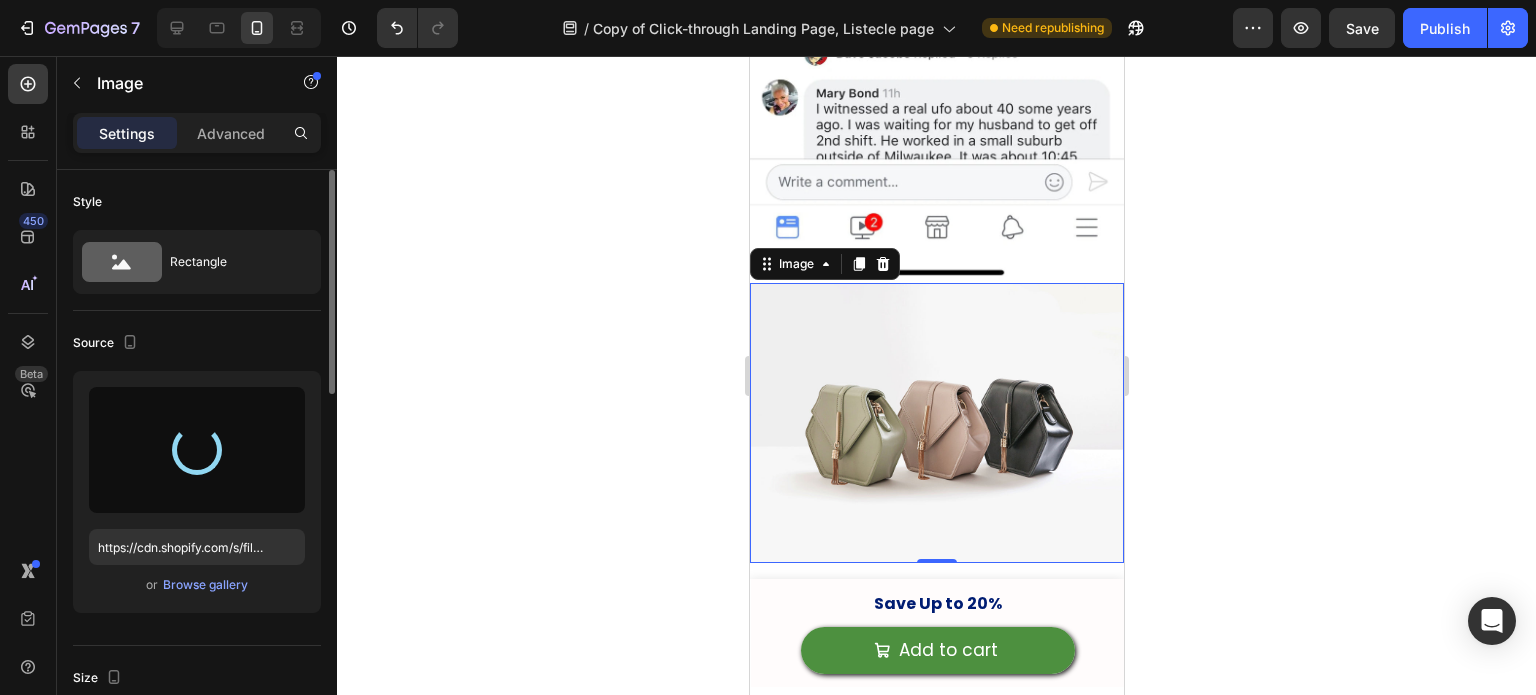 type on "https://cdn.shopify.com/s/files/1/0642/3973/0761/files/gempages_553527379021005886-fff0b7f7-b141-46cd-aa1a-c233450c1316.png" 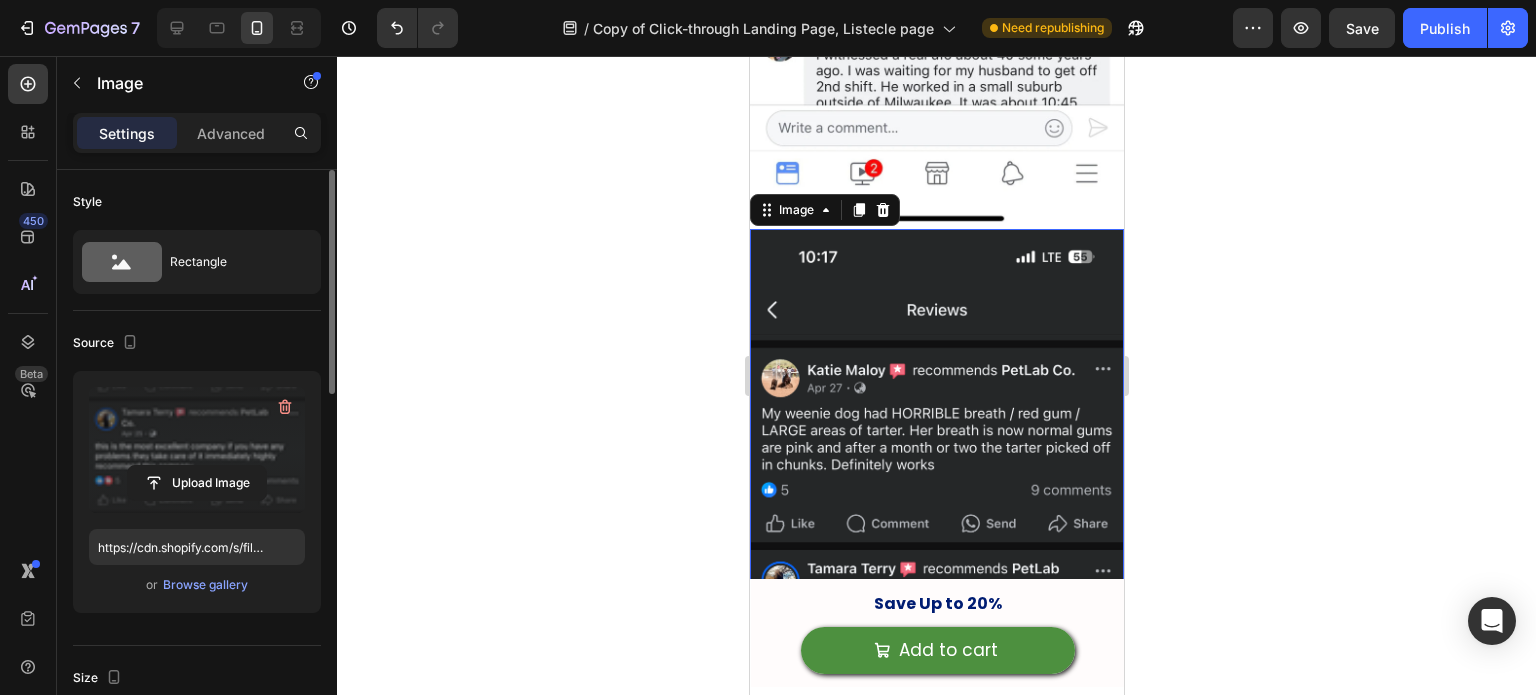 scroll, scrollTop: 6890, scrollLeft: 0, axis: vertical 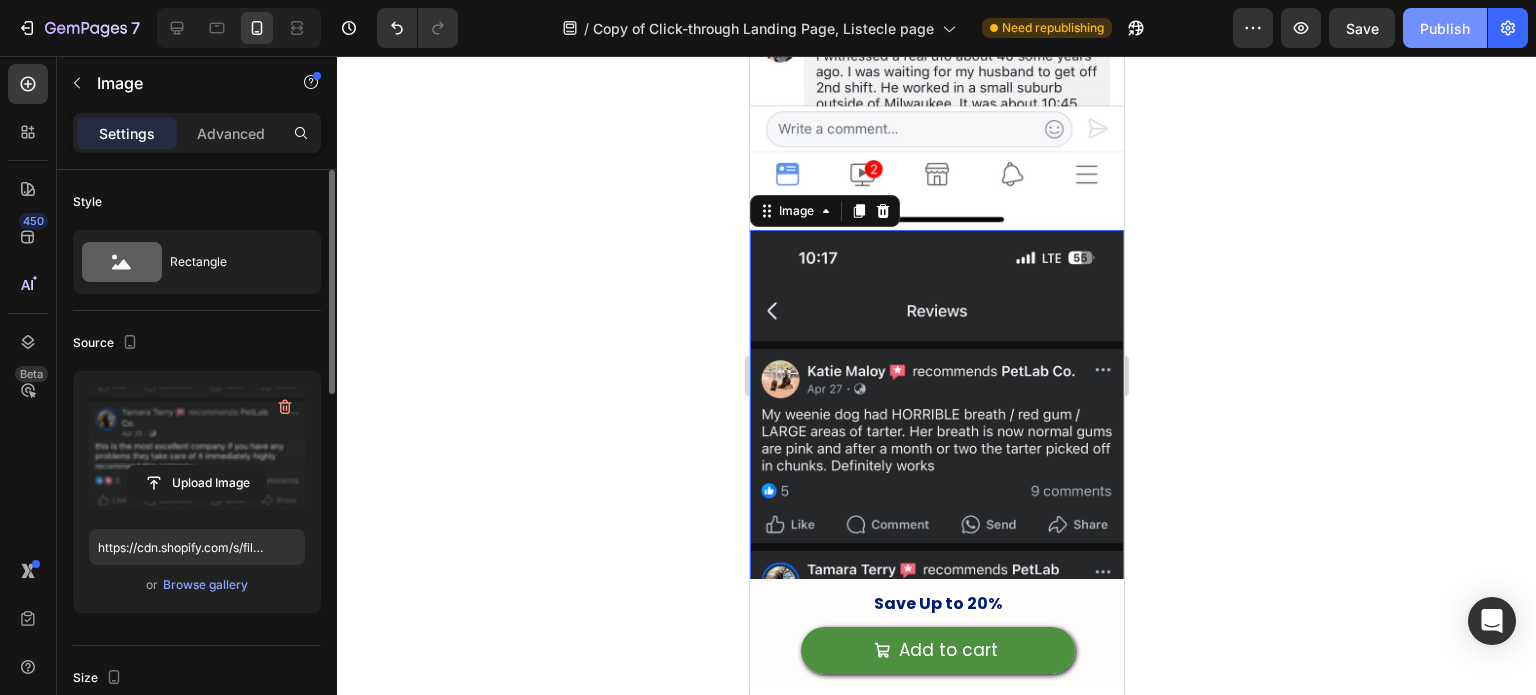 click on "Publish" 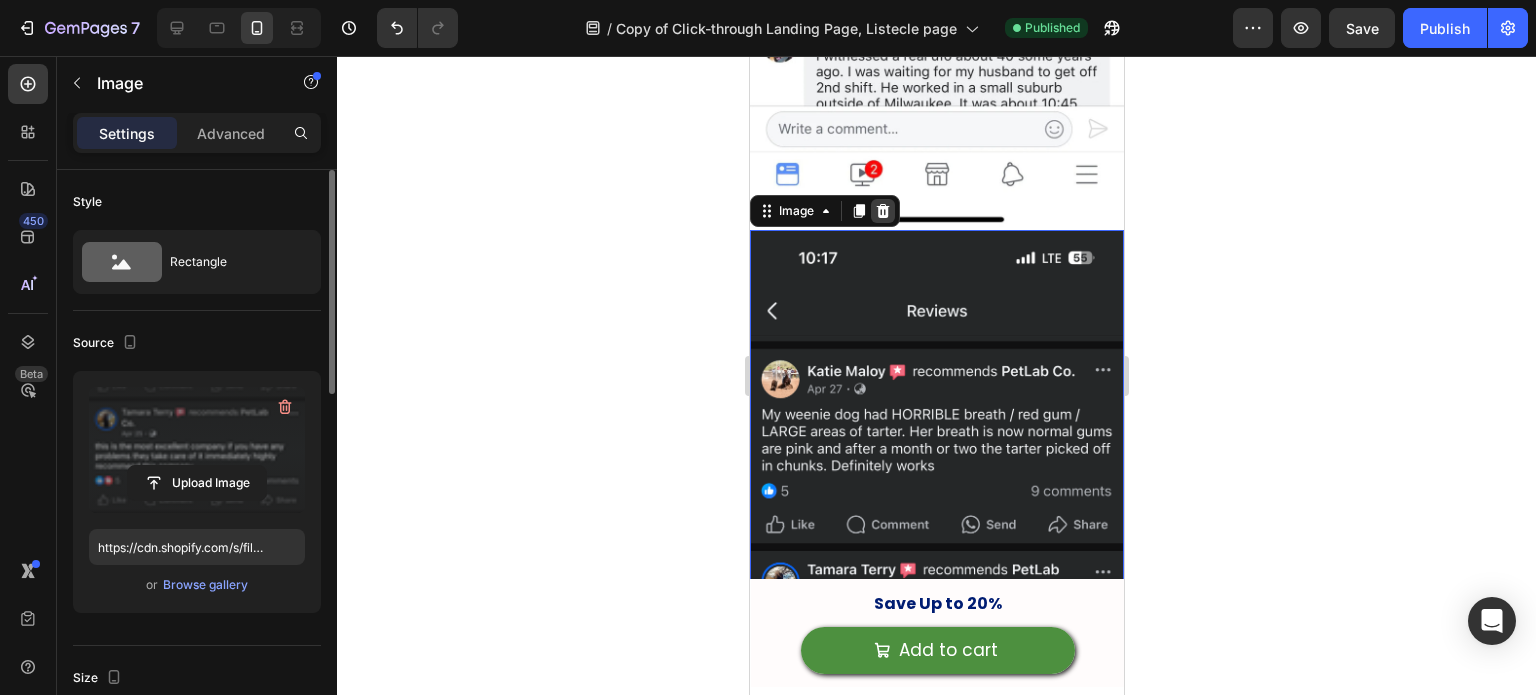 click at bounding box center (882, 211) 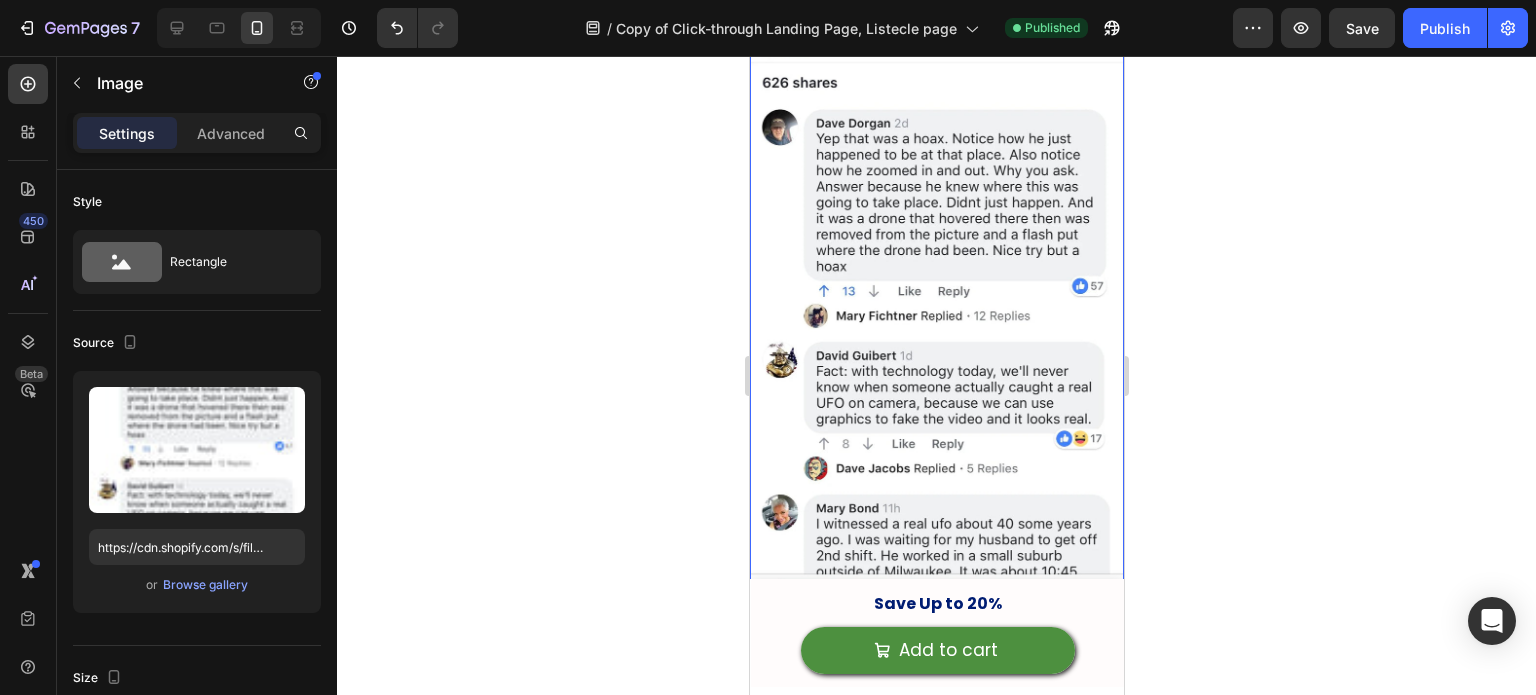click at bounding box center (936, 293) 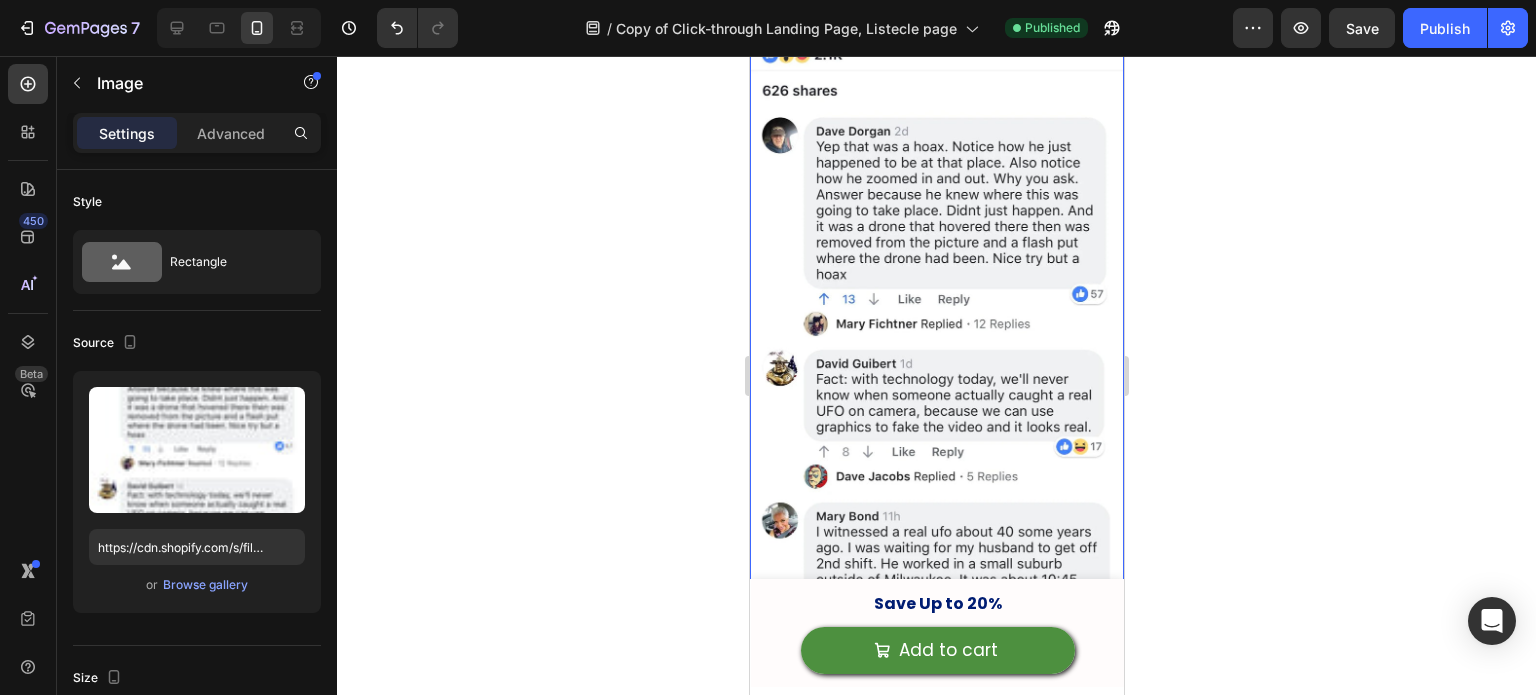 scroll, scrollTop: 6042, scrollLeft: 0, axis: vertical 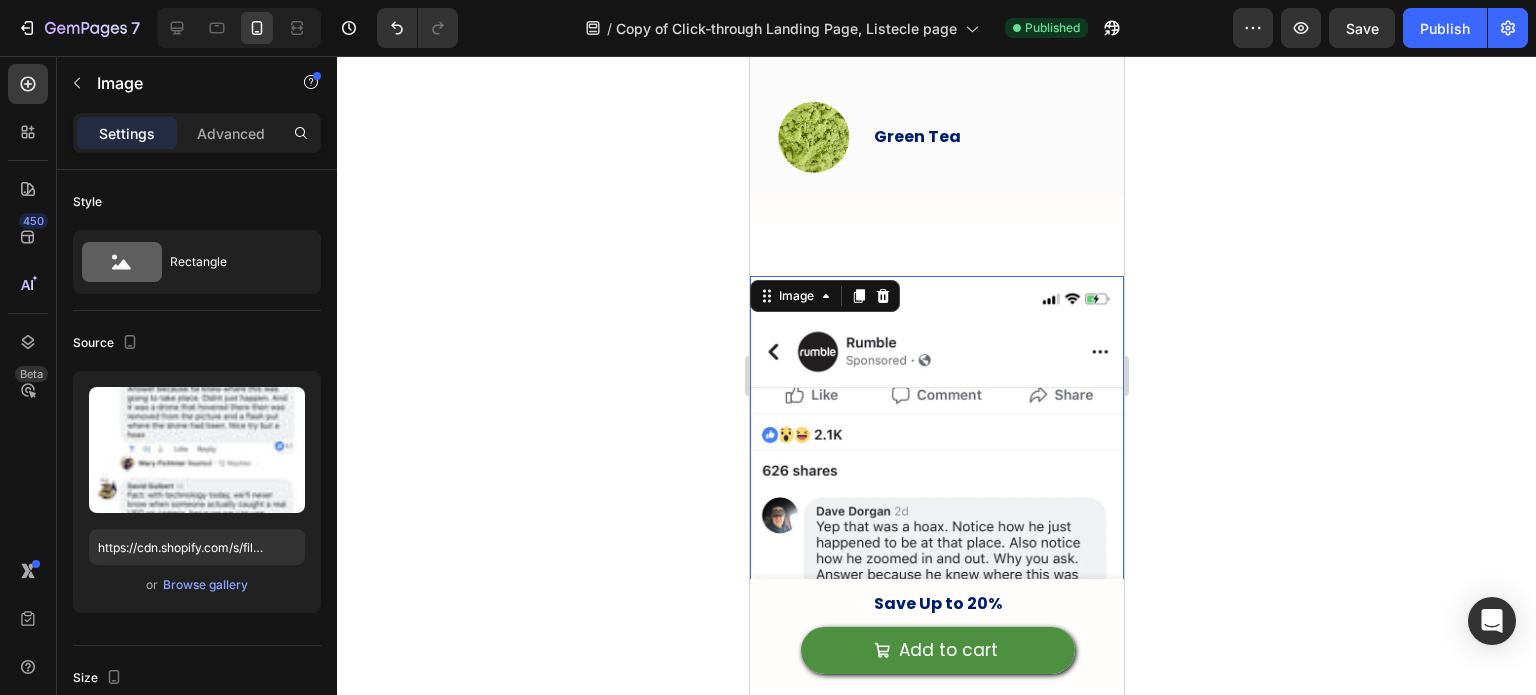 drag, startPoint x: 874, startPoint y: 294, endPoint x: 880, endPoint y: 467, distance: 173.10402 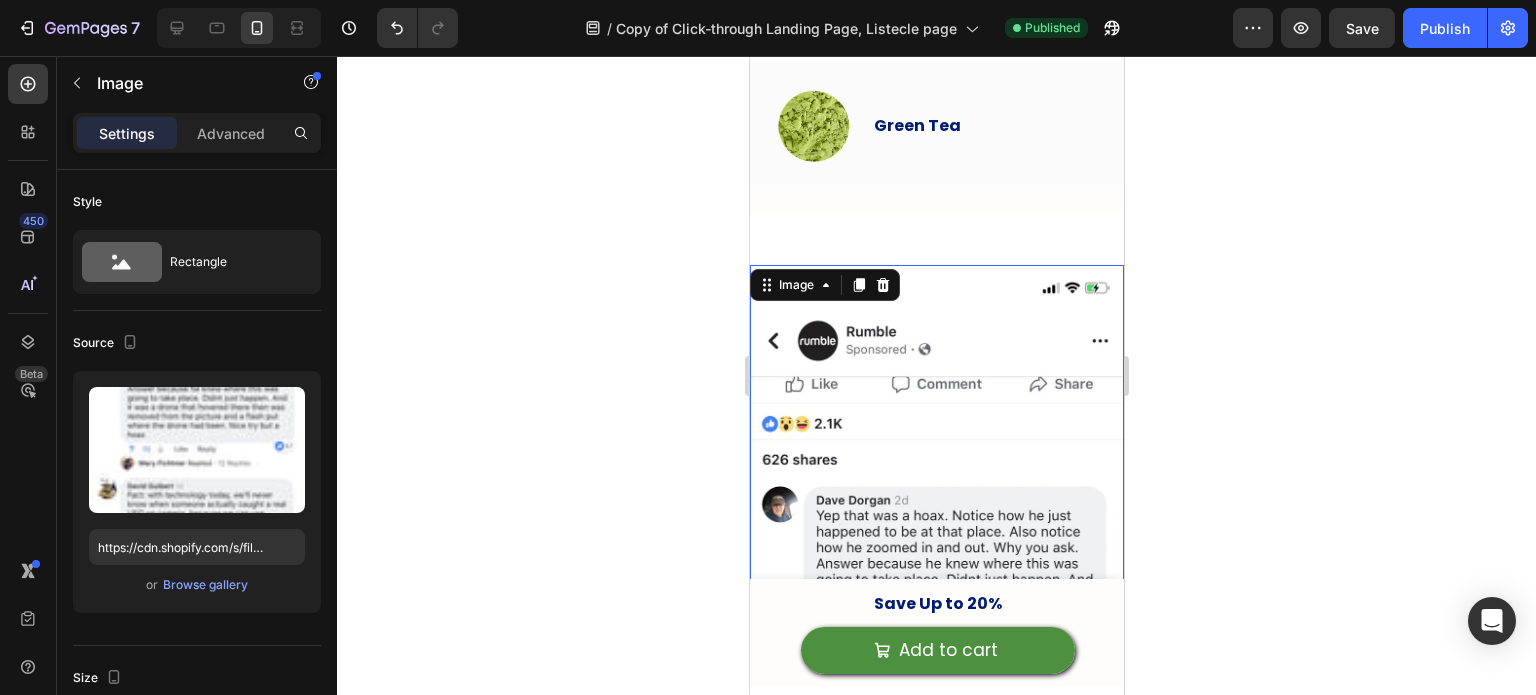 scroll, scrollTop: 6054, scrollLeft: 0, axis: vertical 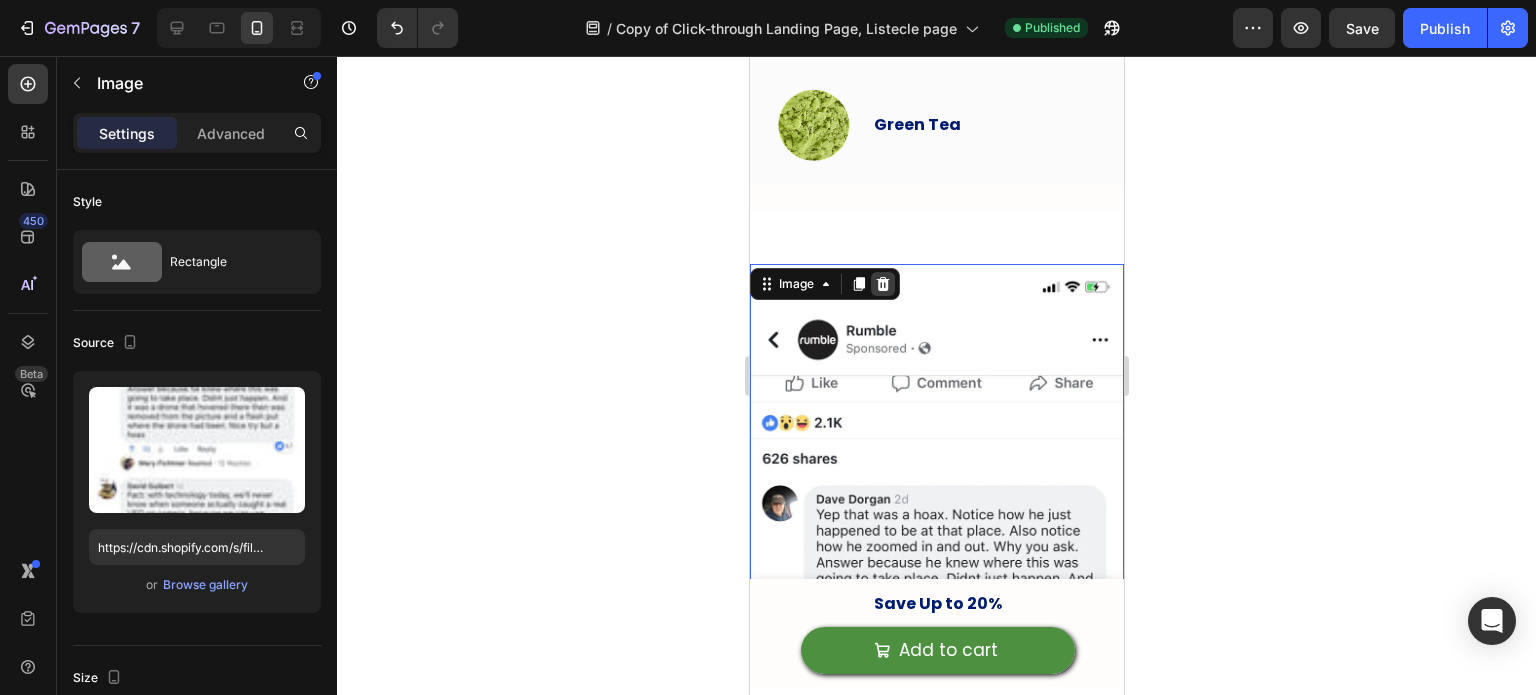 click 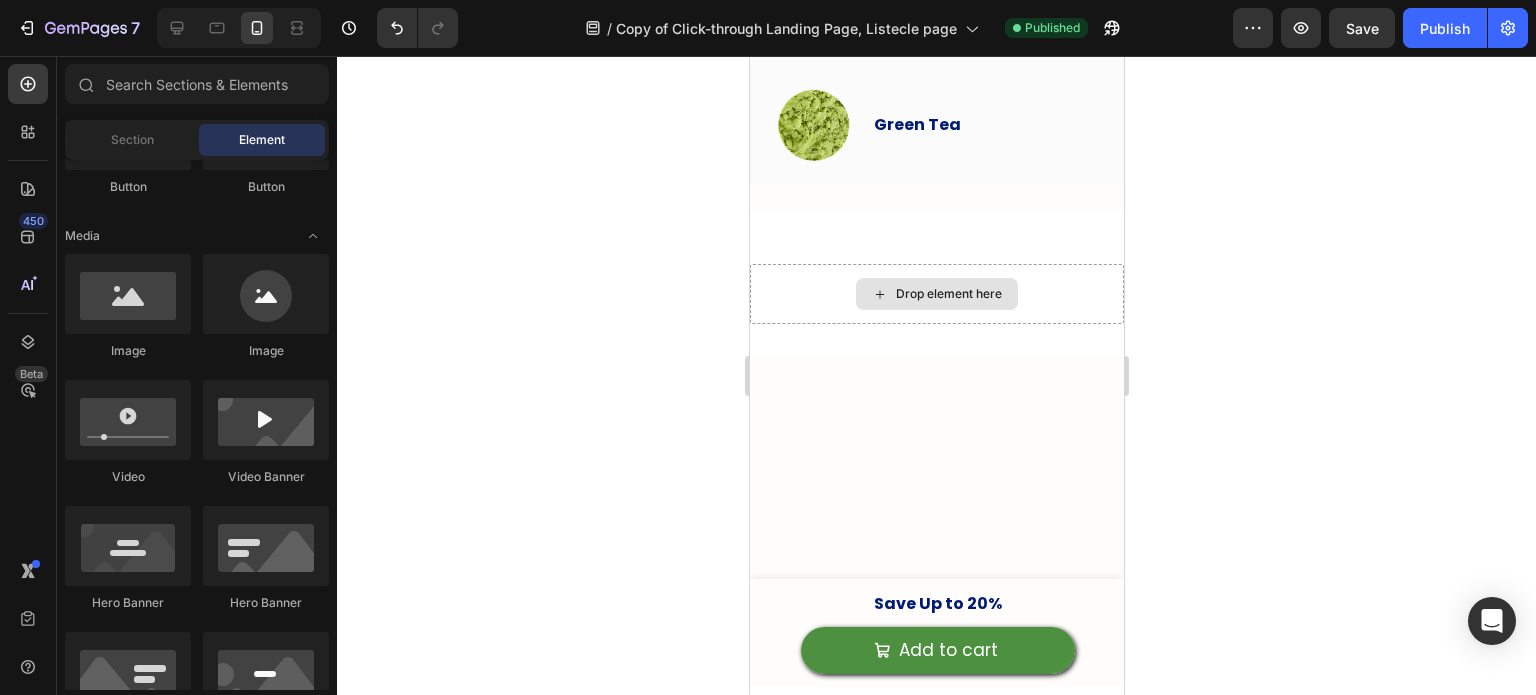 click on "Drop element here" at bounding box center (936, 294) 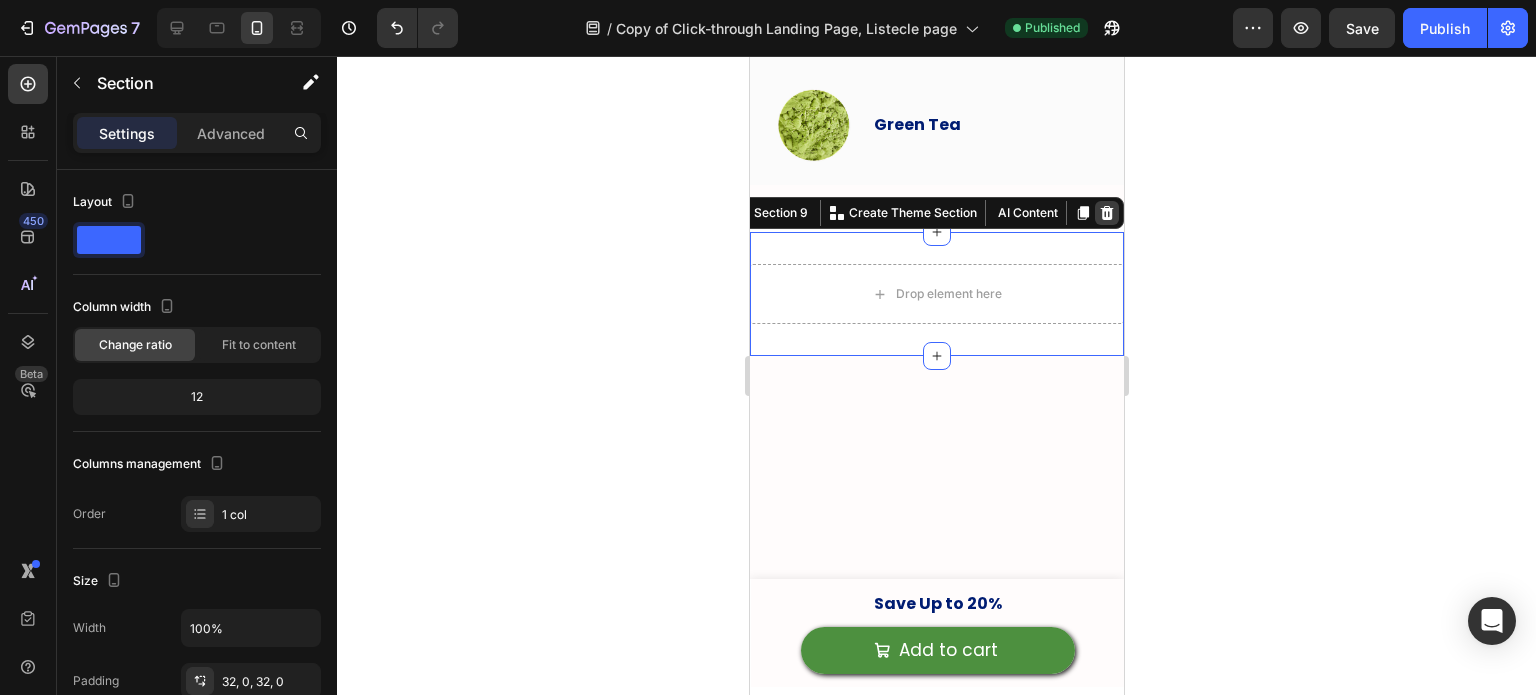 click 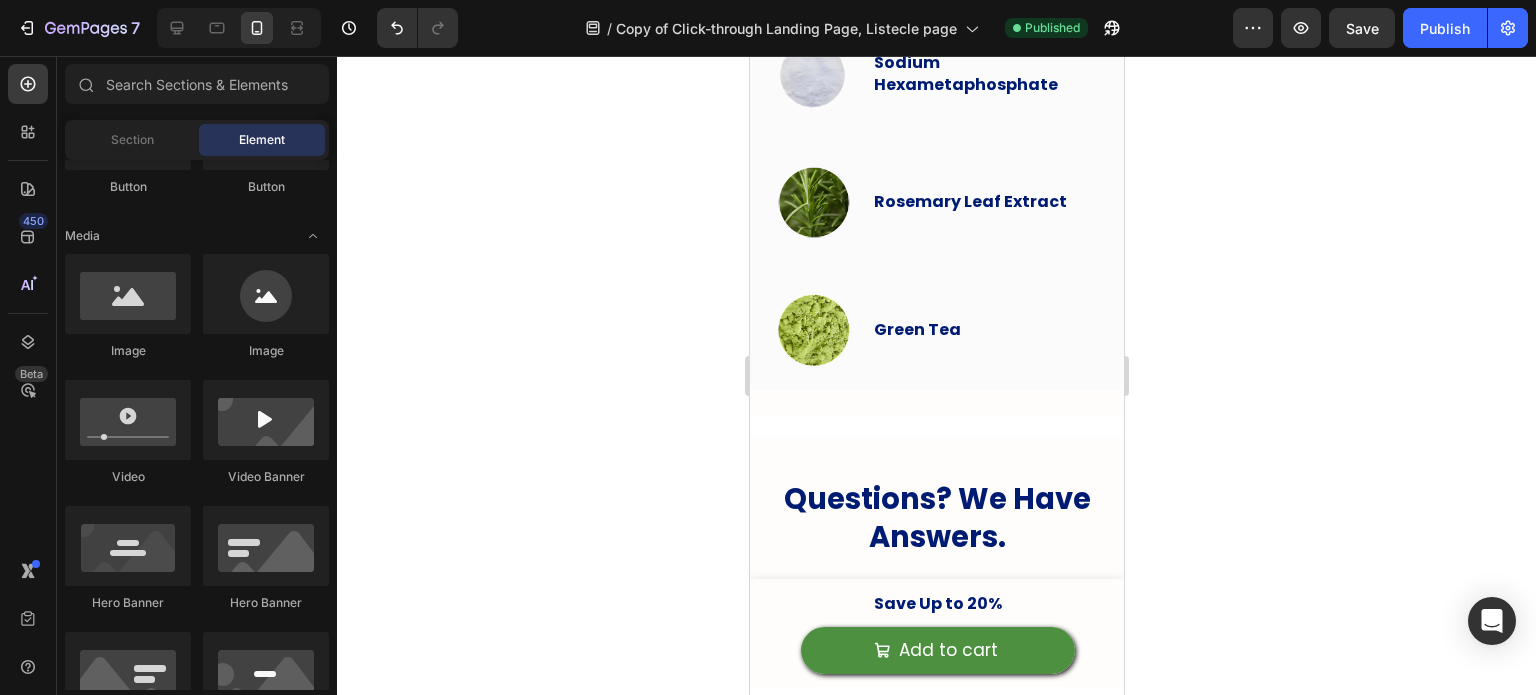 scroll, scrollTop: 5815, scrollLeft: 0, axis: vertical 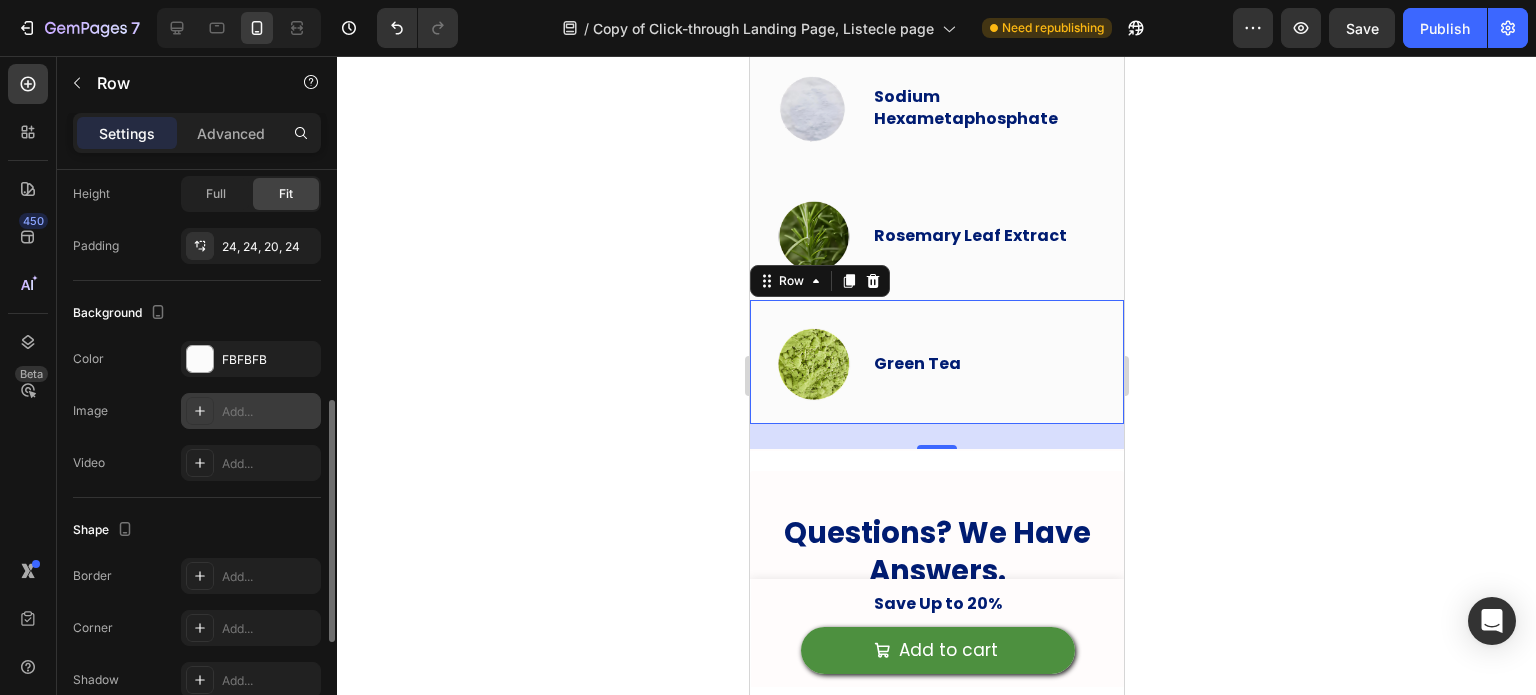 click on "Add..." at bounding box center [251, 411] 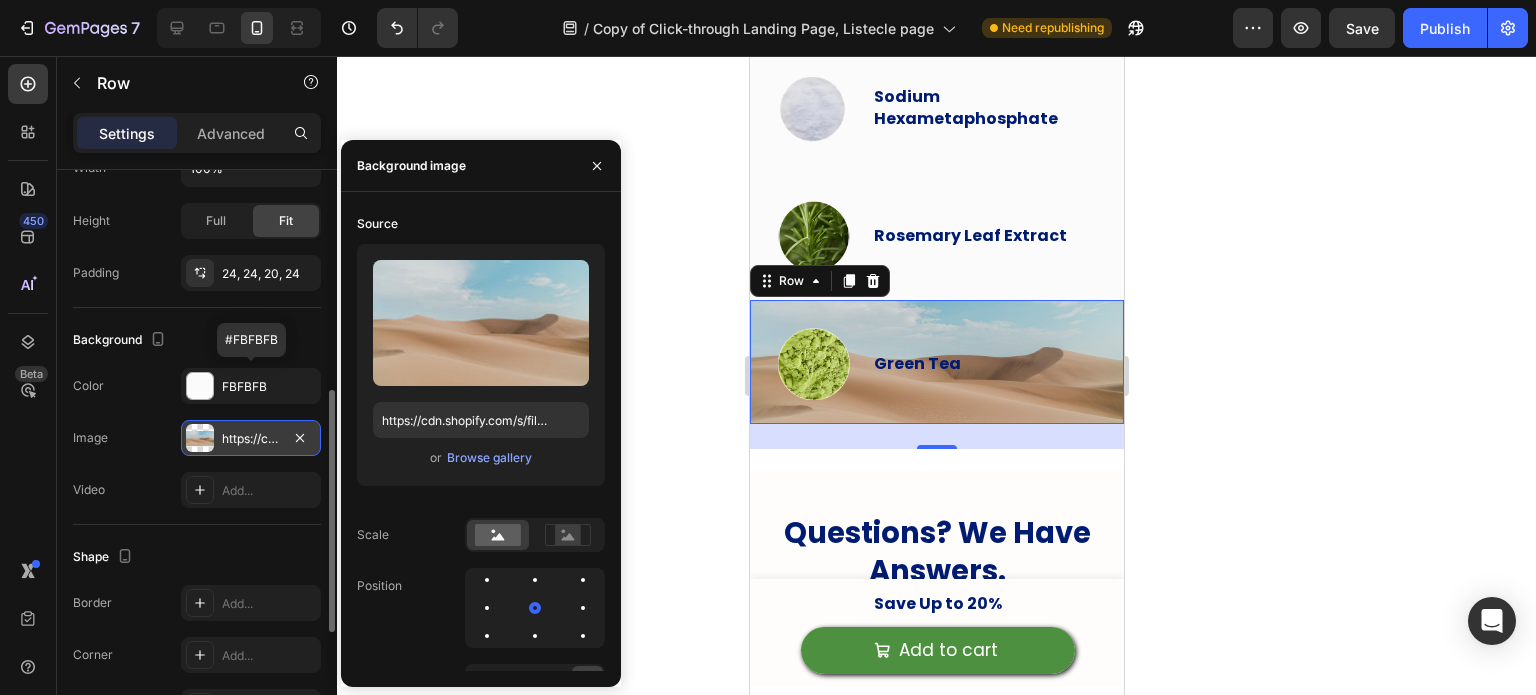 scroll, scrollTop: 524, scrollLeft: 0, axis: vertical 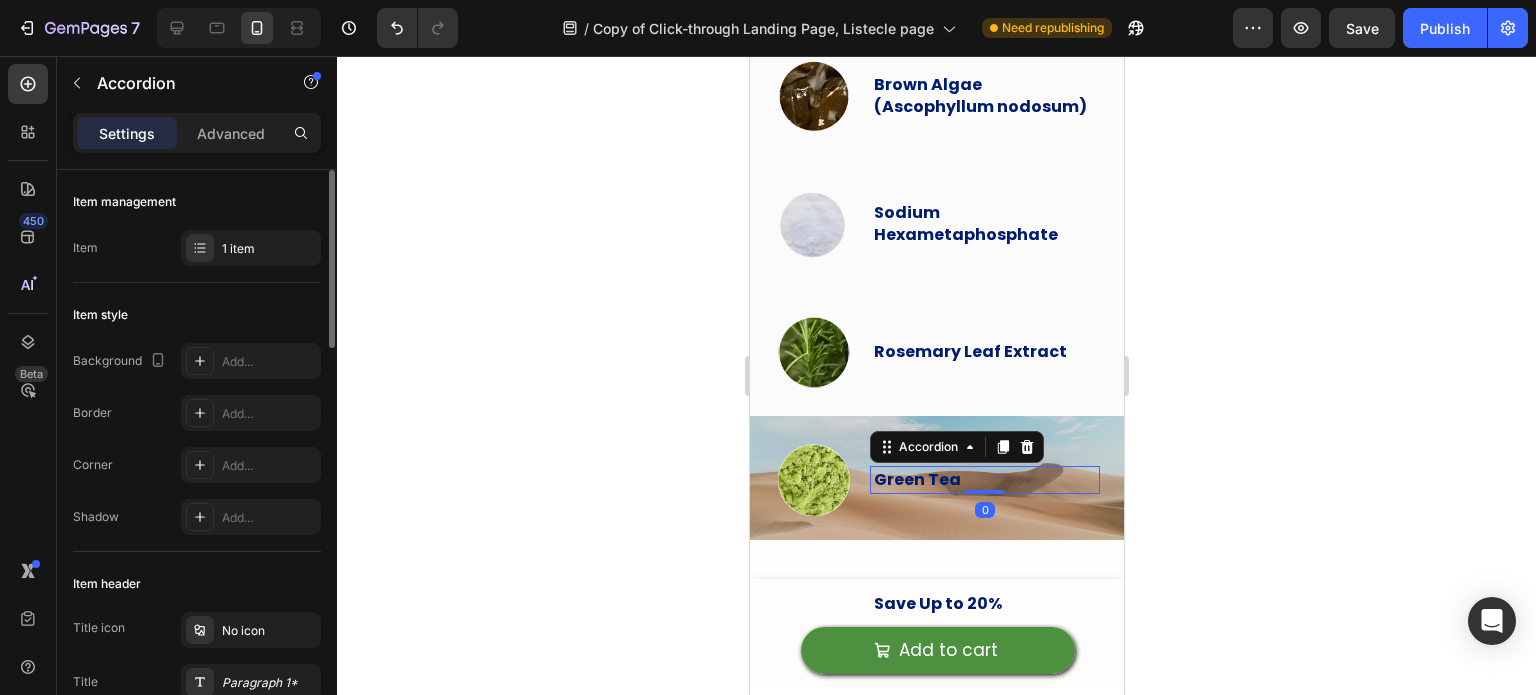click on "Green Tea" at bounding box center (984, 480) 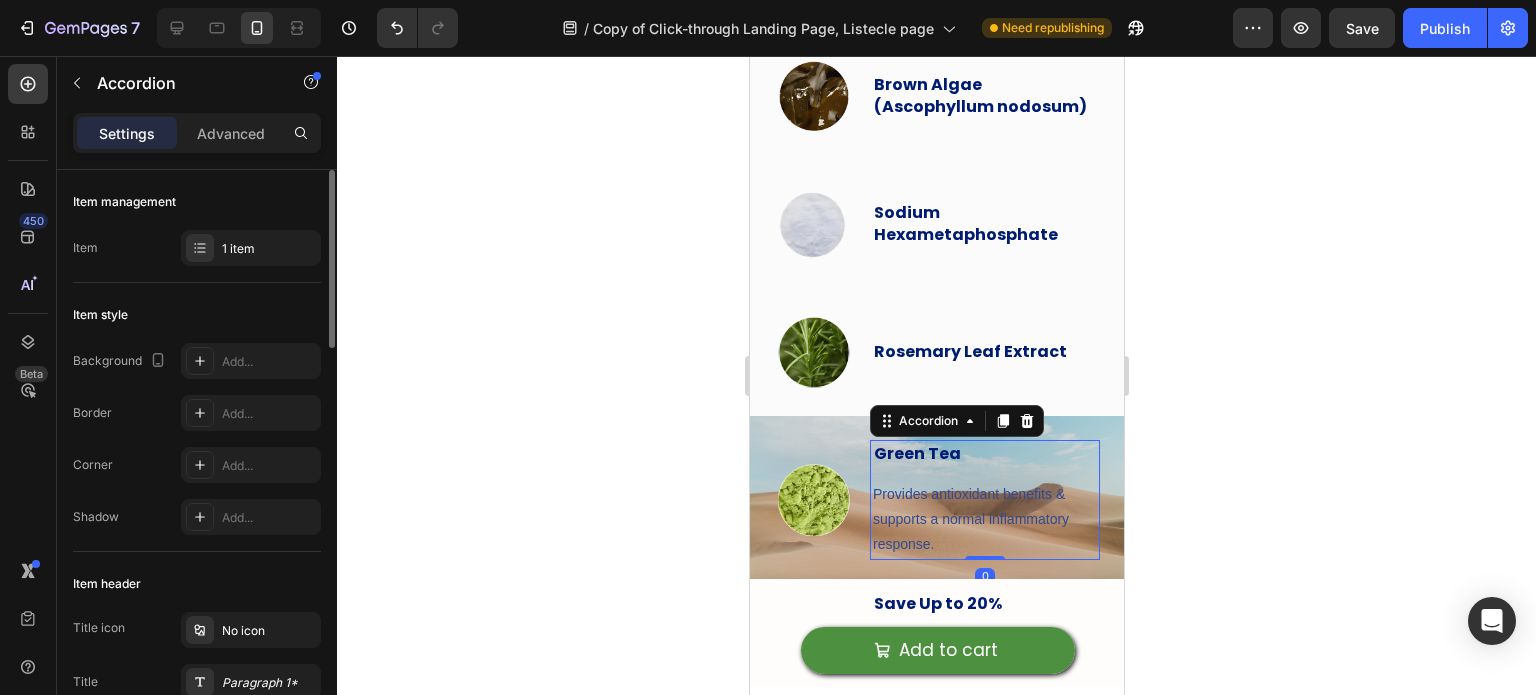 click on "Green Tea Provides antioxidant benefits & supports a normal inflammatory response. Text block" at bounding box center [984, 500] 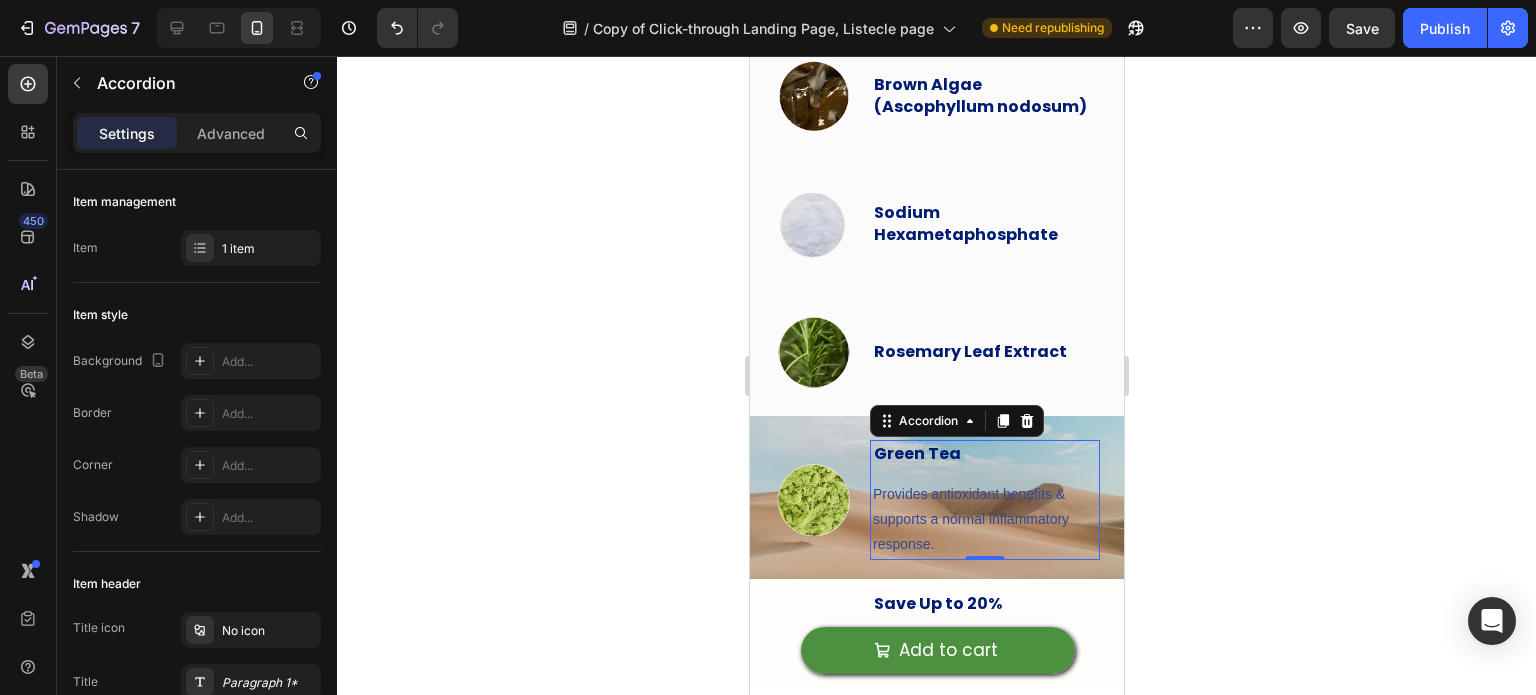 click on "Green Tea" at bounding box center (984, 454) 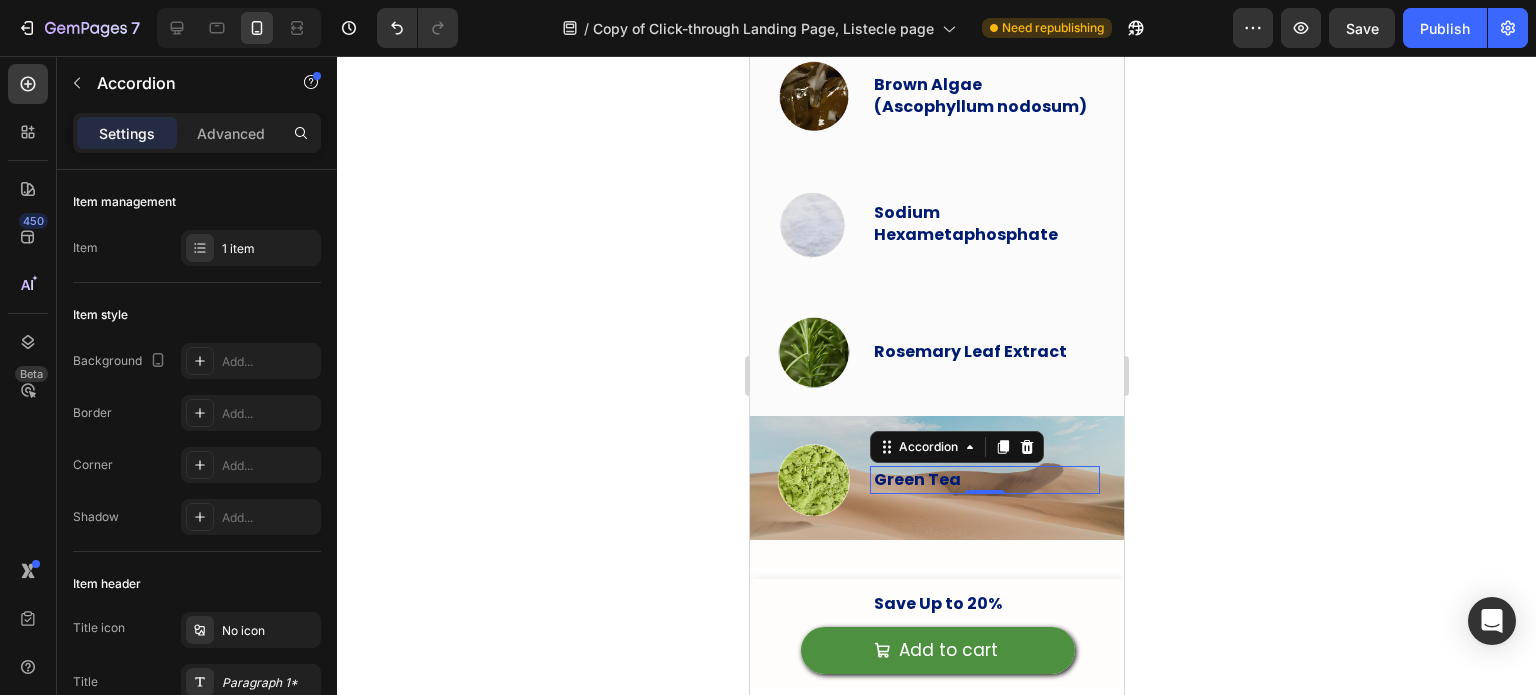 click on "Green Tea Provides antioxidant benefits & supports a normal inflammatory response. Text block Accordion   0" at bounding box center (984, 480) 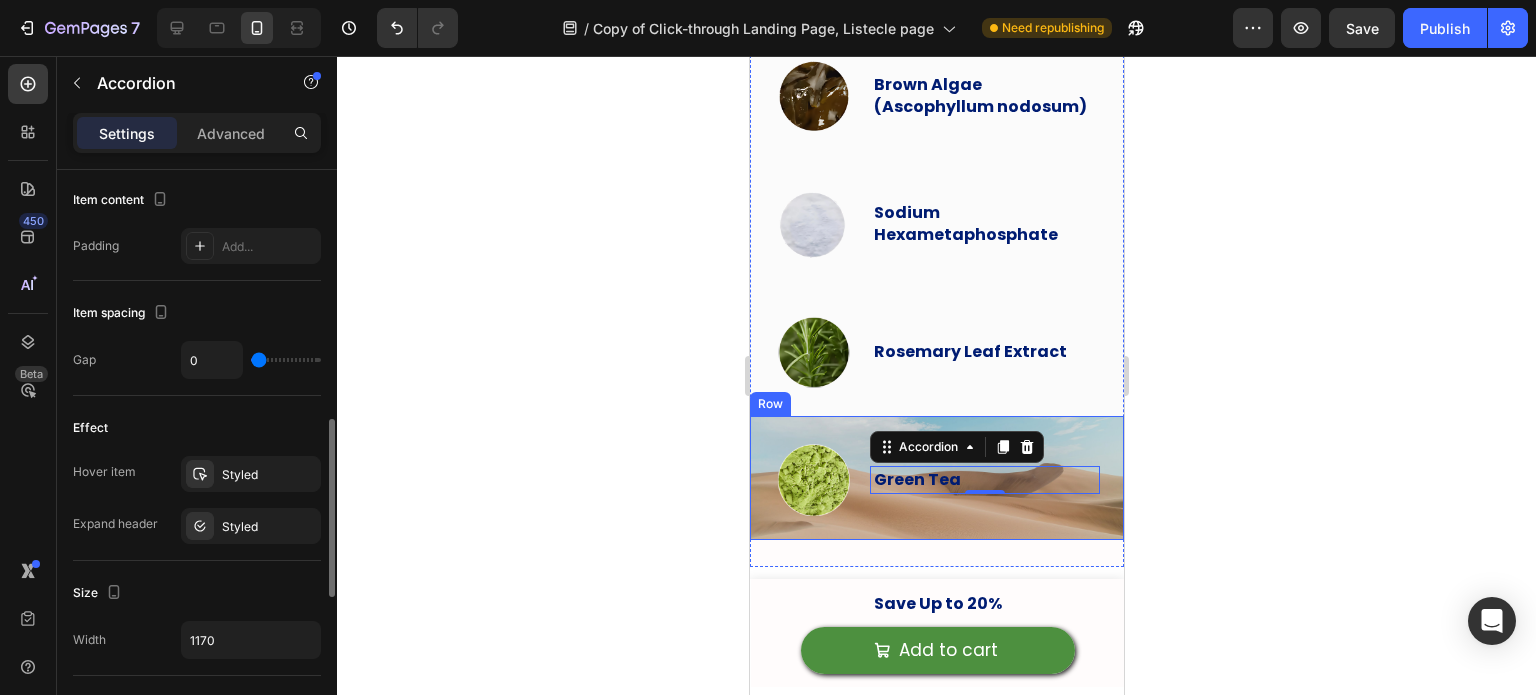 scroll, scrollTop: 812, scrollLeft: 0, axis: vertical 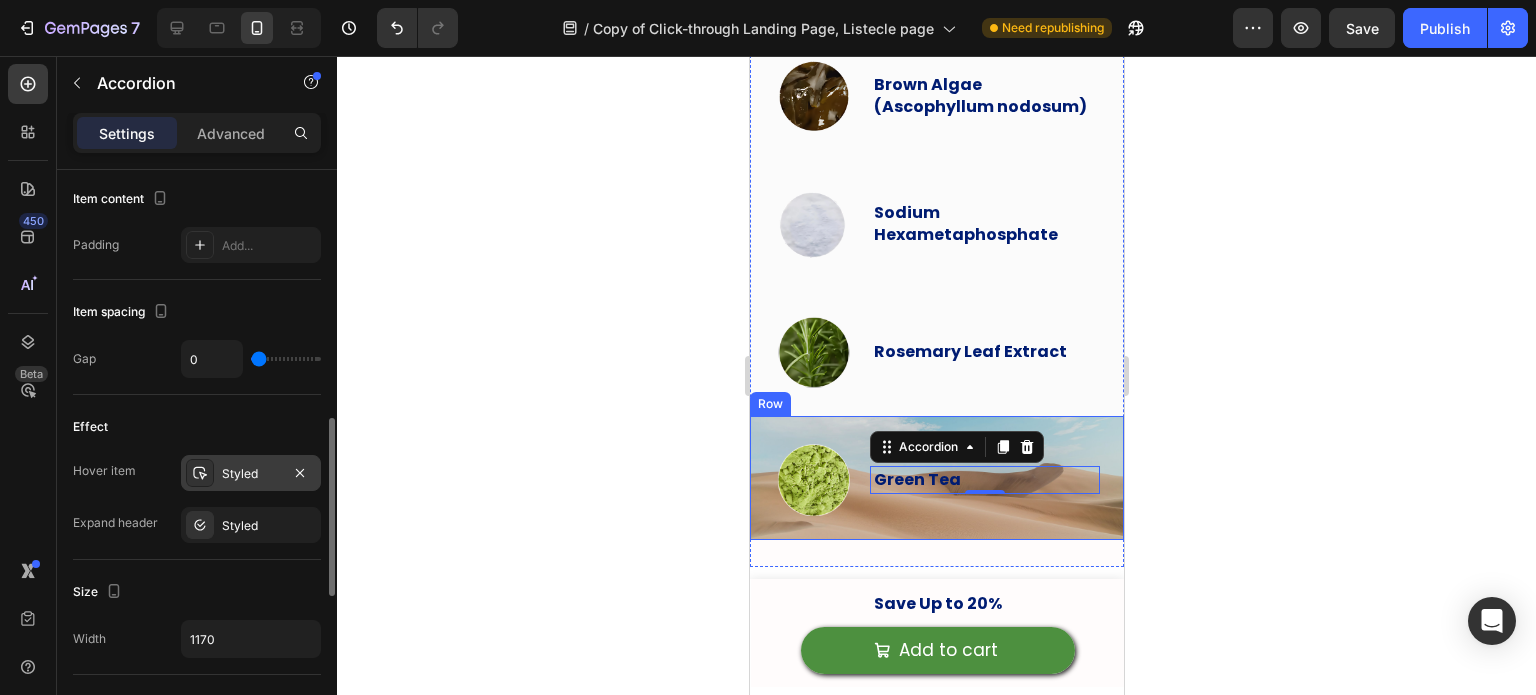 click on "Styled" at bounding box center [251, 473] 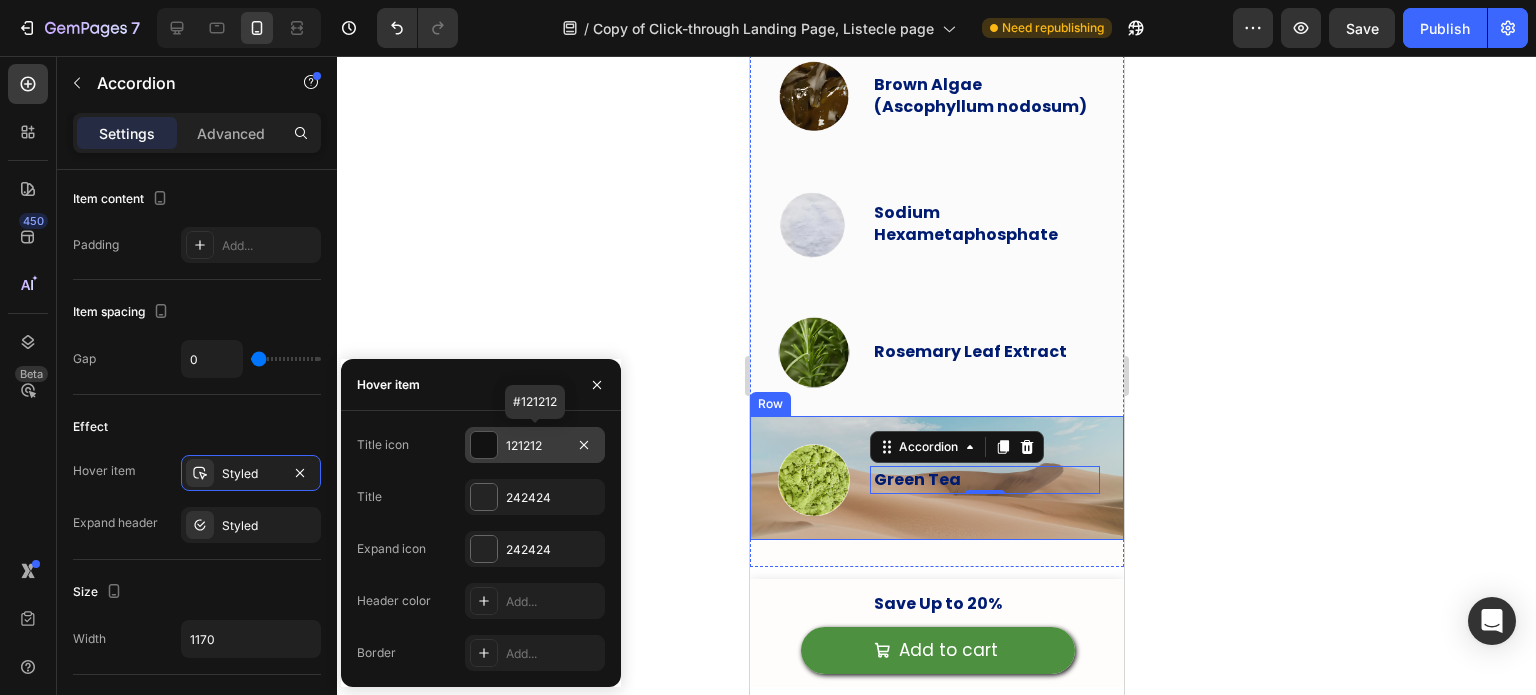 click on "121212" at bounding box center [535, 445] 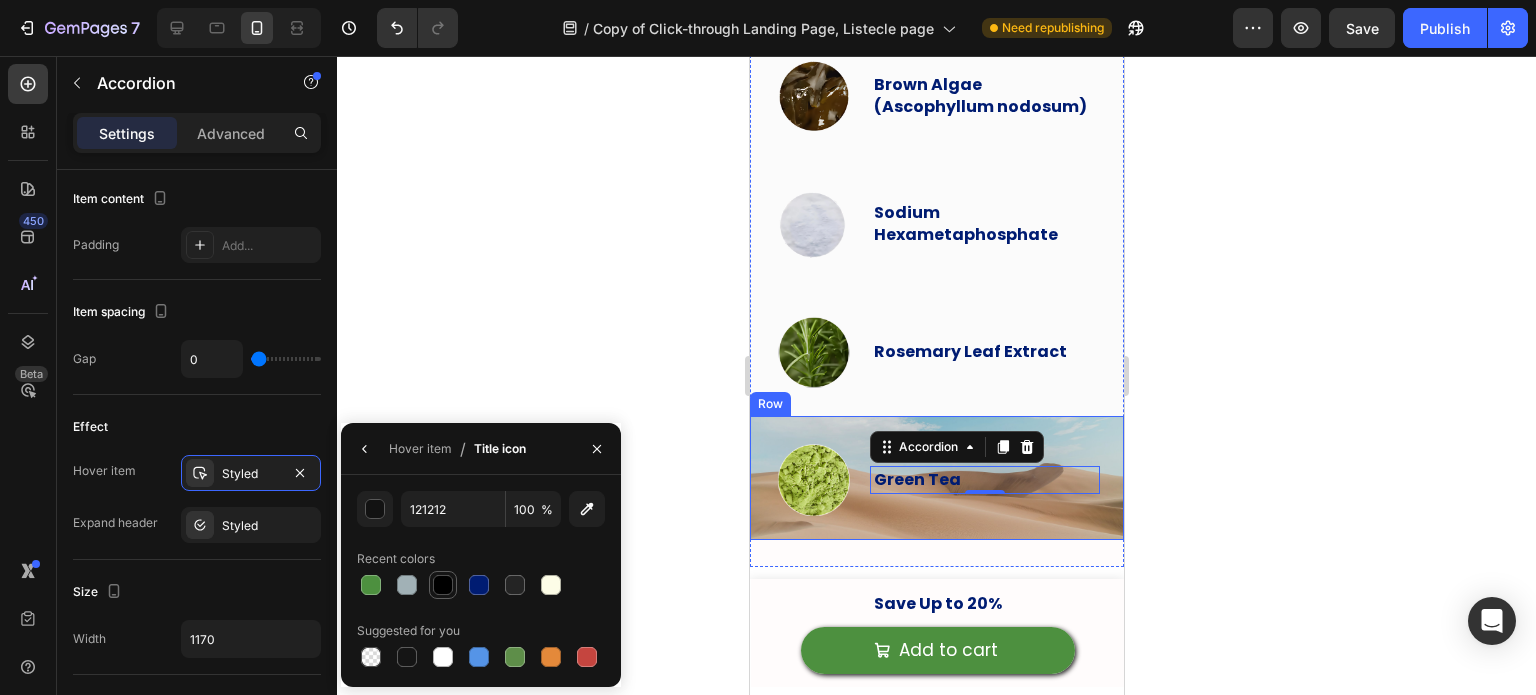 click at bounding box center [443, 585] 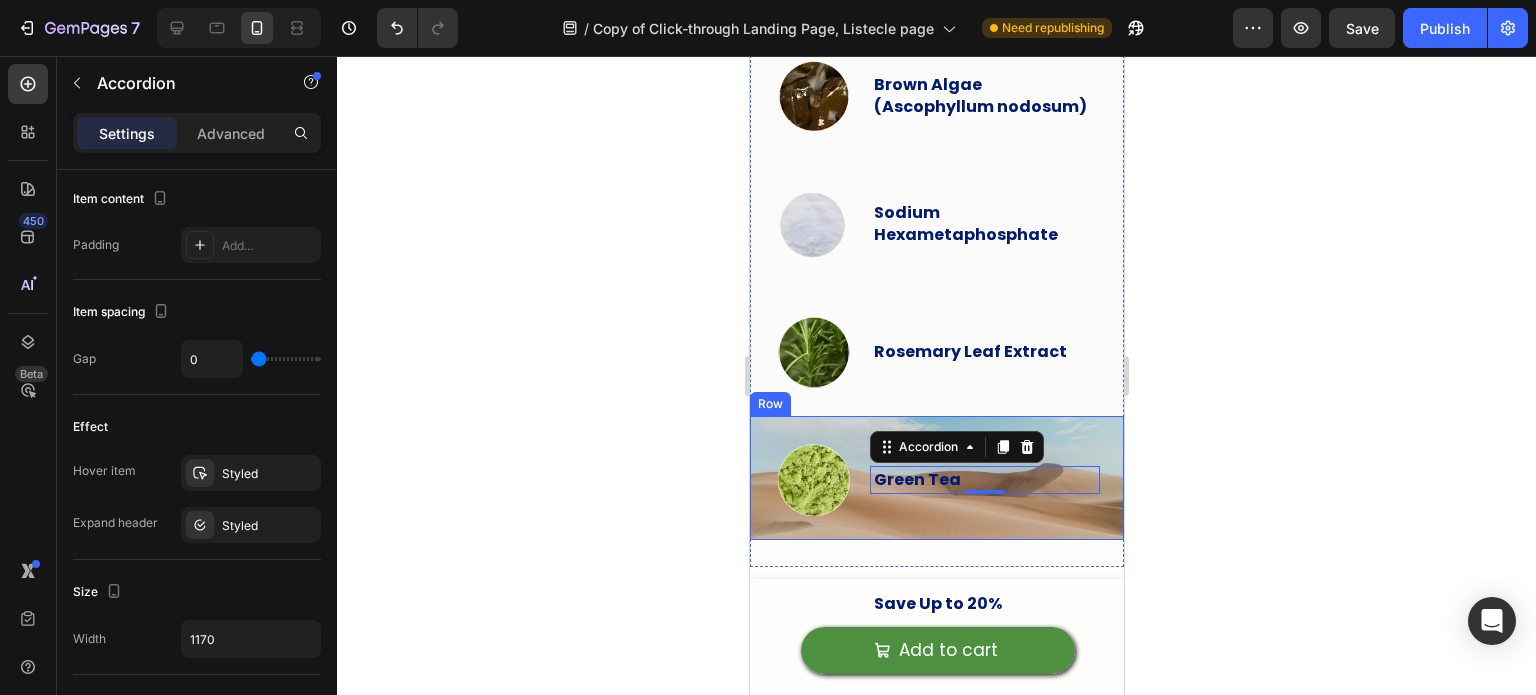 click 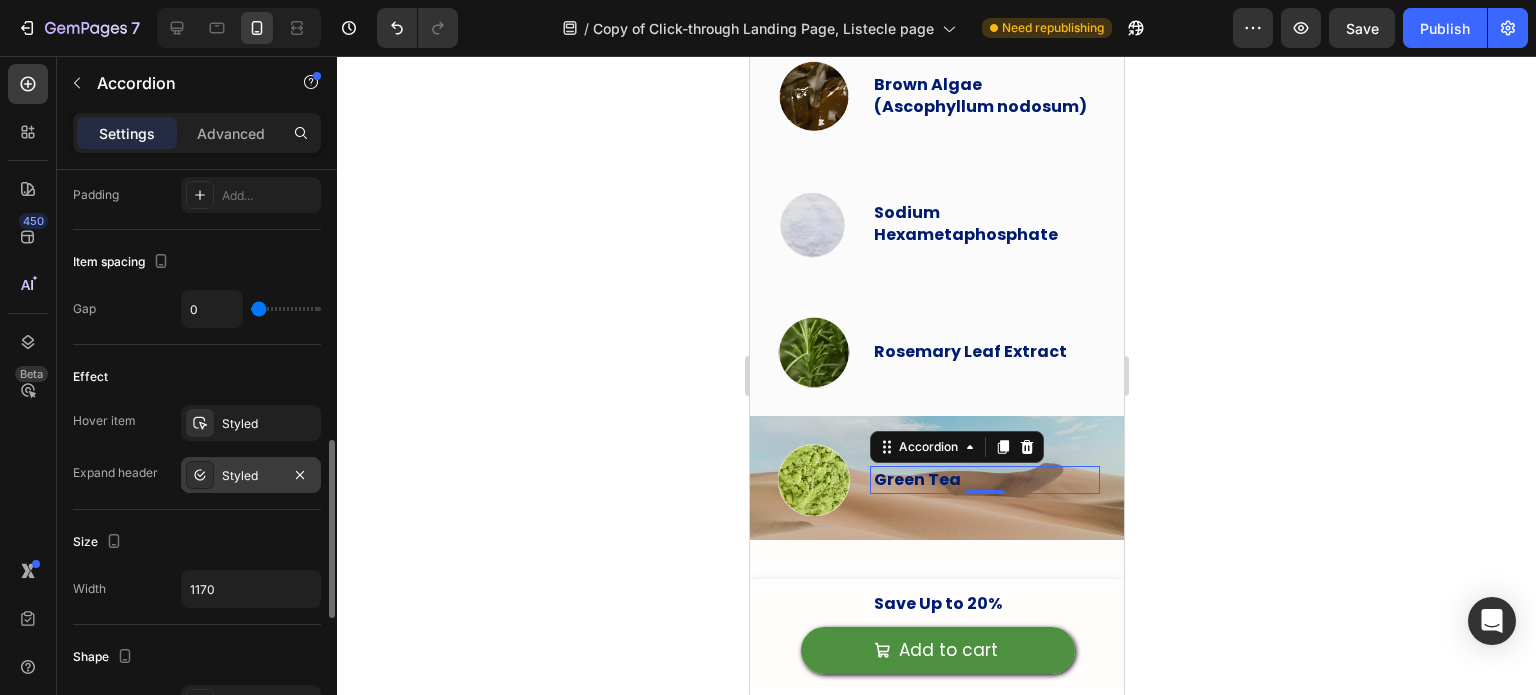 scroll, scrollTop: 867, scrollLeft: 0, axis: vertical 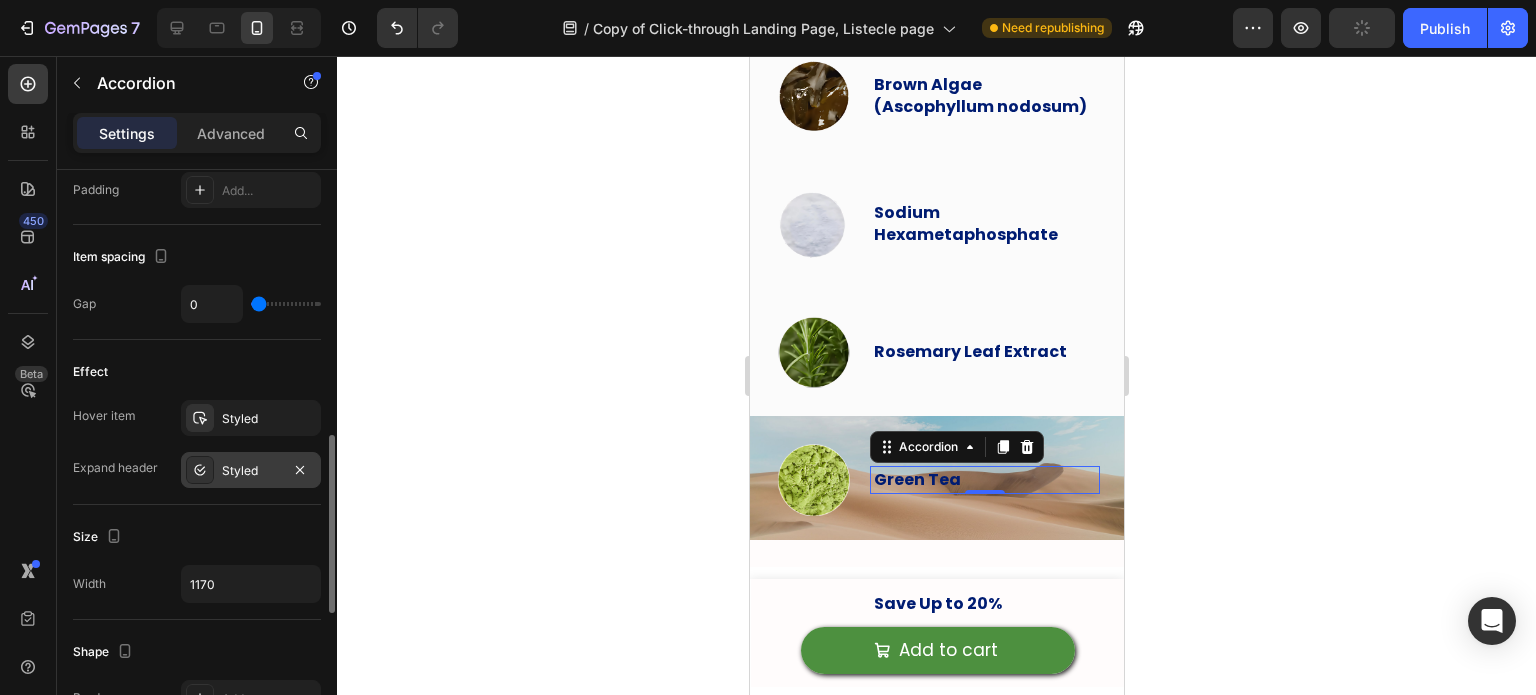 click on "Styled" at bounding box center (251, 471) 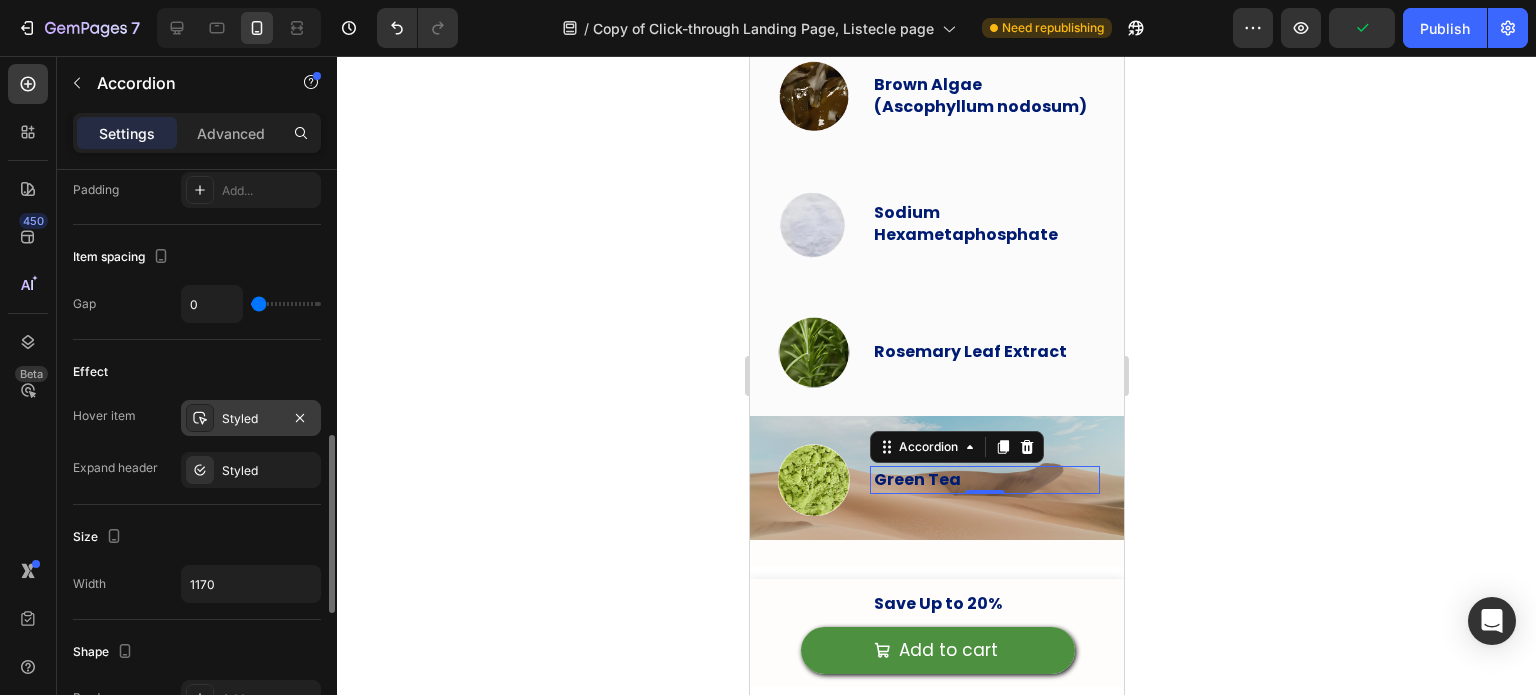 click on "Styled" at bounding box center [251, 419] 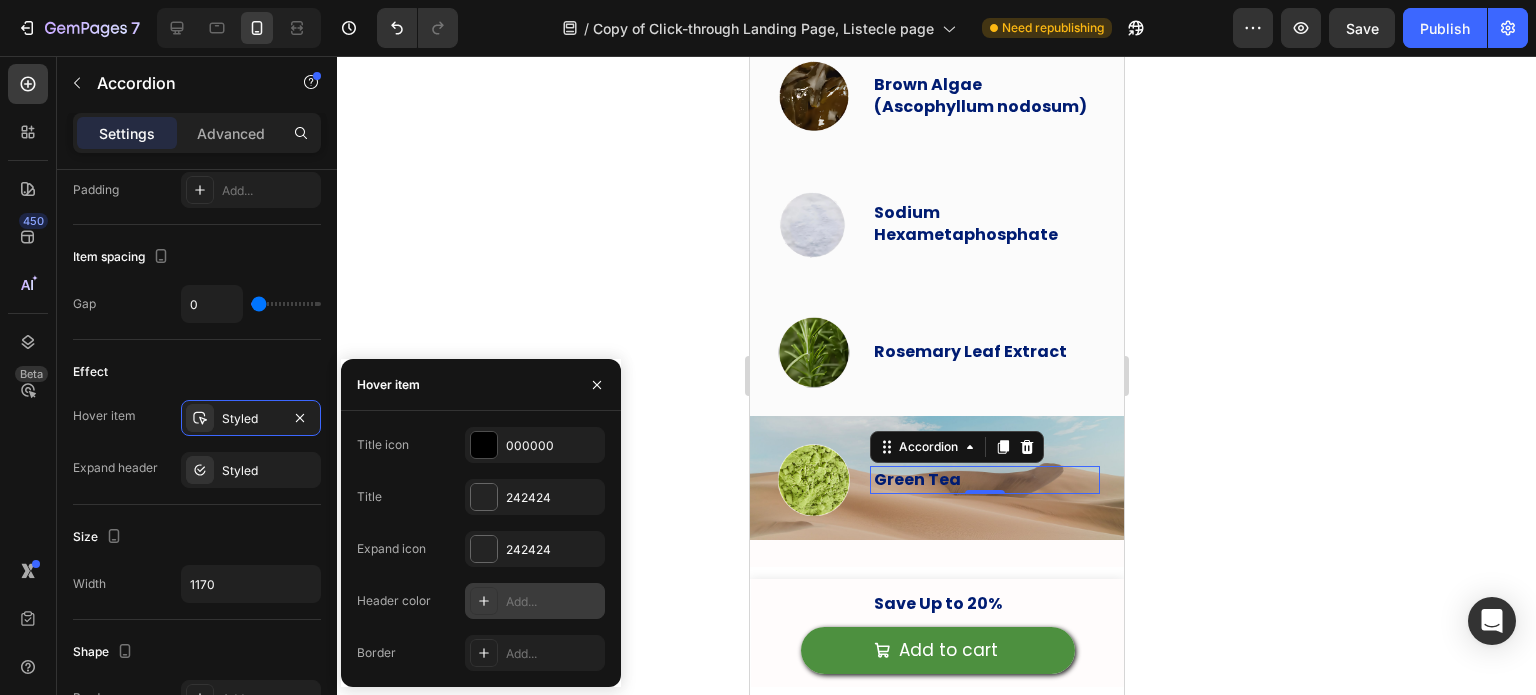 click 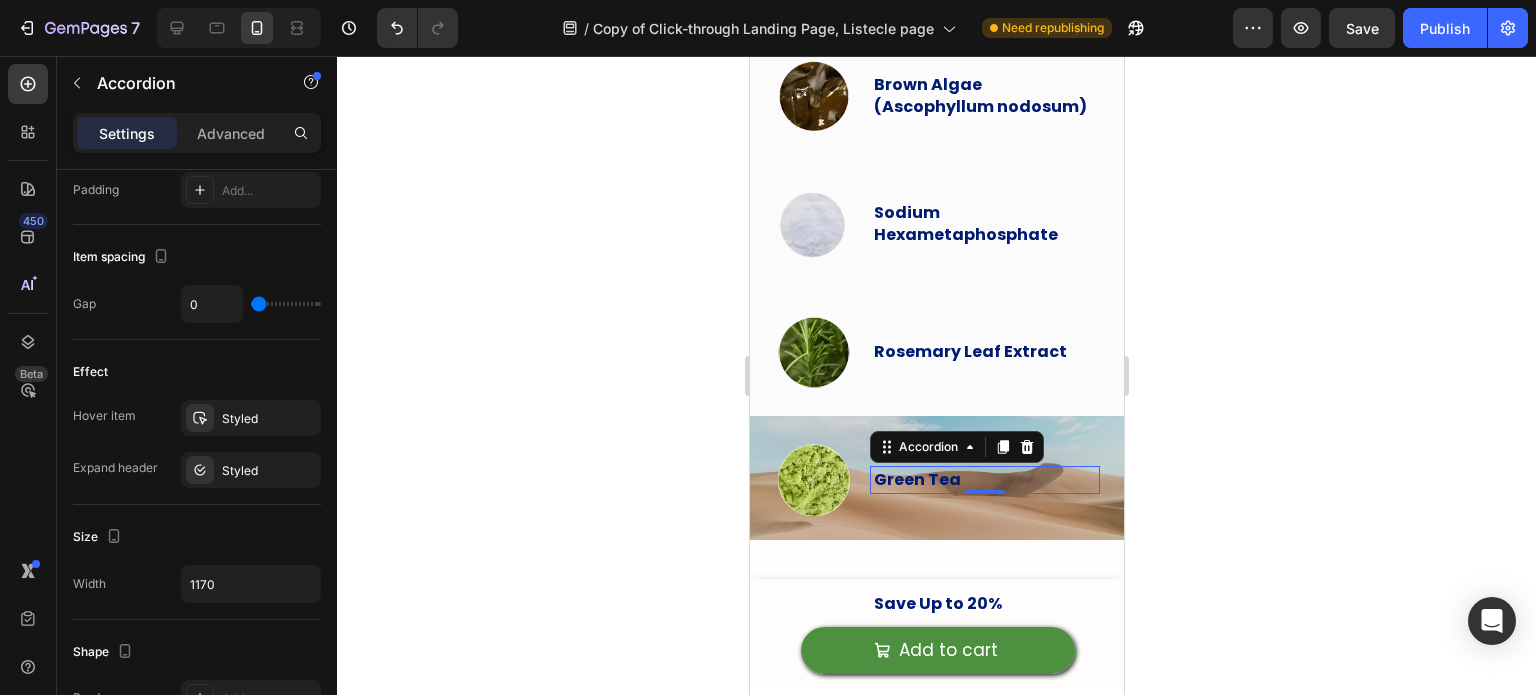 click 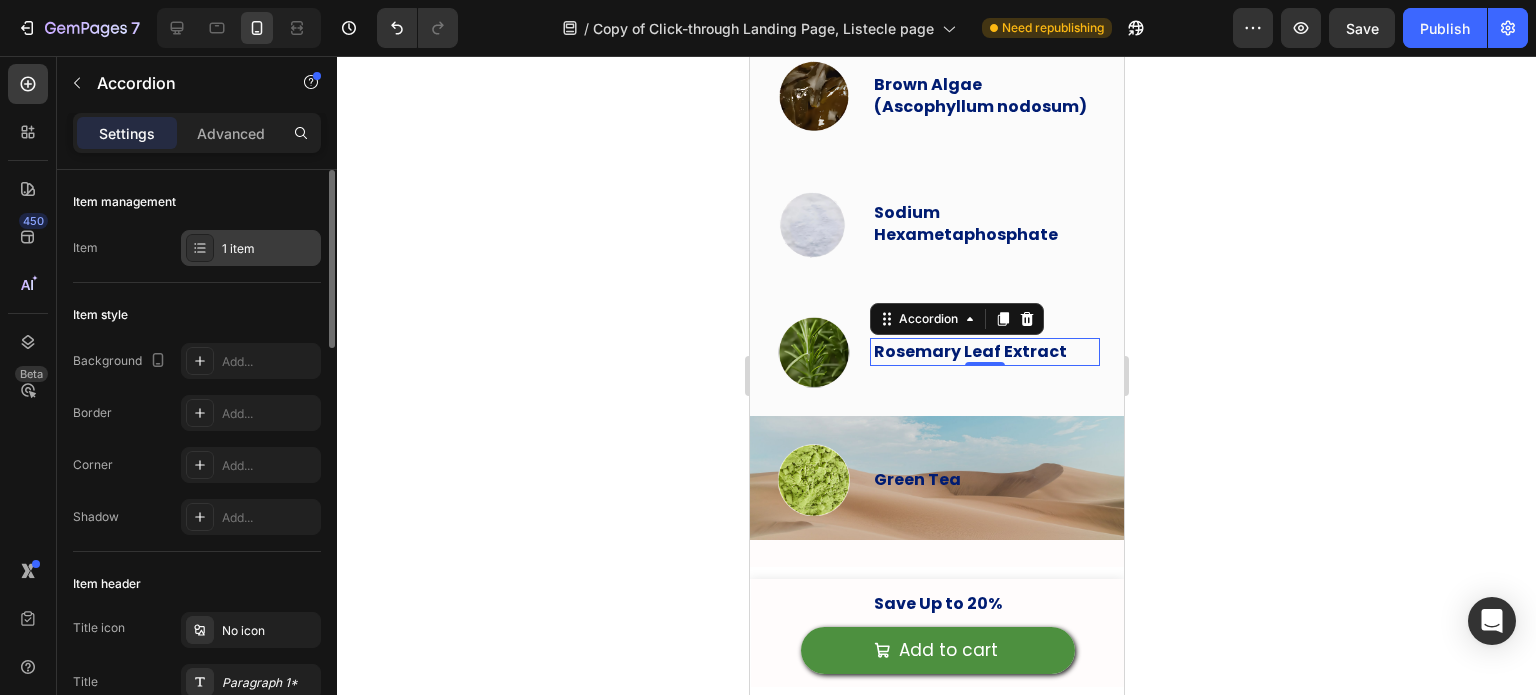 click on "1 item" at bounding box center [251, 248] 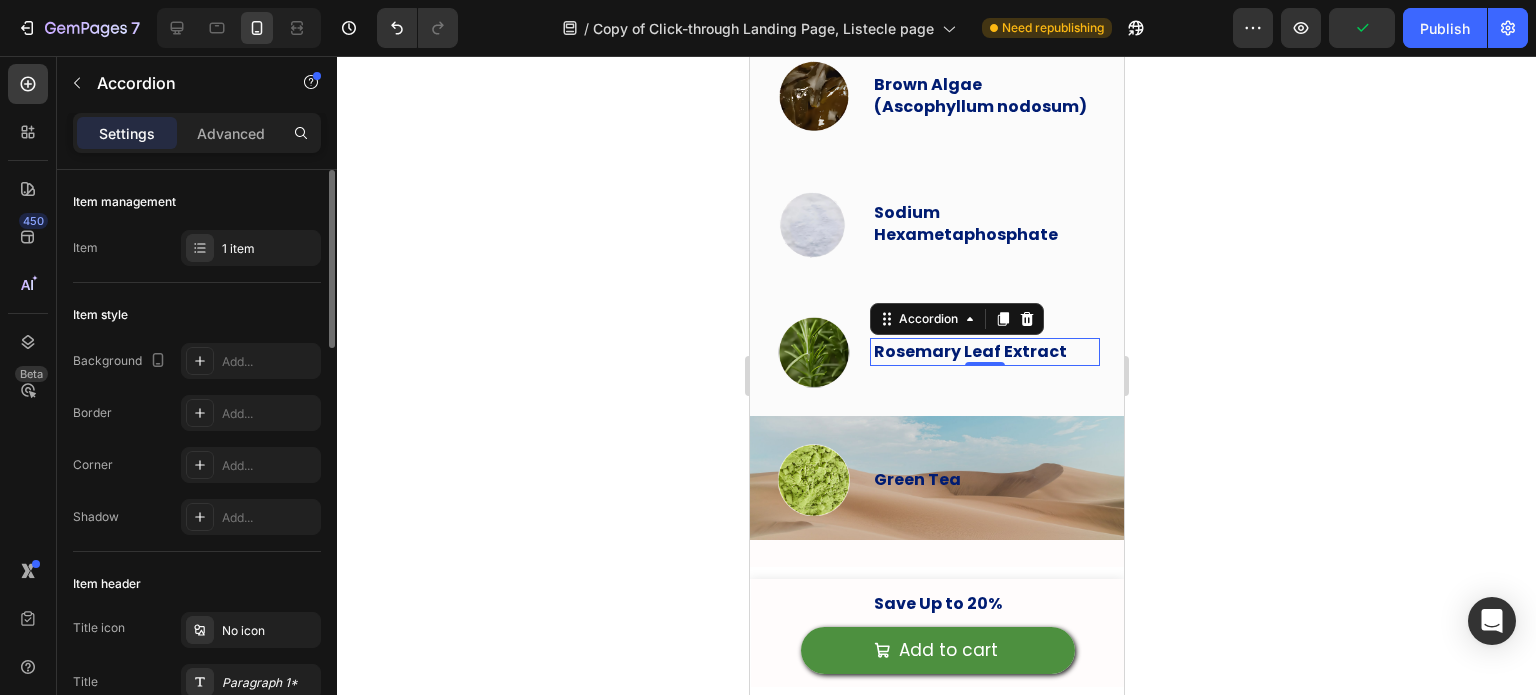 click on "Item style" at bounding box center [197, 315] 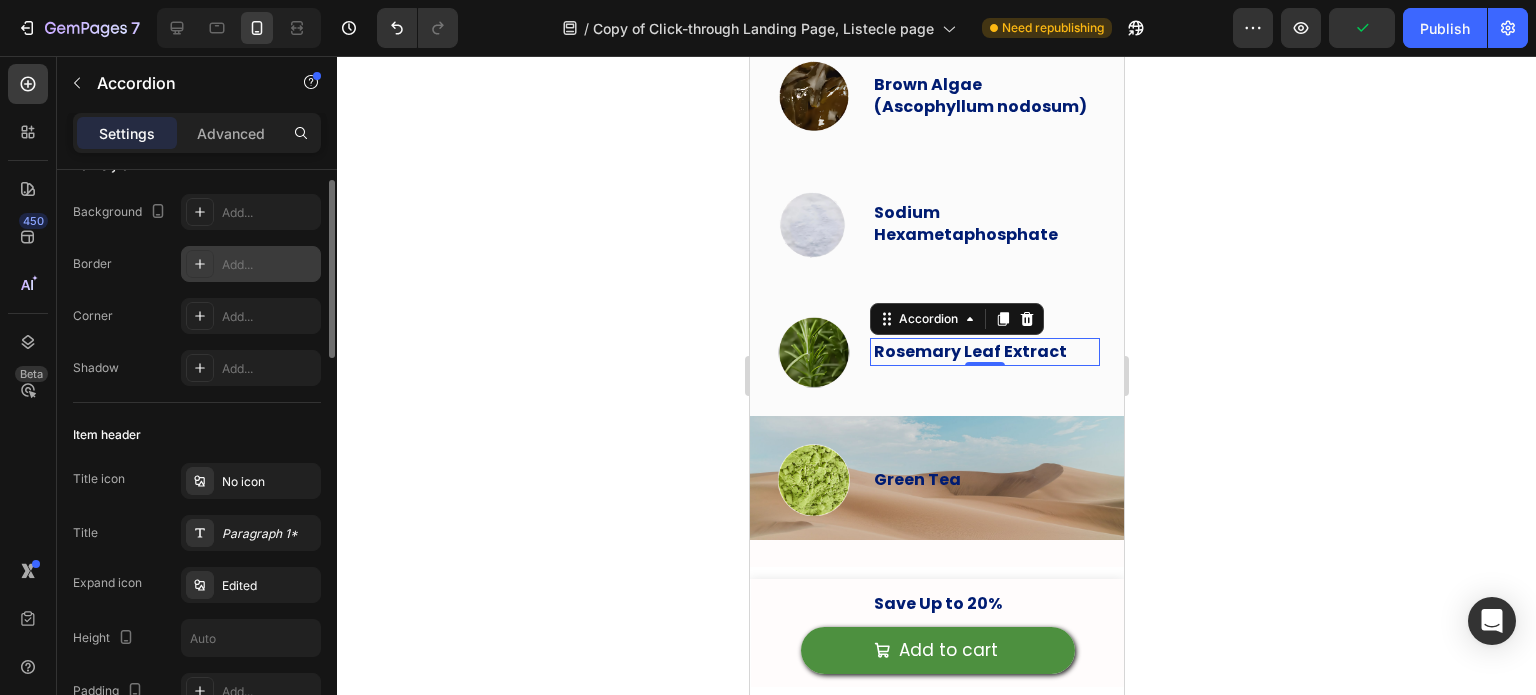 scroll, scrollTop: 151, scrollLeft: 0, axis: vertical 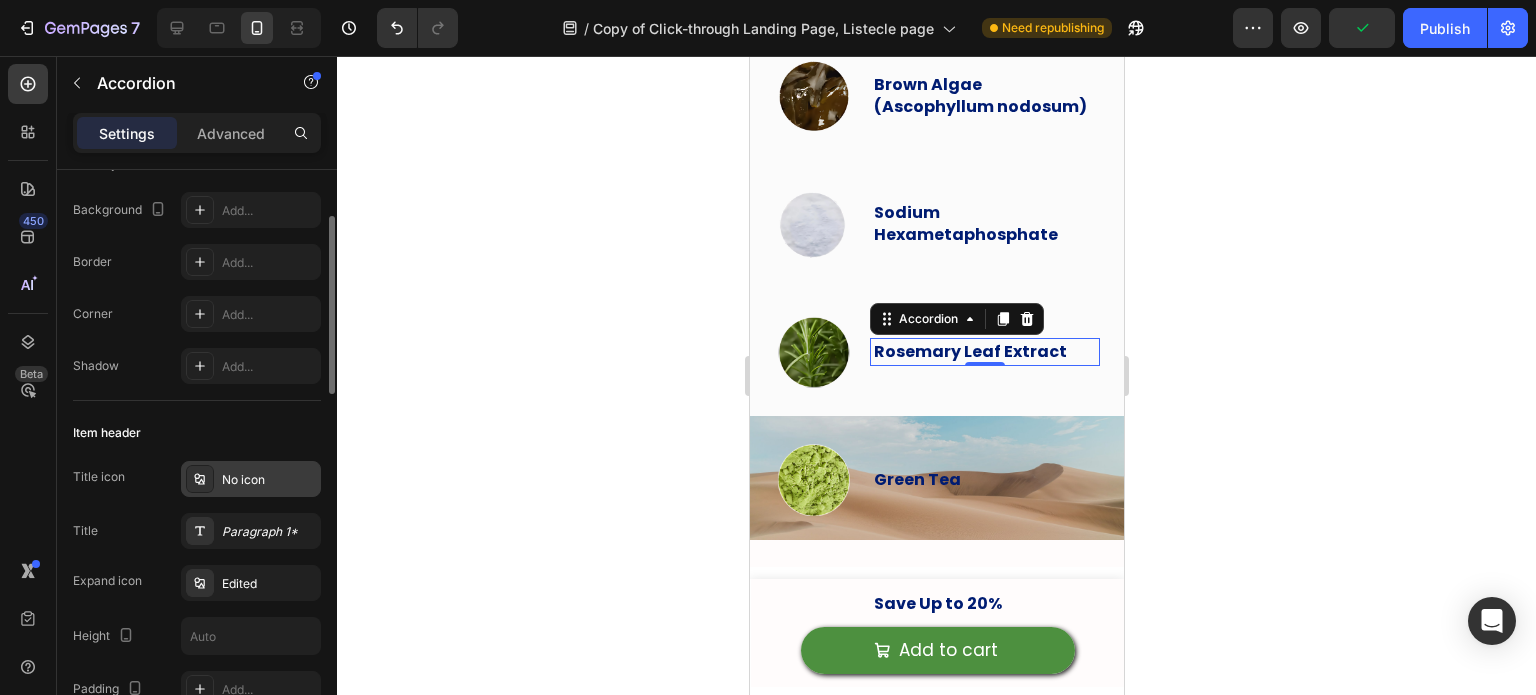 click on "No icon" at bounding box center (251, 479) 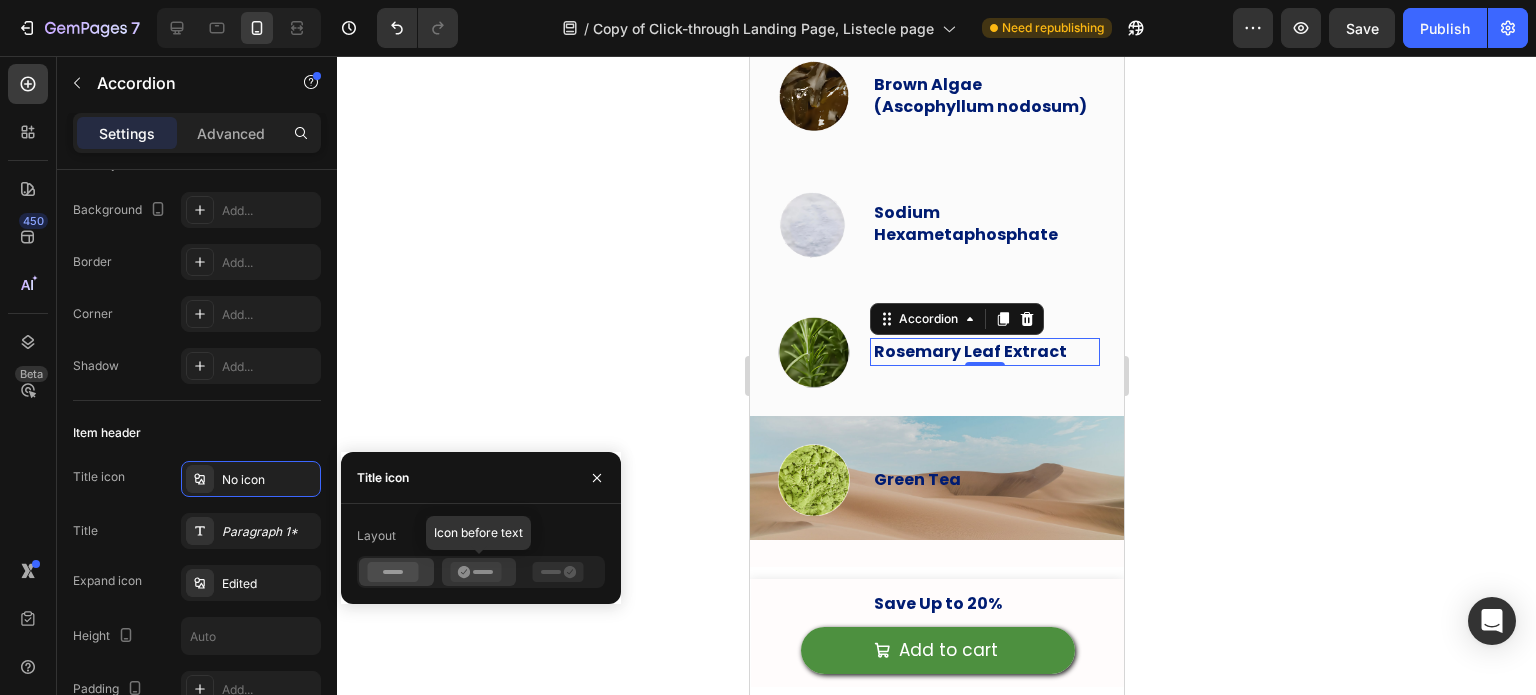 click 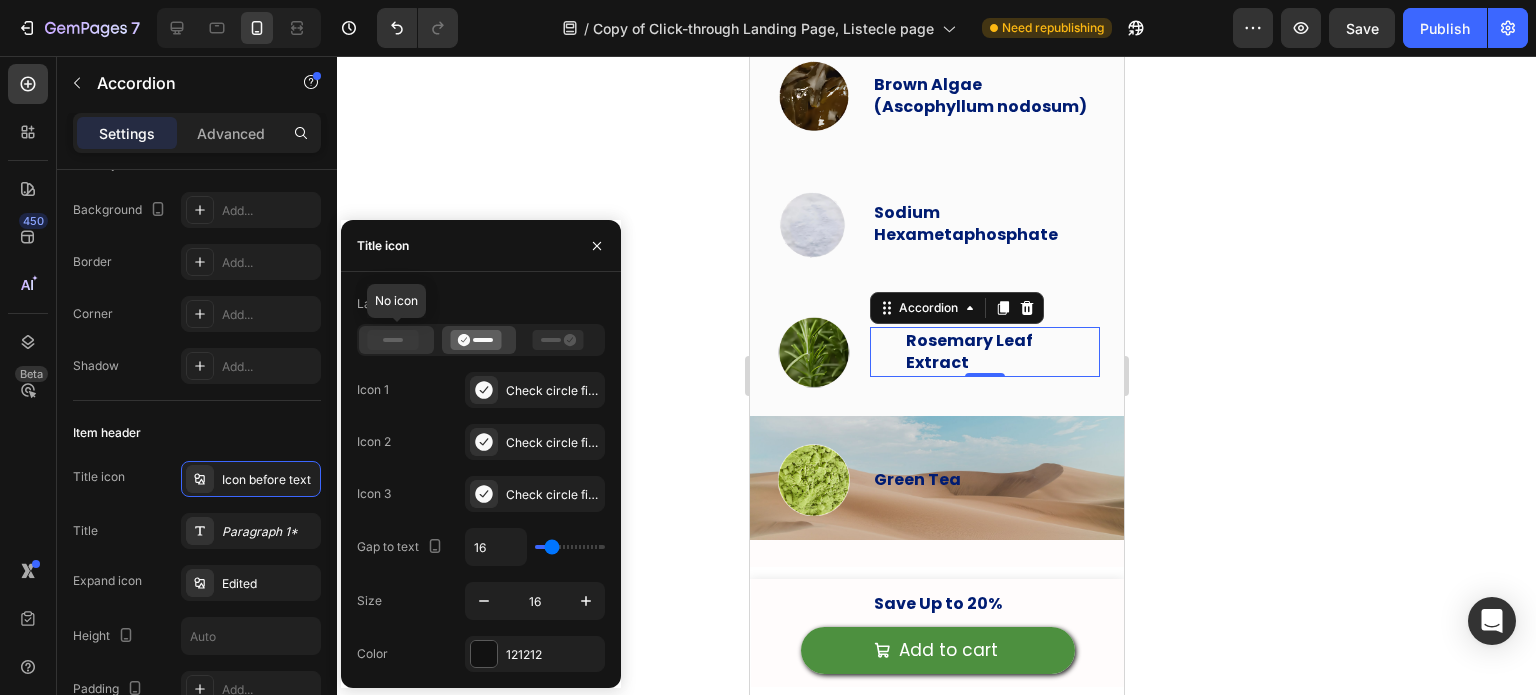 click 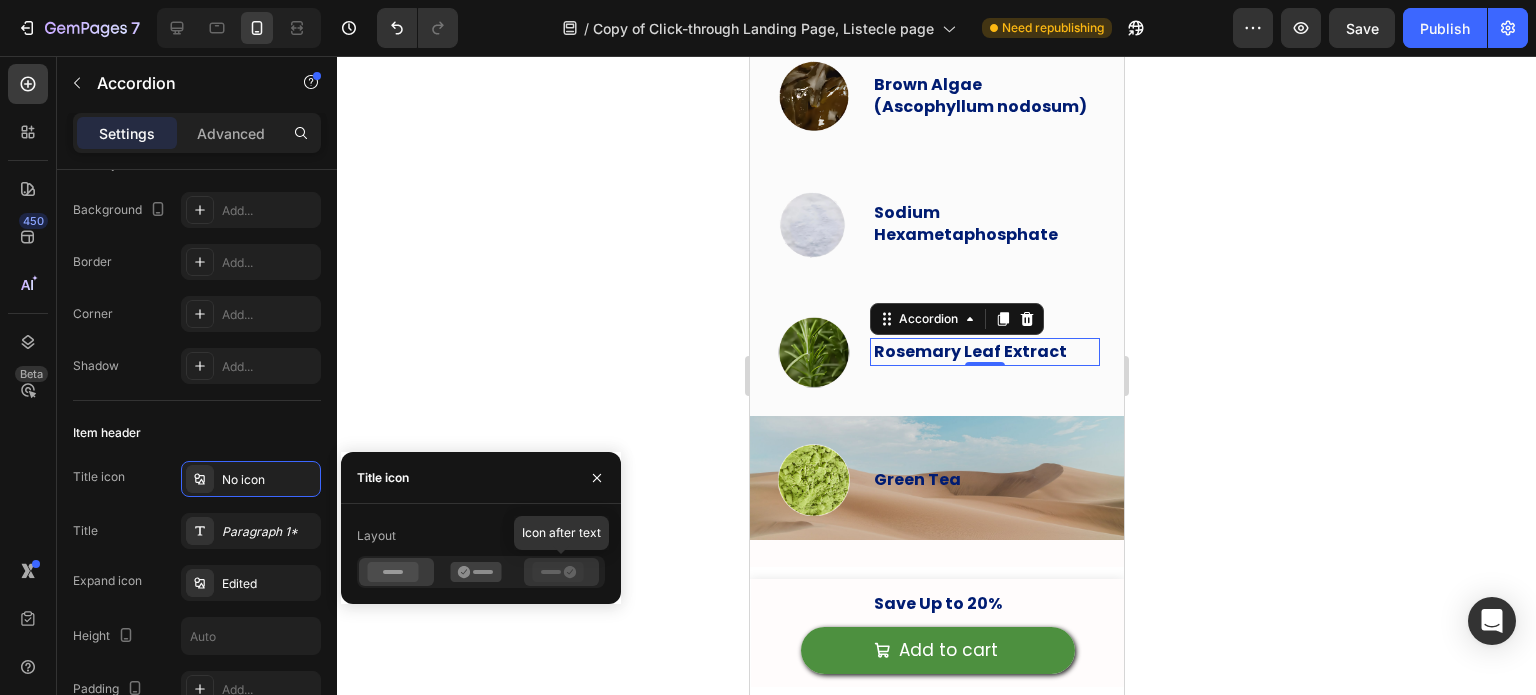 click 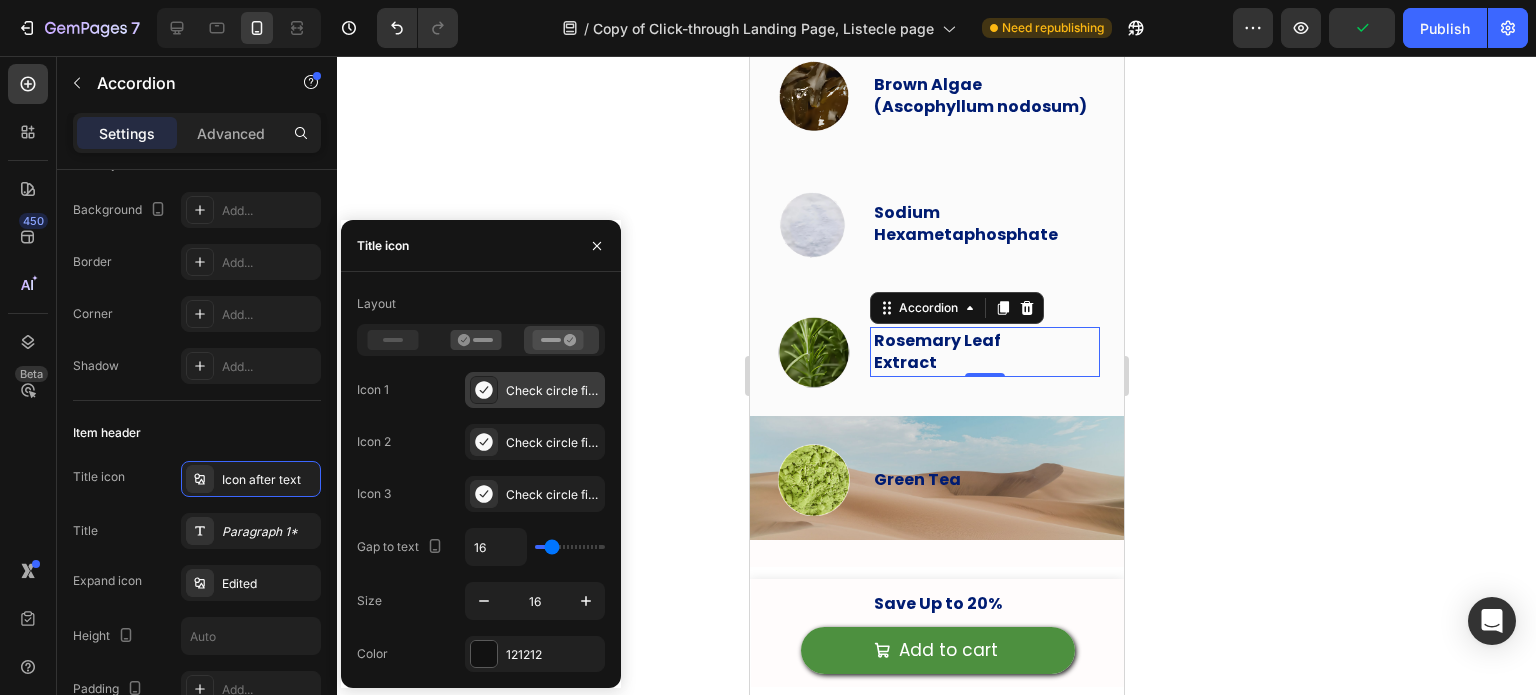 click 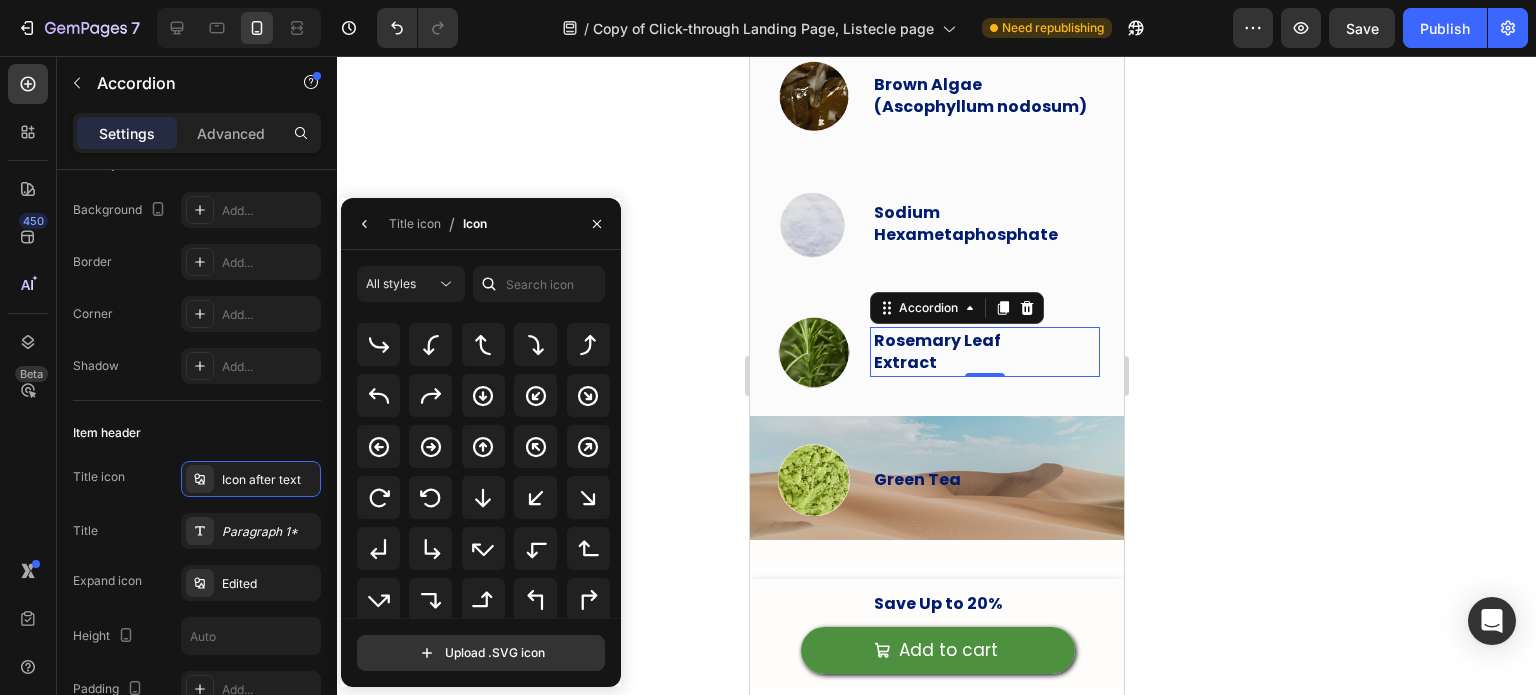 scroll, scrollTop: 589, scrollLeft: 0, axis: vertical 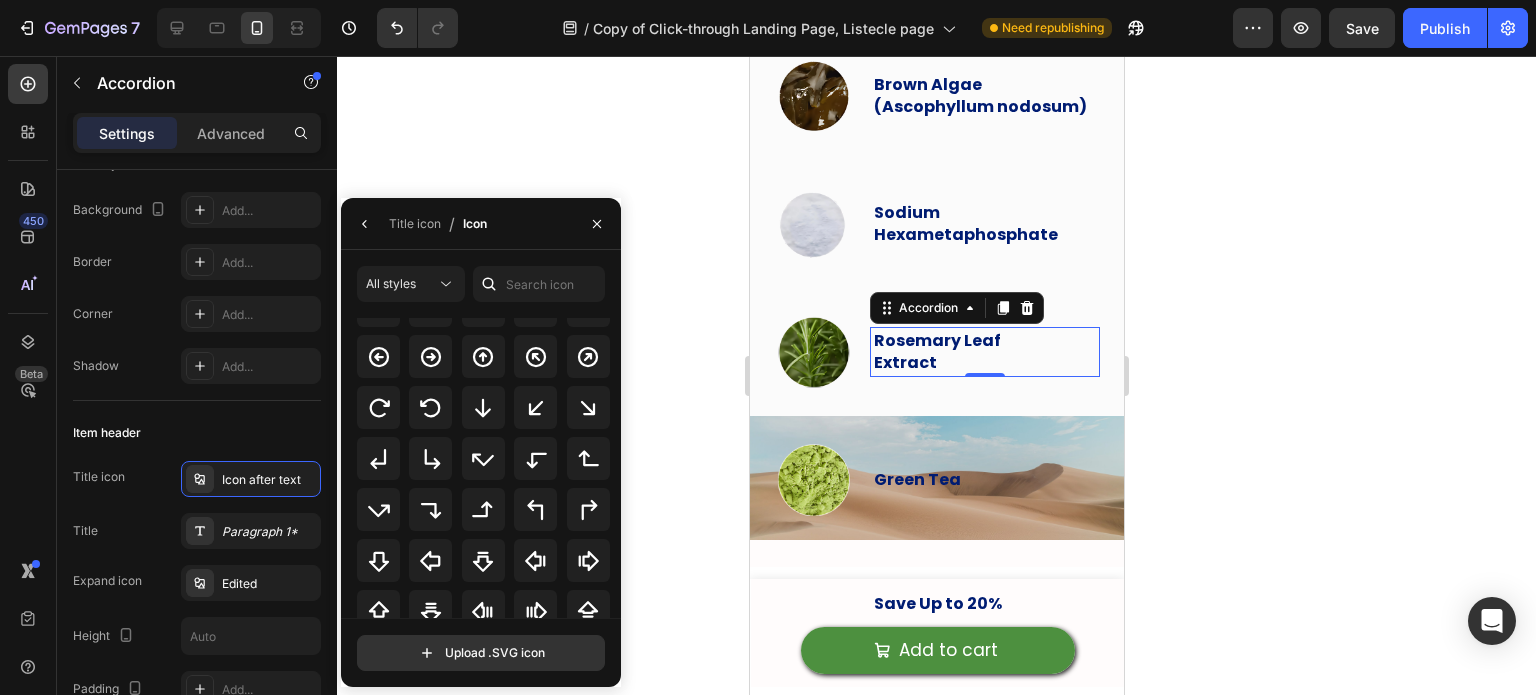 click on "Uploaded icons View all All icons" at bounding box center (484, 352) 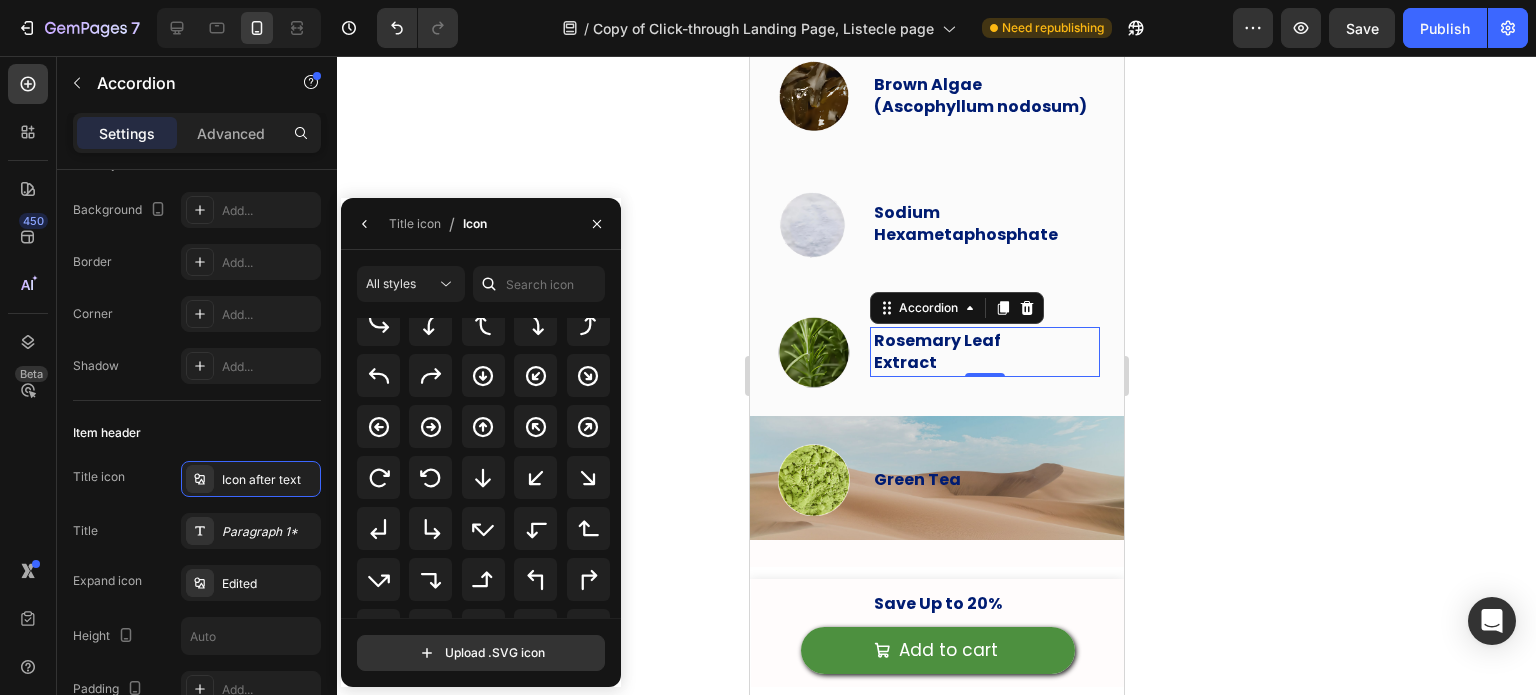 scroll, scrollTop: 528, scrollLeft: 0, axis: vertical 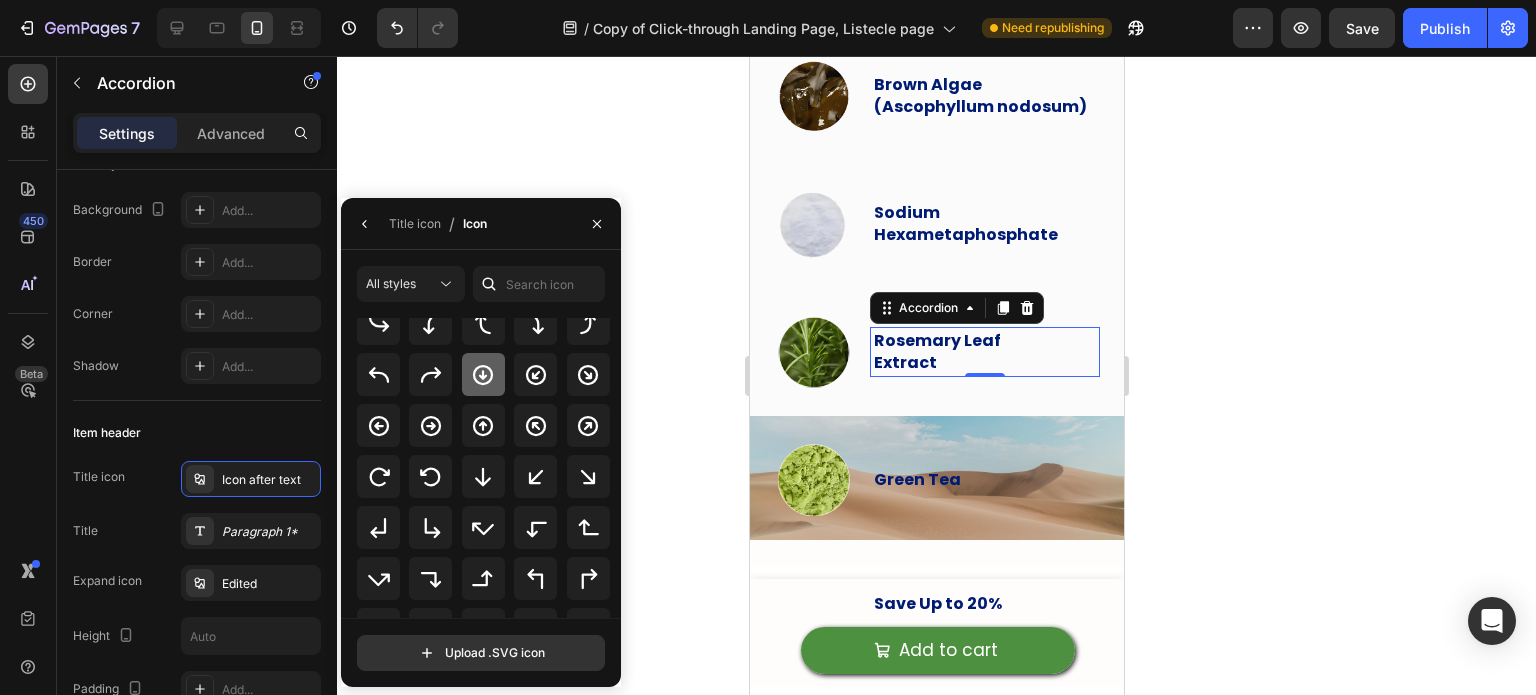 click 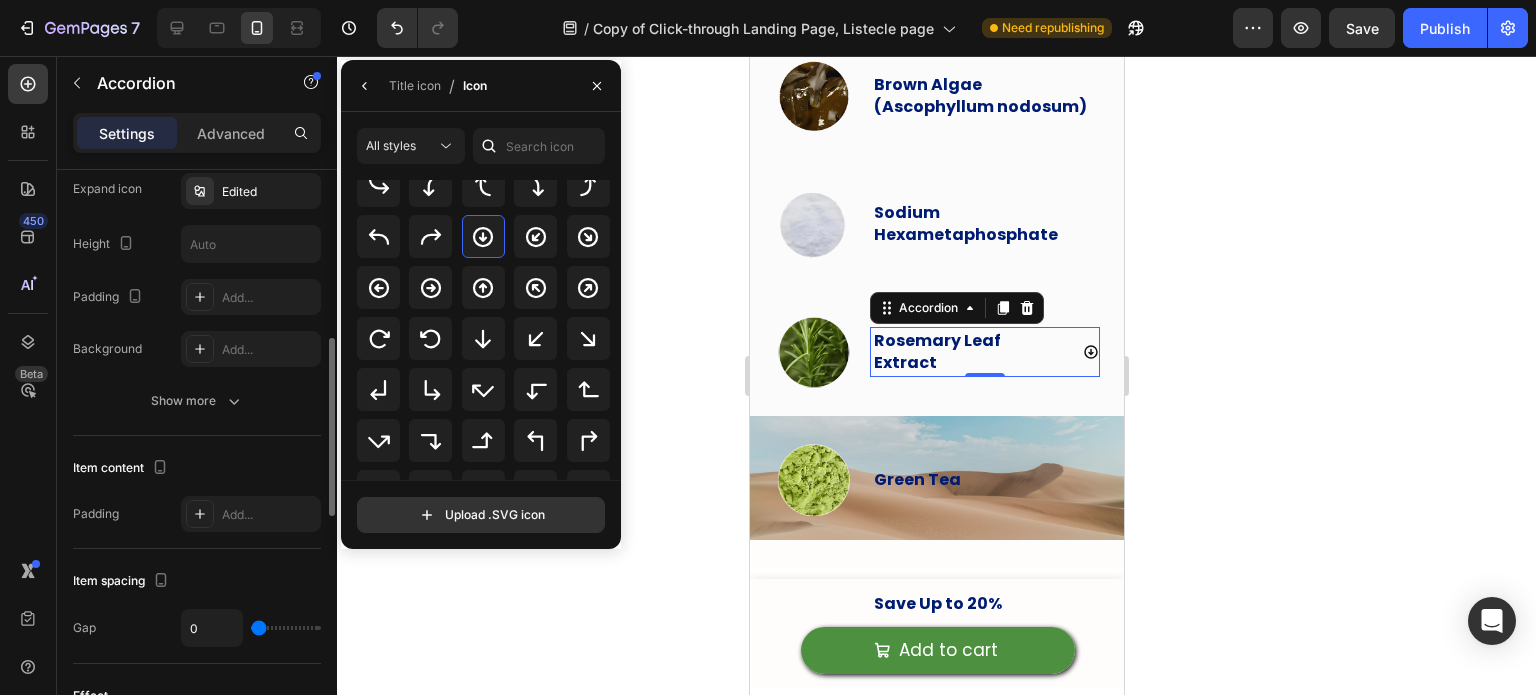 scroll, scrollTop: 545, scrollLeft: 0, axis: vertical 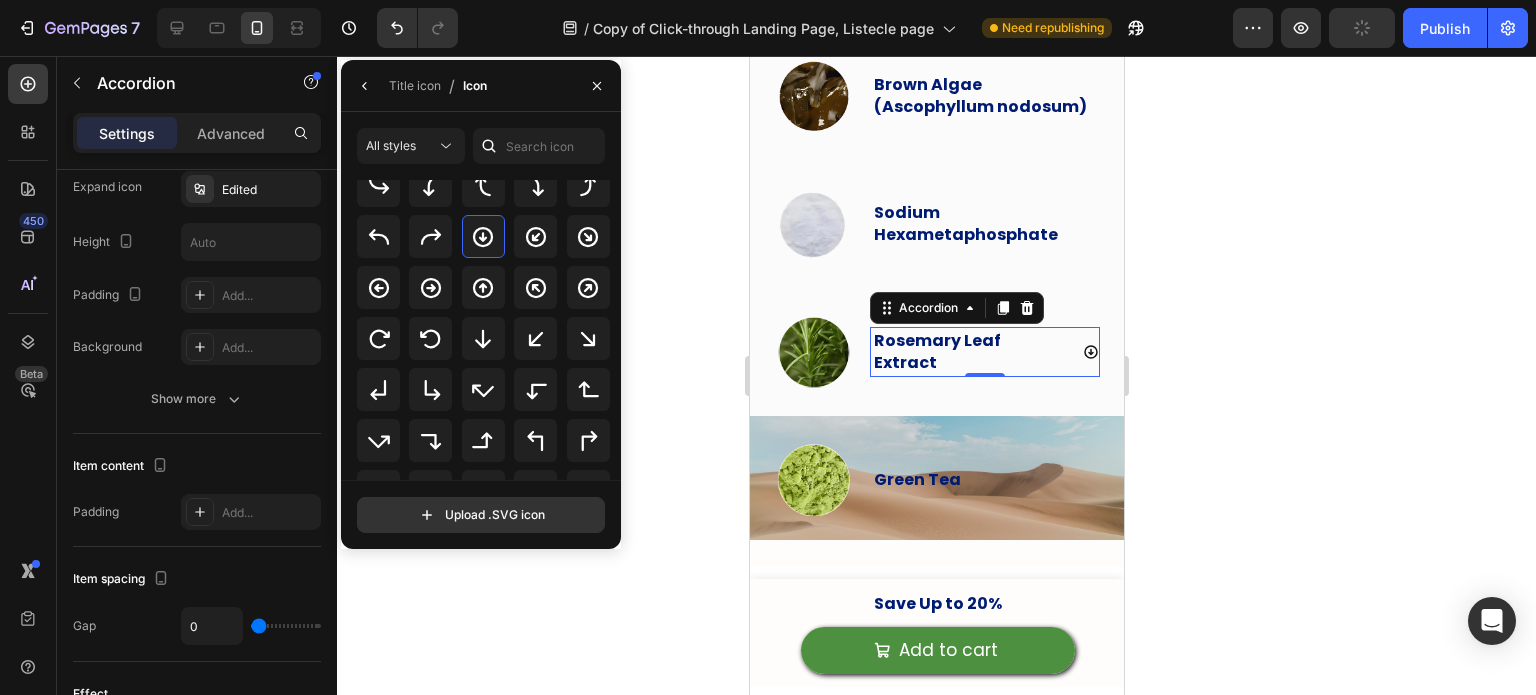 click 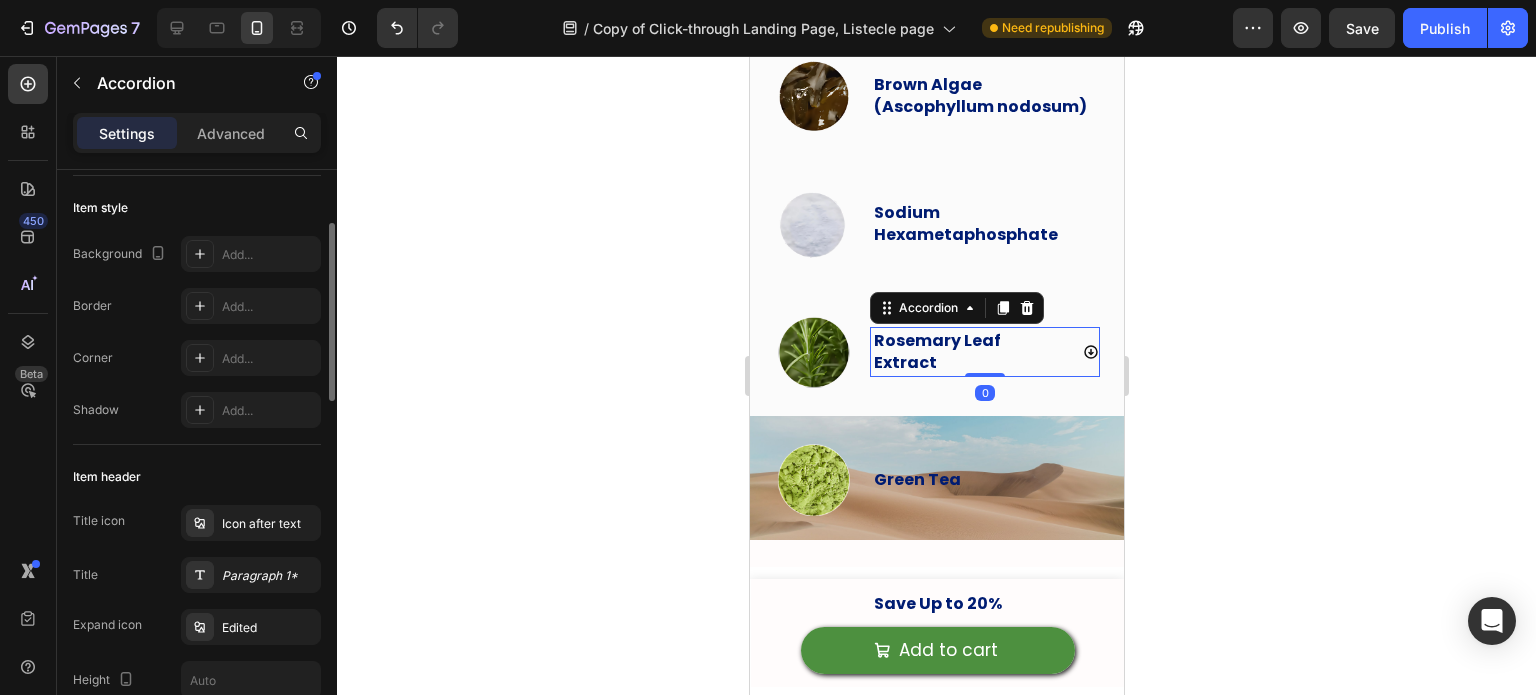 scroll, scrollTop: 164, scrollLeft: 0, axis: vertical 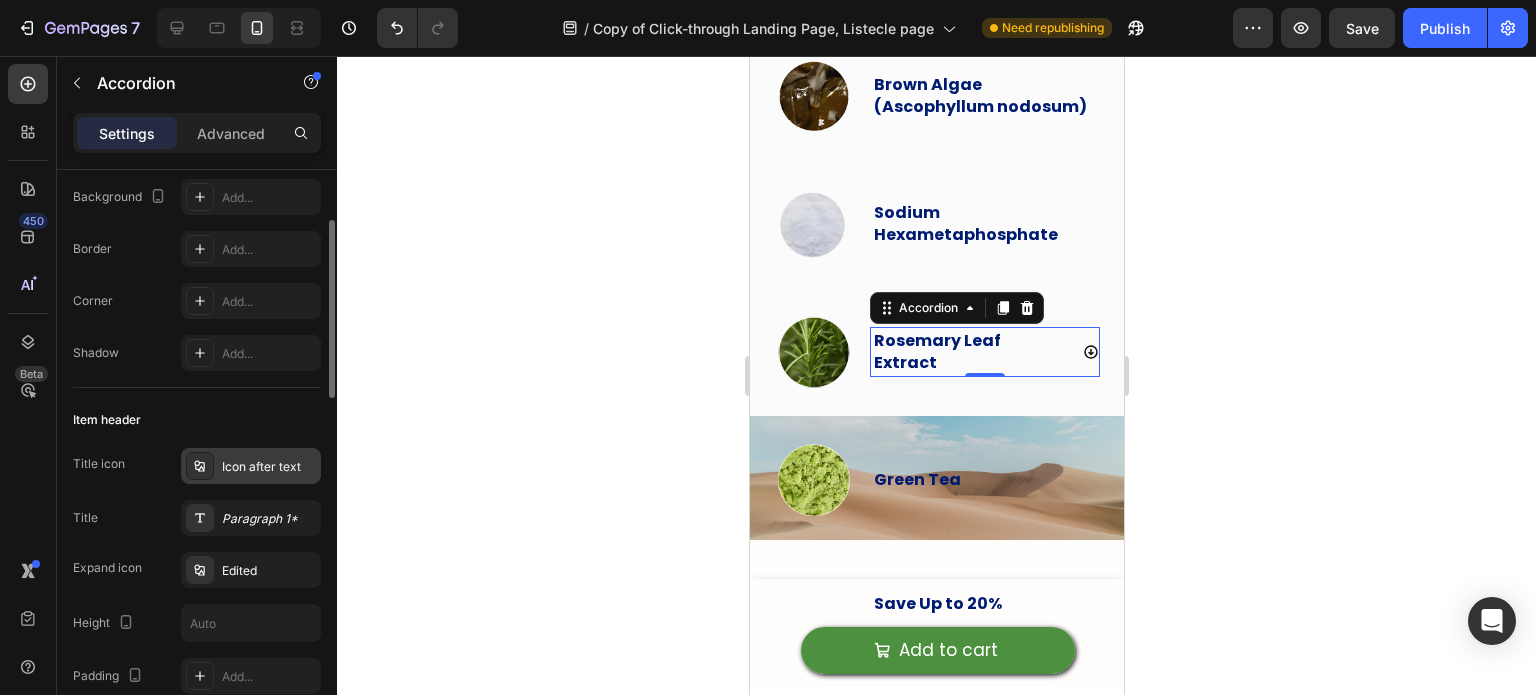 click on "Icon after text" at bounding box center [269, 467] 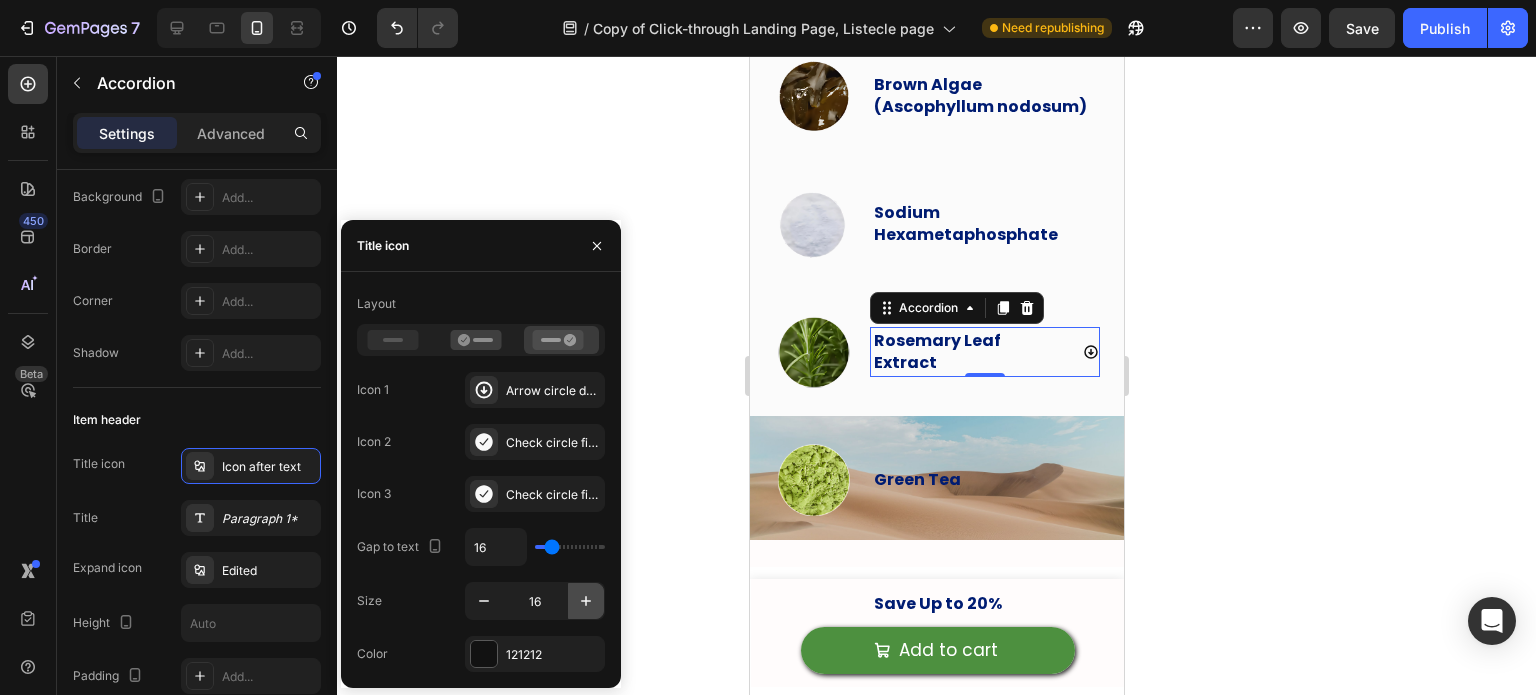 click 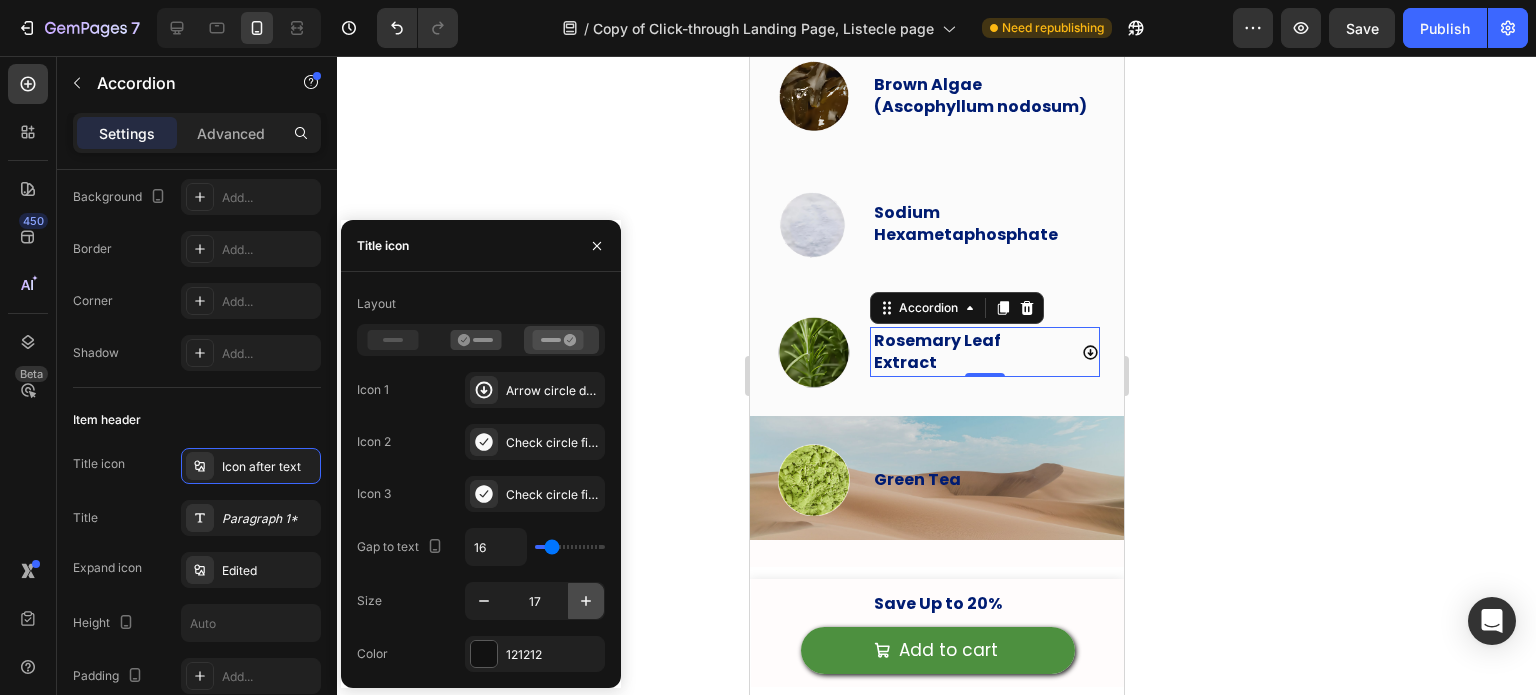 click 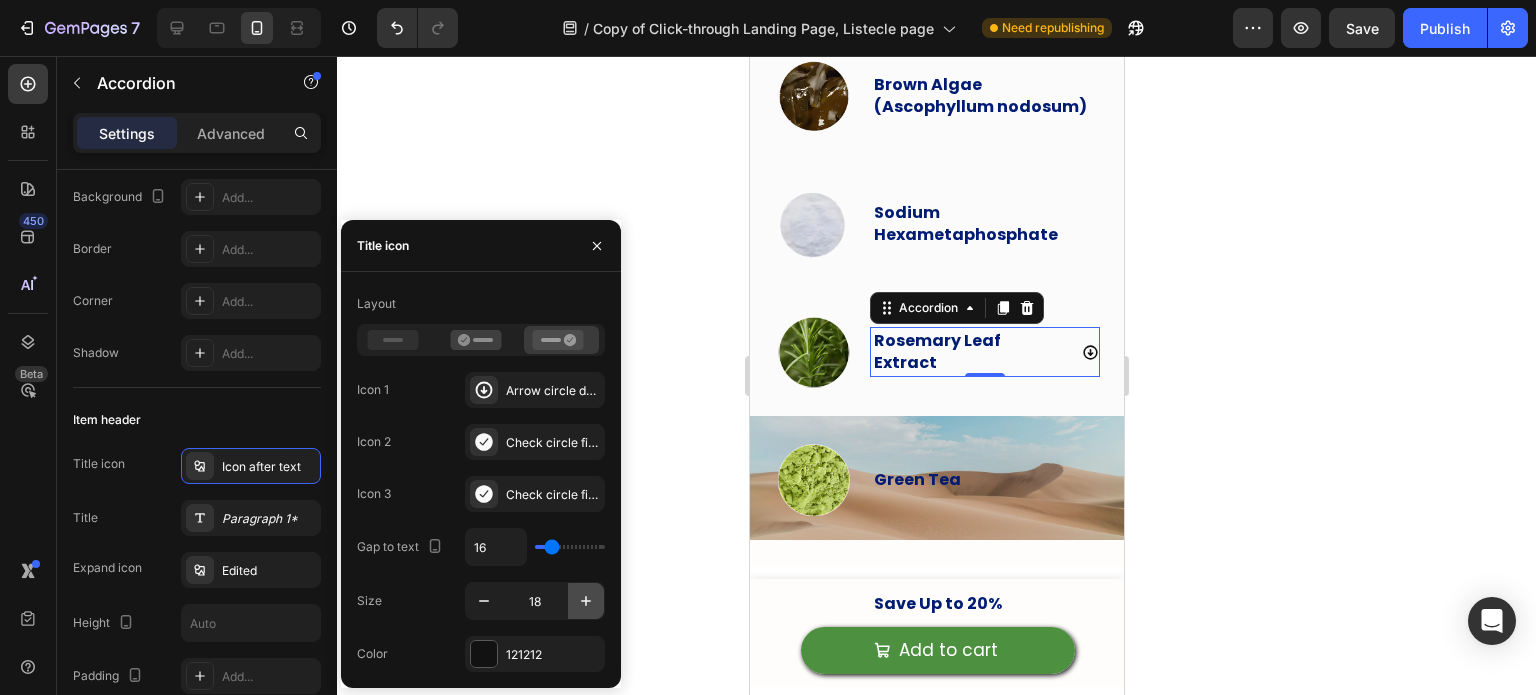 click 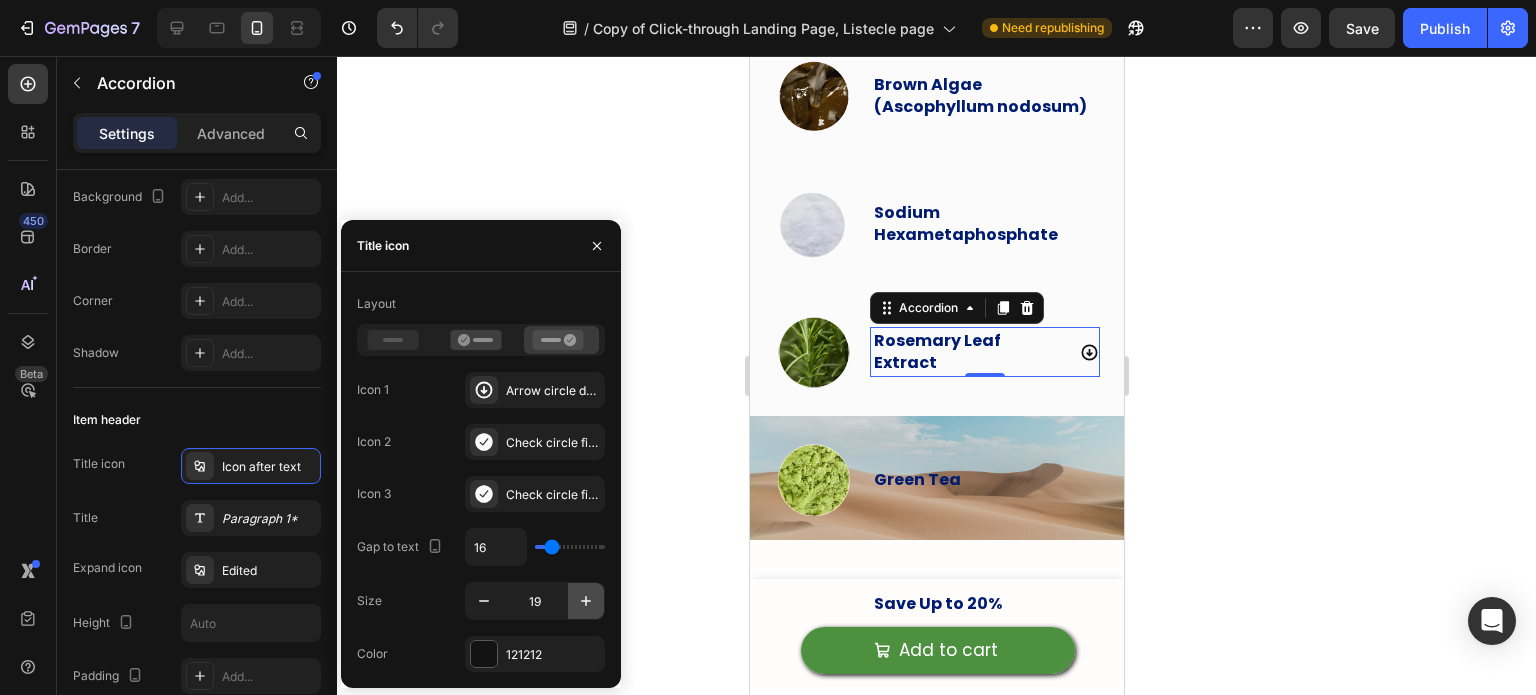 click 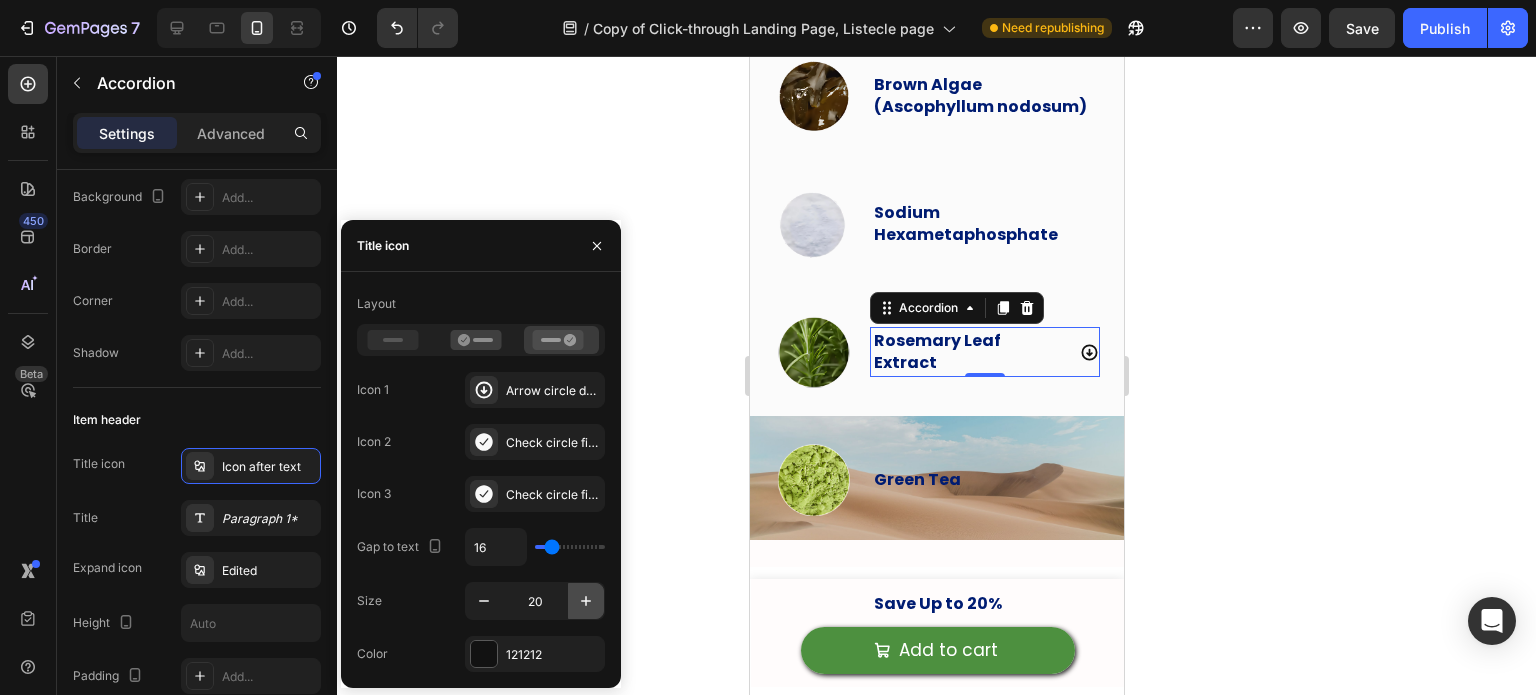 click 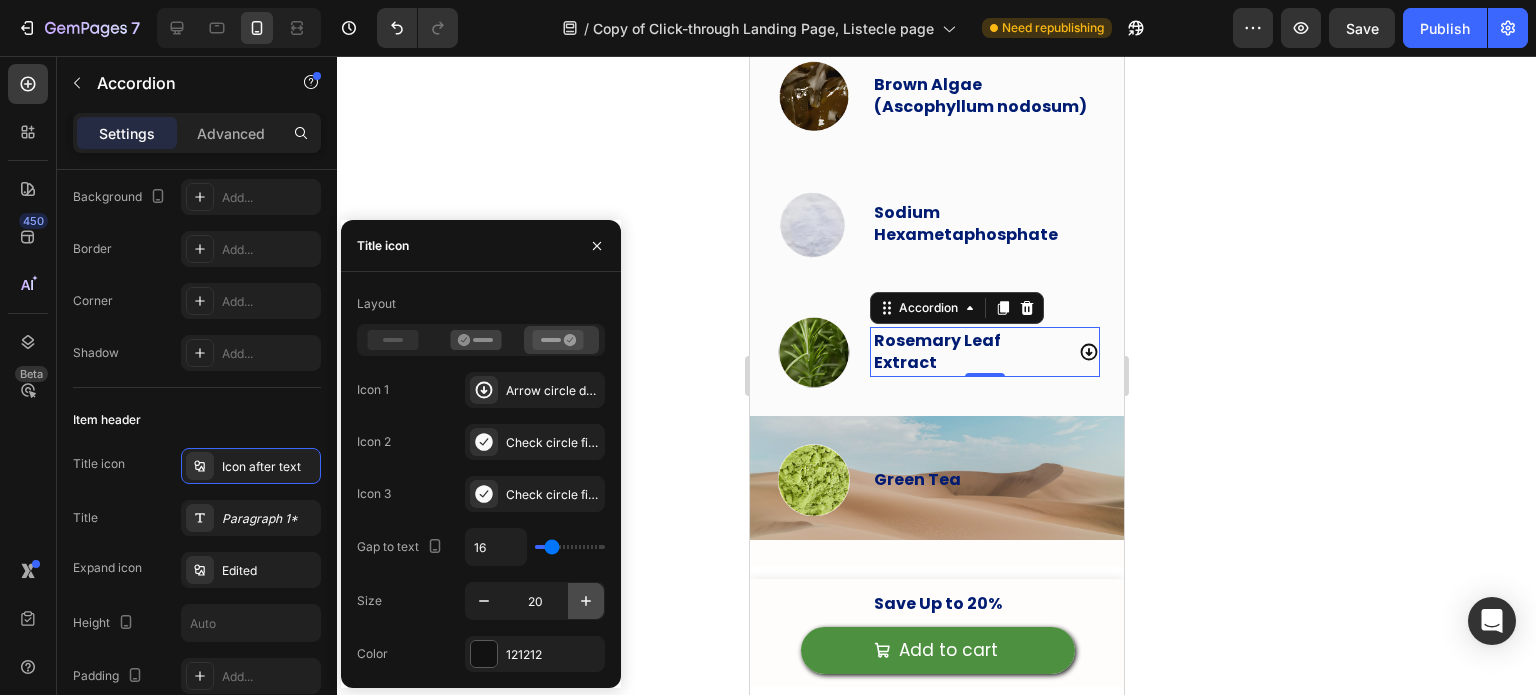type on "21" 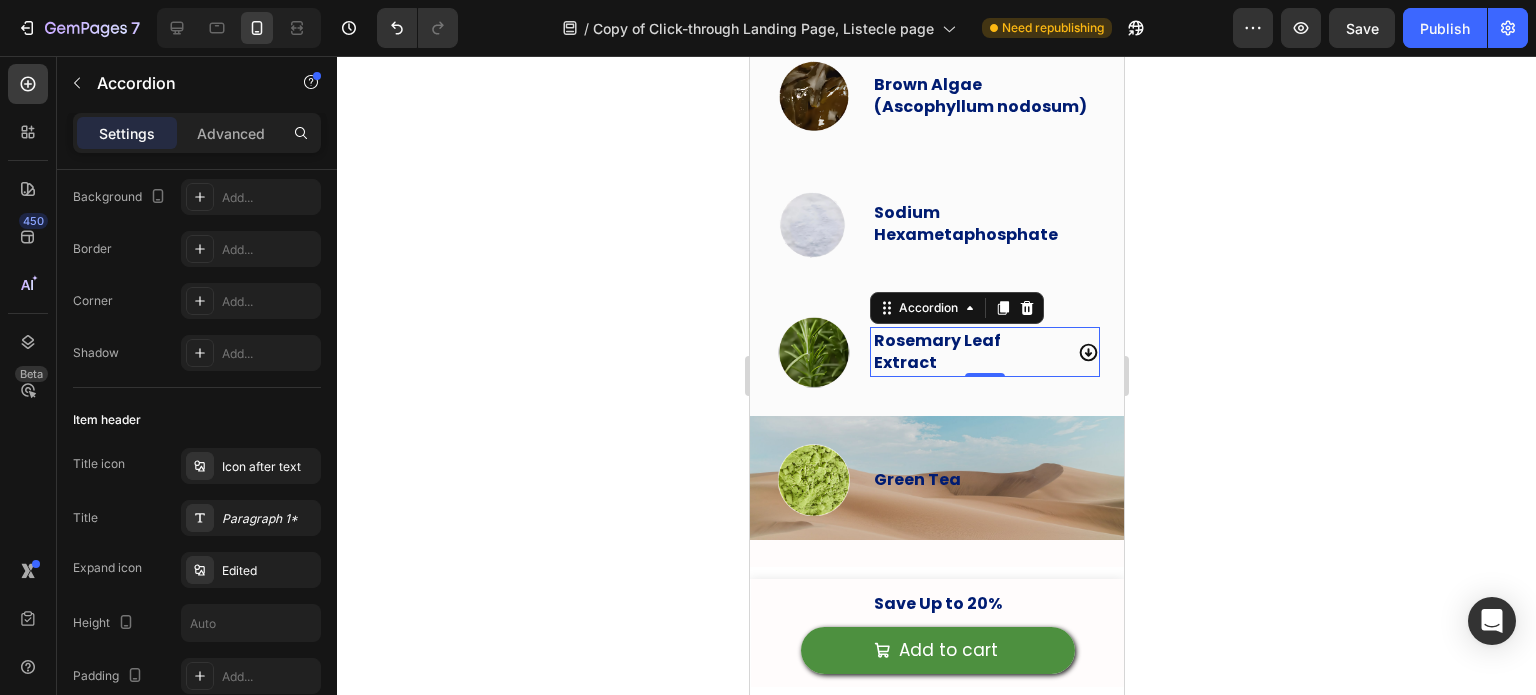click 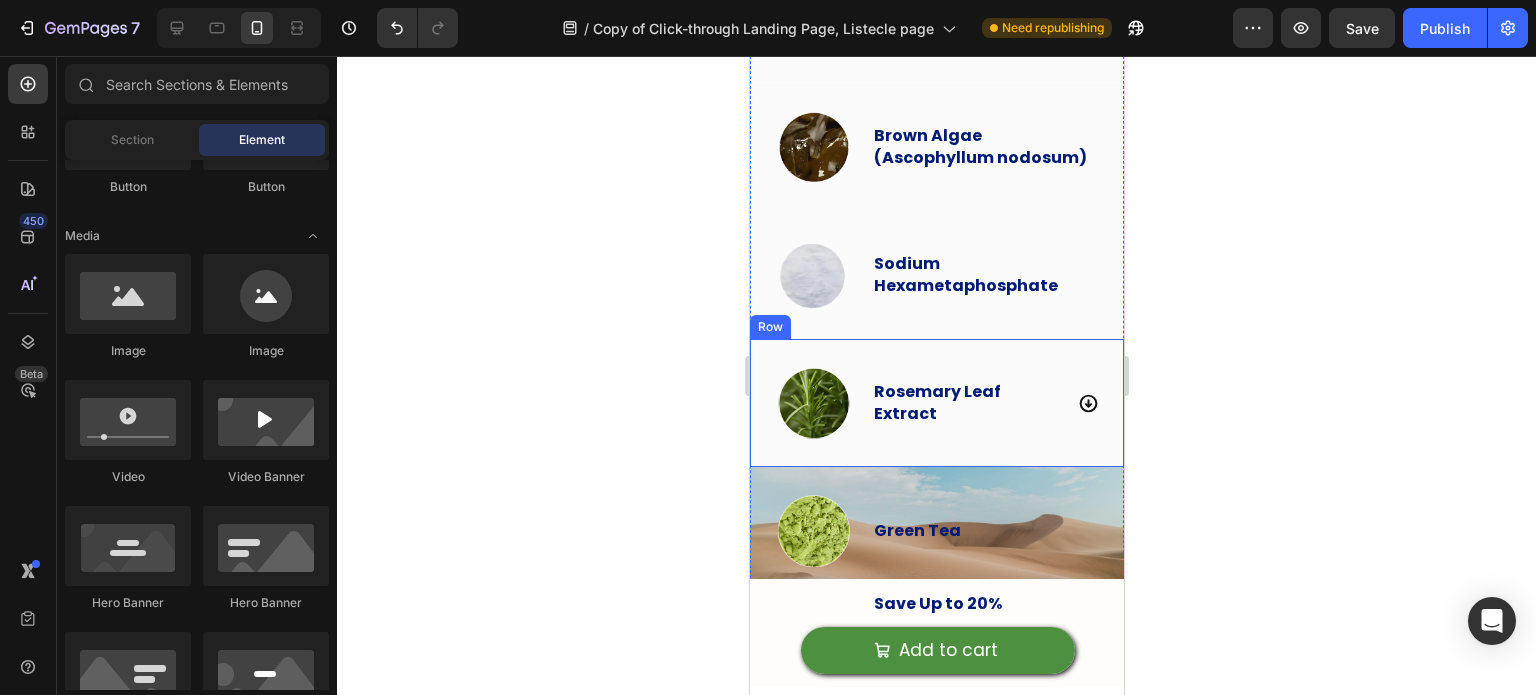 scroll, scrollTop: 5642, scrollLeft: 0, axis: vertical 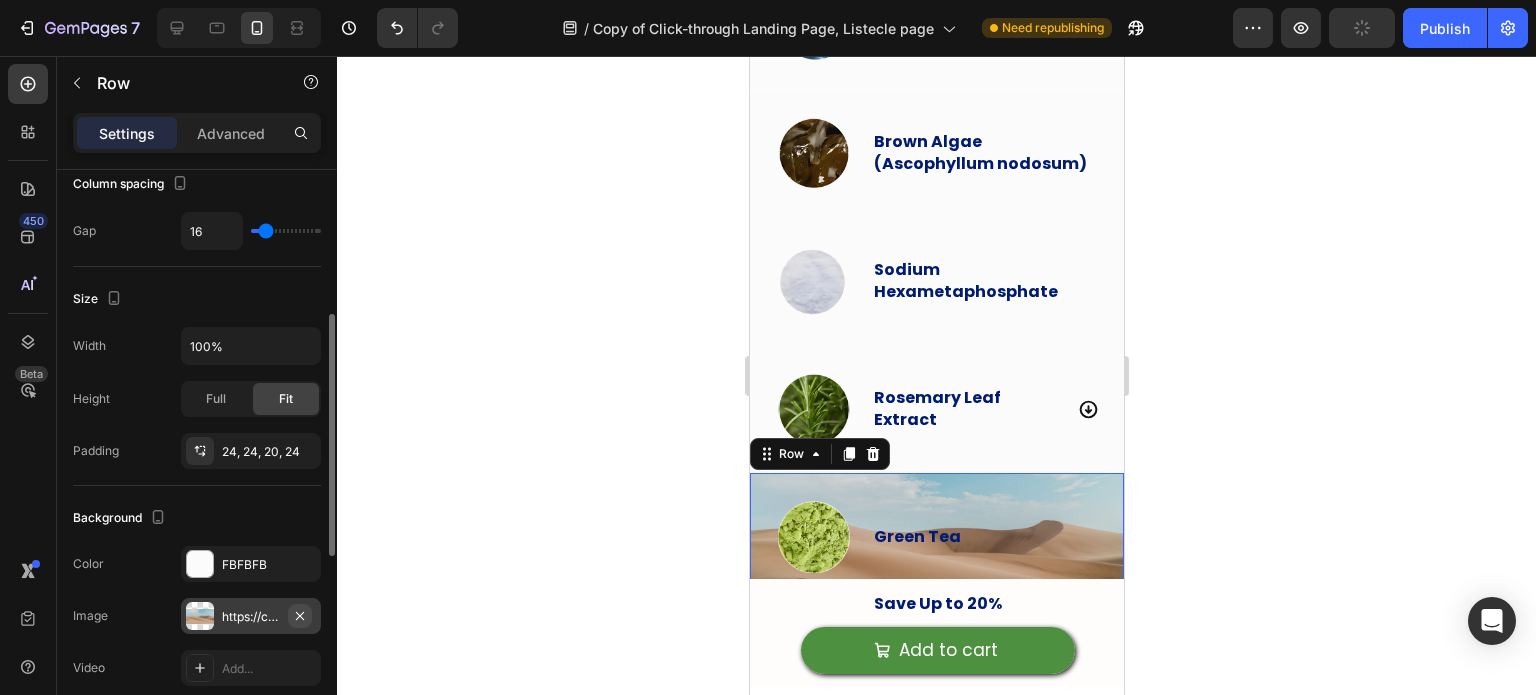 click 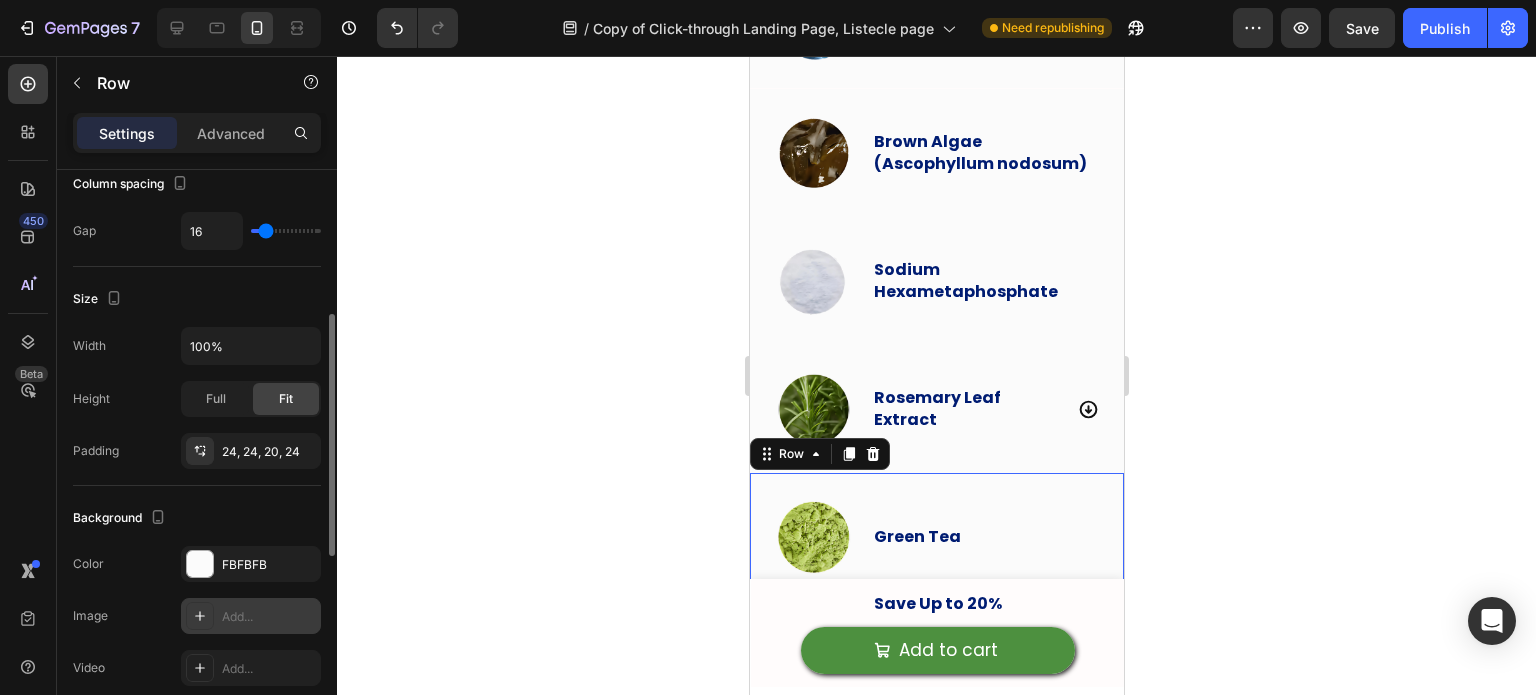 click 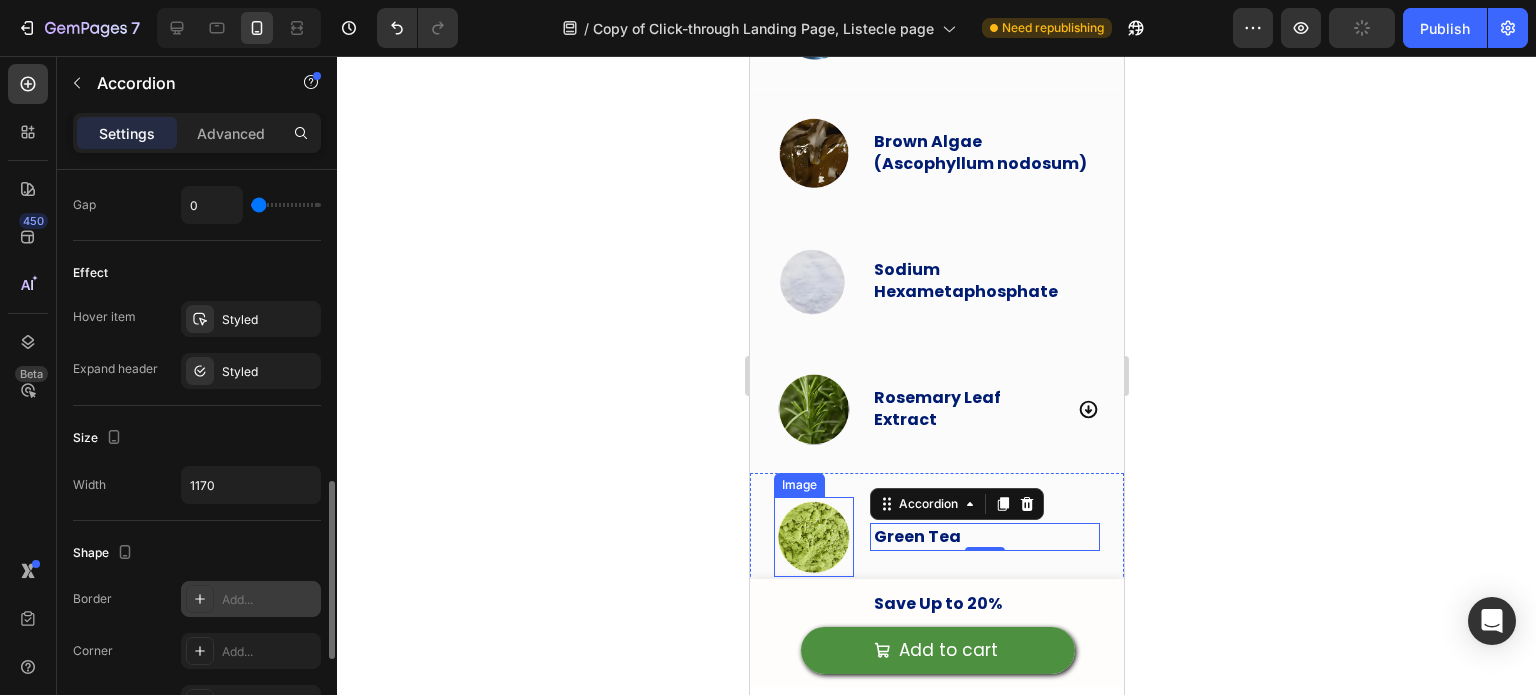 scroll, scrollTop: 962, scrollLeft: 0, axis: vertical 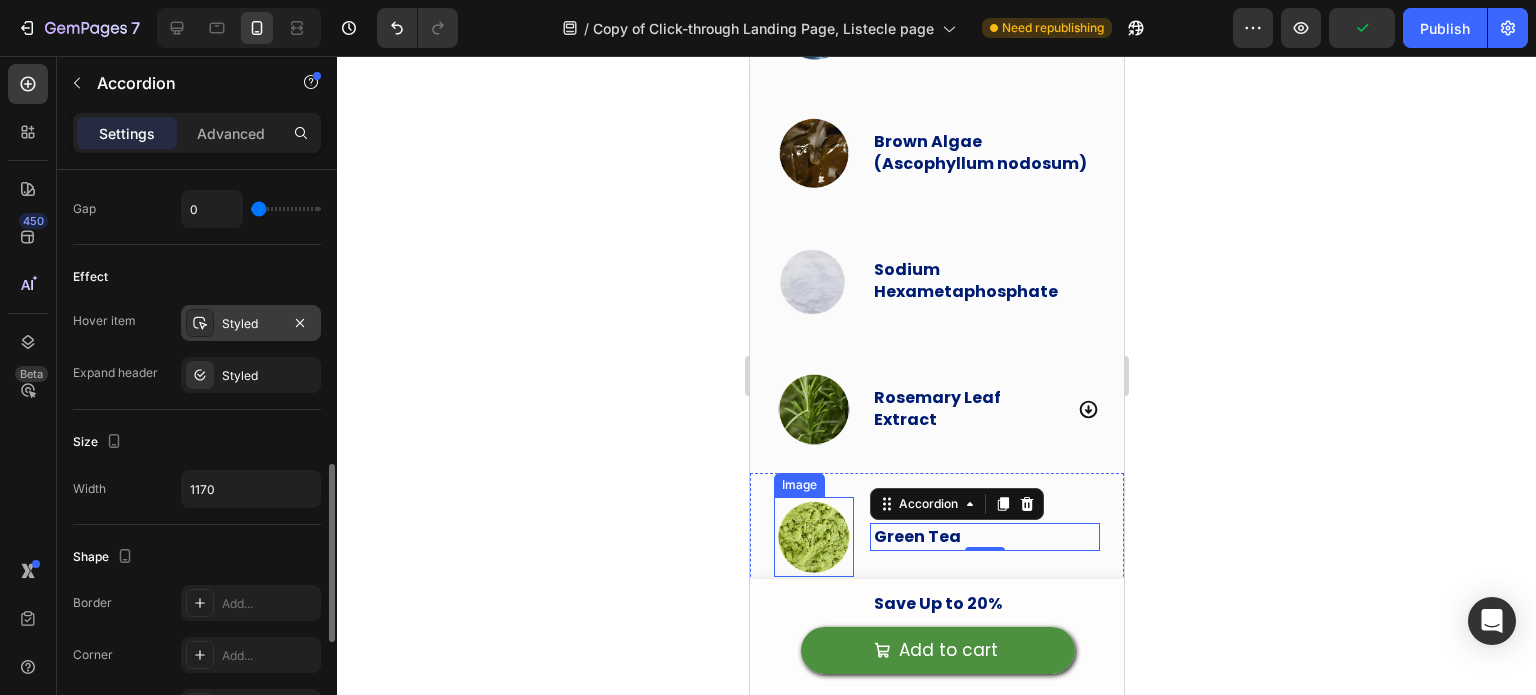 click on "Styled" at bounding box center (251, 324) 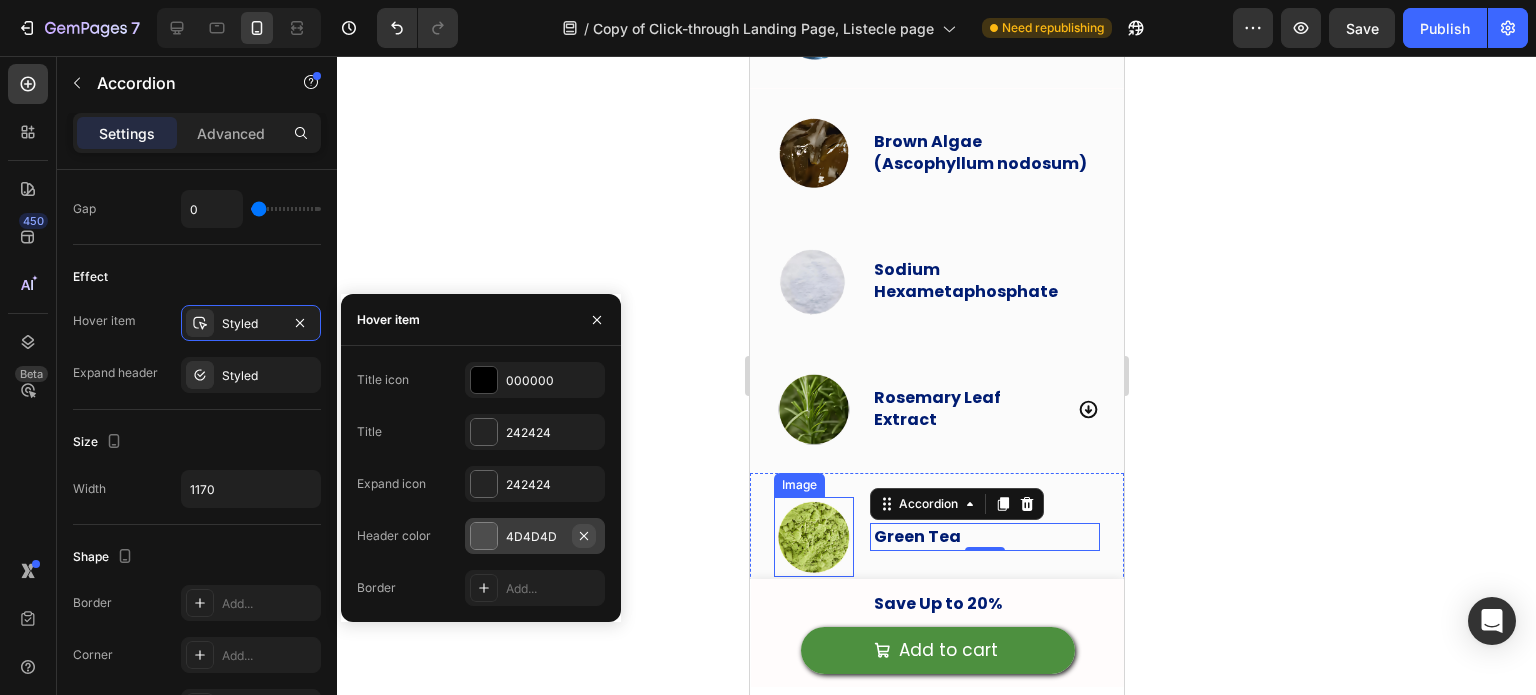 click 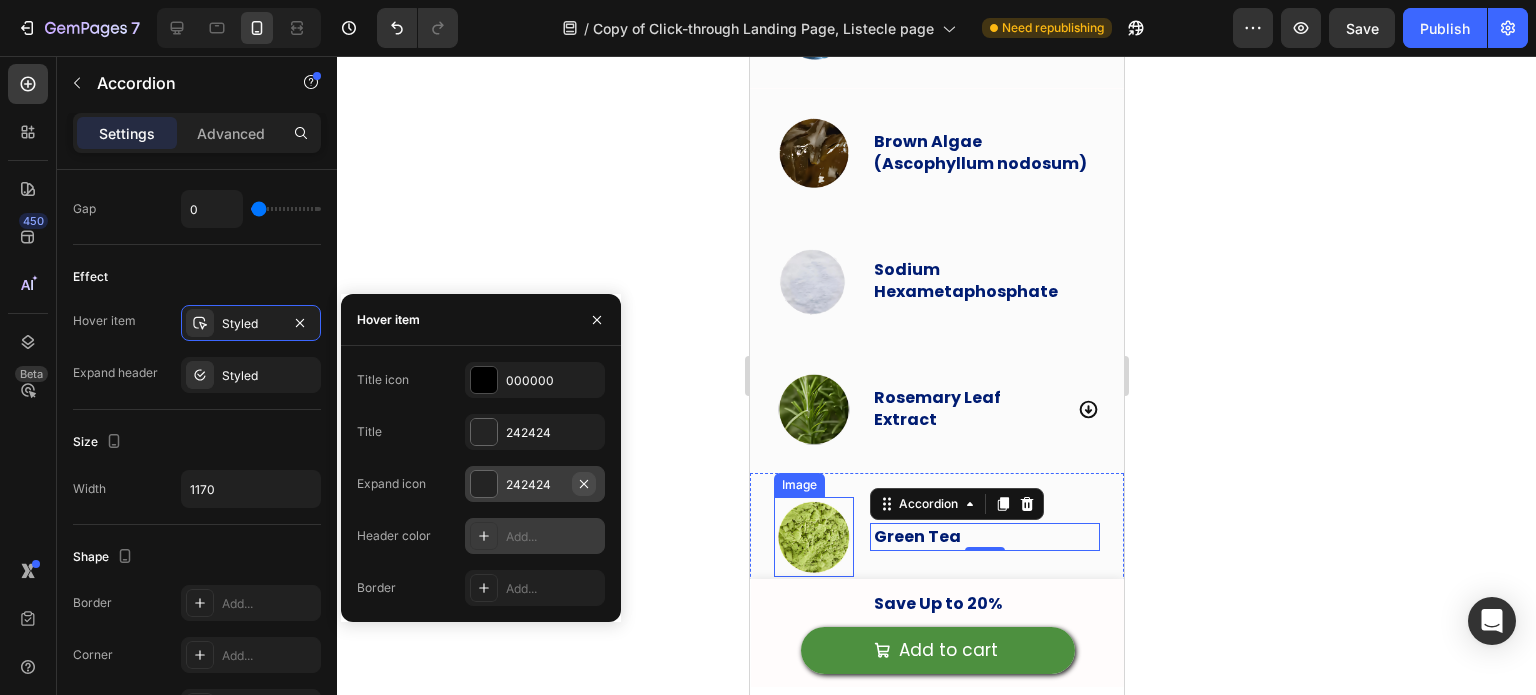 click 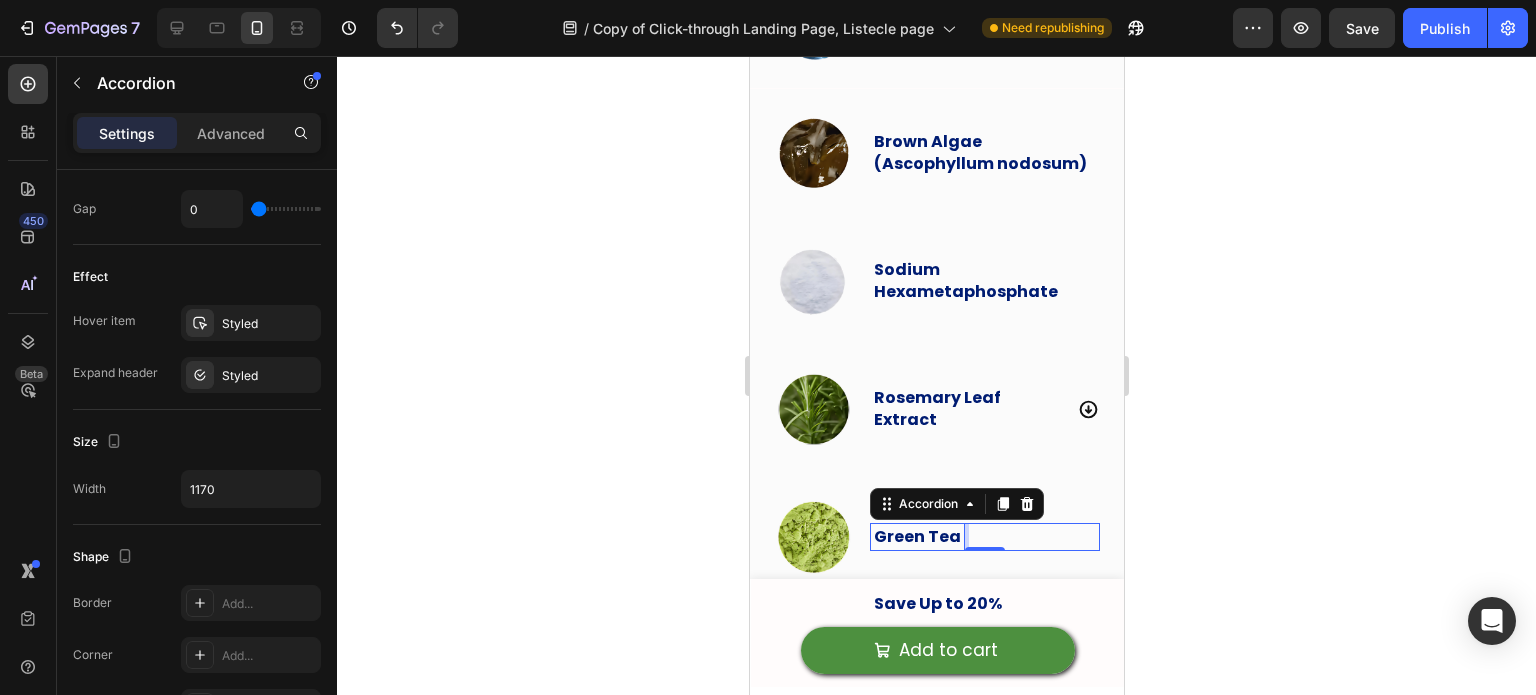 scroll, scrollTop: 5628, scrollLeft: 0, axis: vertical 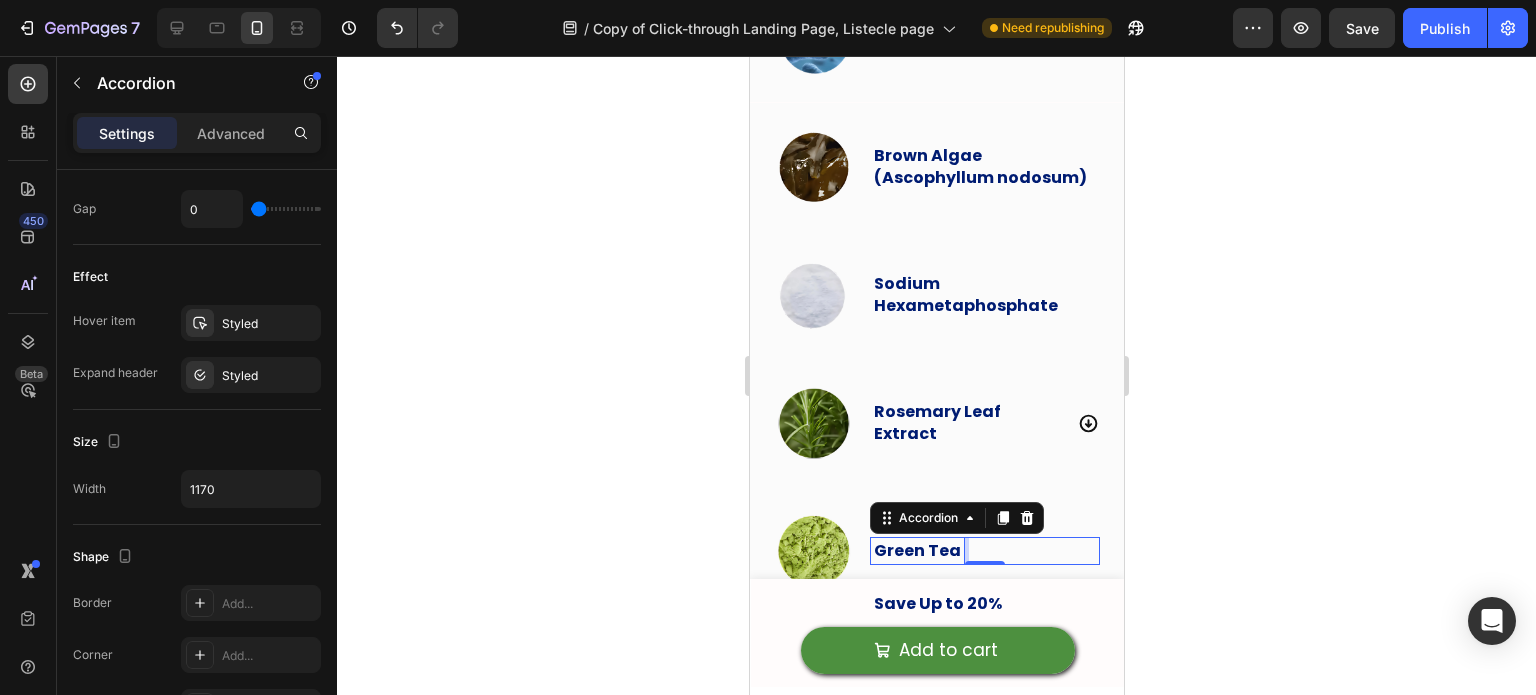 click on "Green Tea" at bounding box center [984, 551] 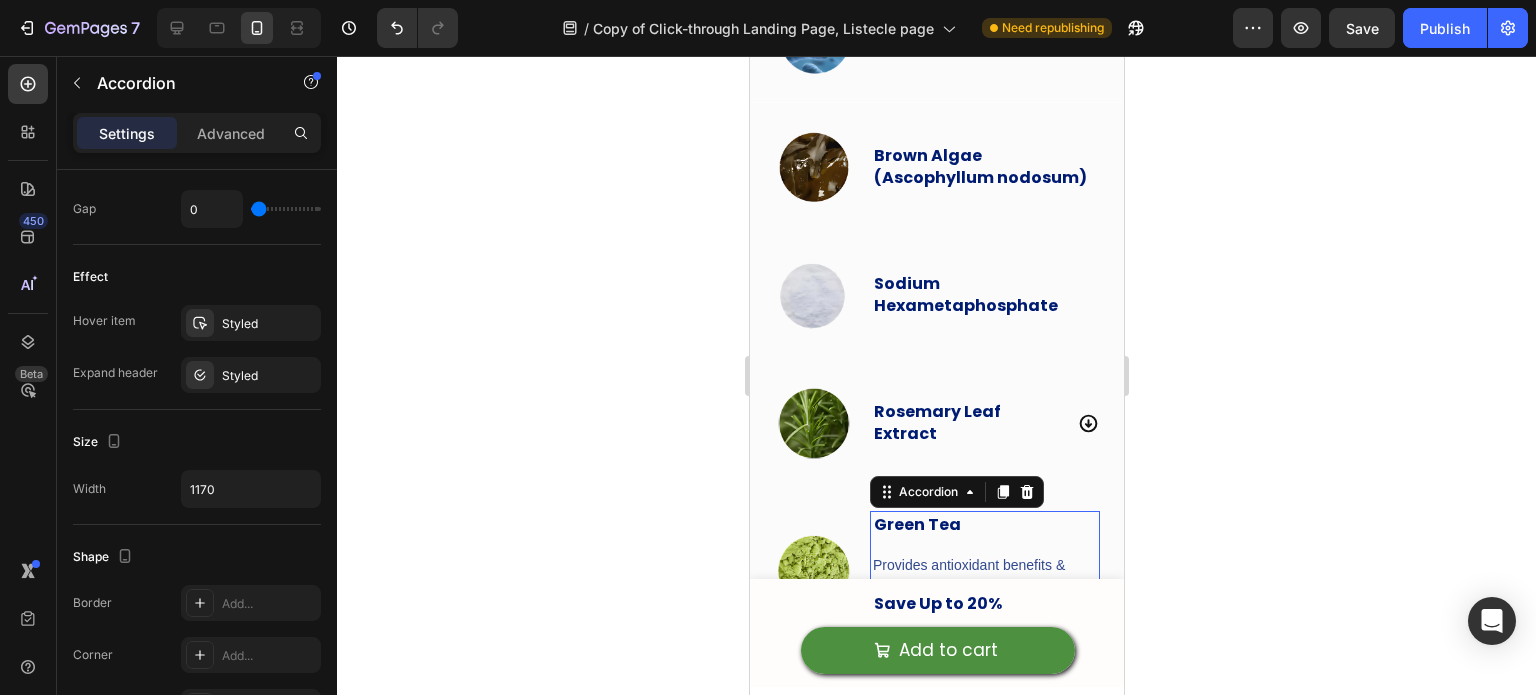 click on "Green Tea" at bounding box center (984, 525) 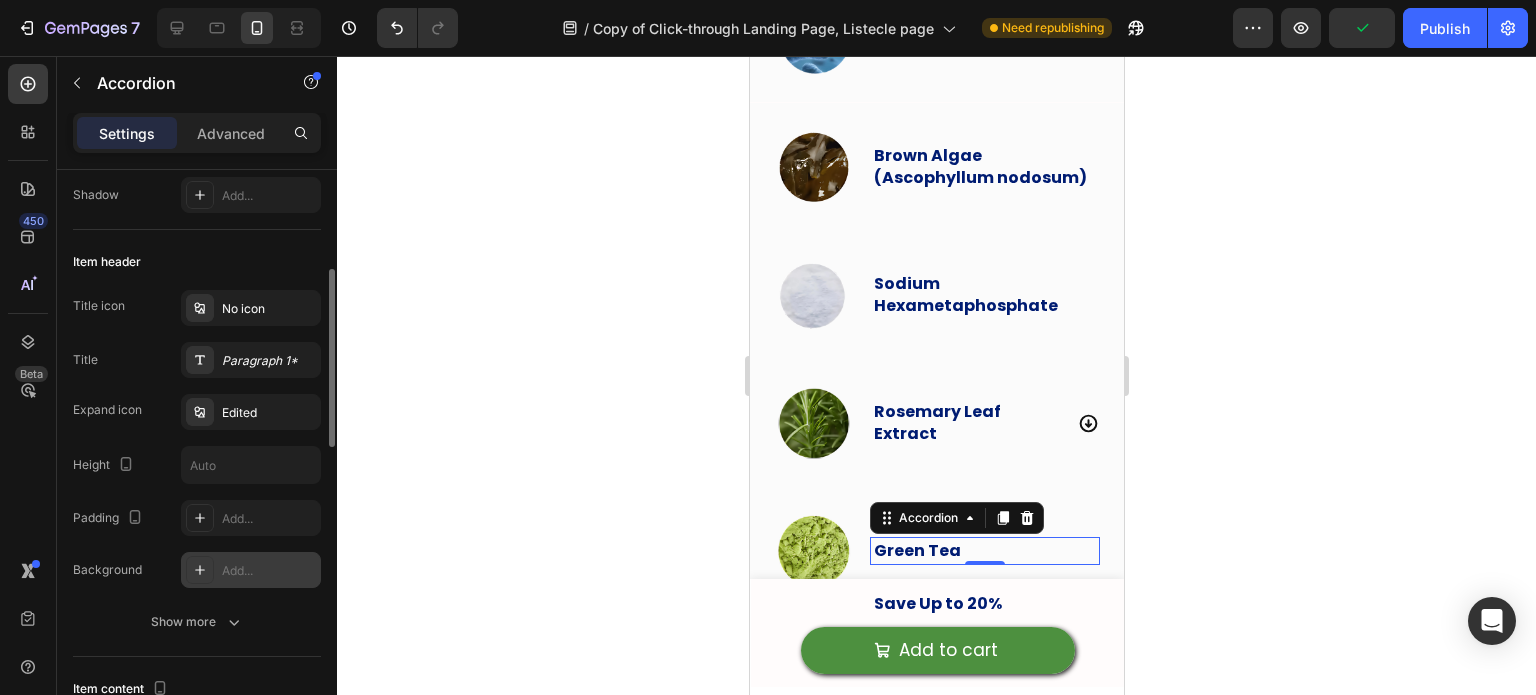 scroll, scrollTop: 320, scrollLeft: 0, axis: vertical 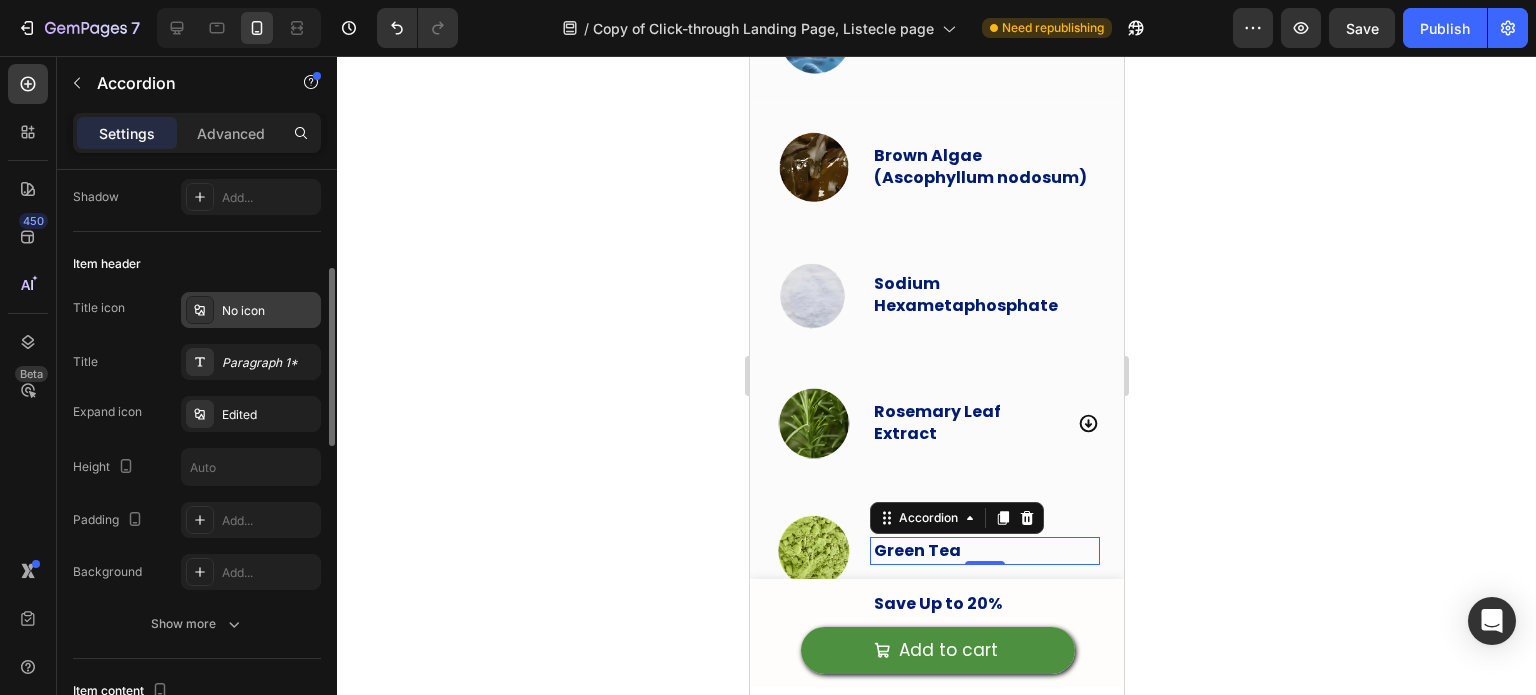 click on "No icon" at bounding box center [269, 311] 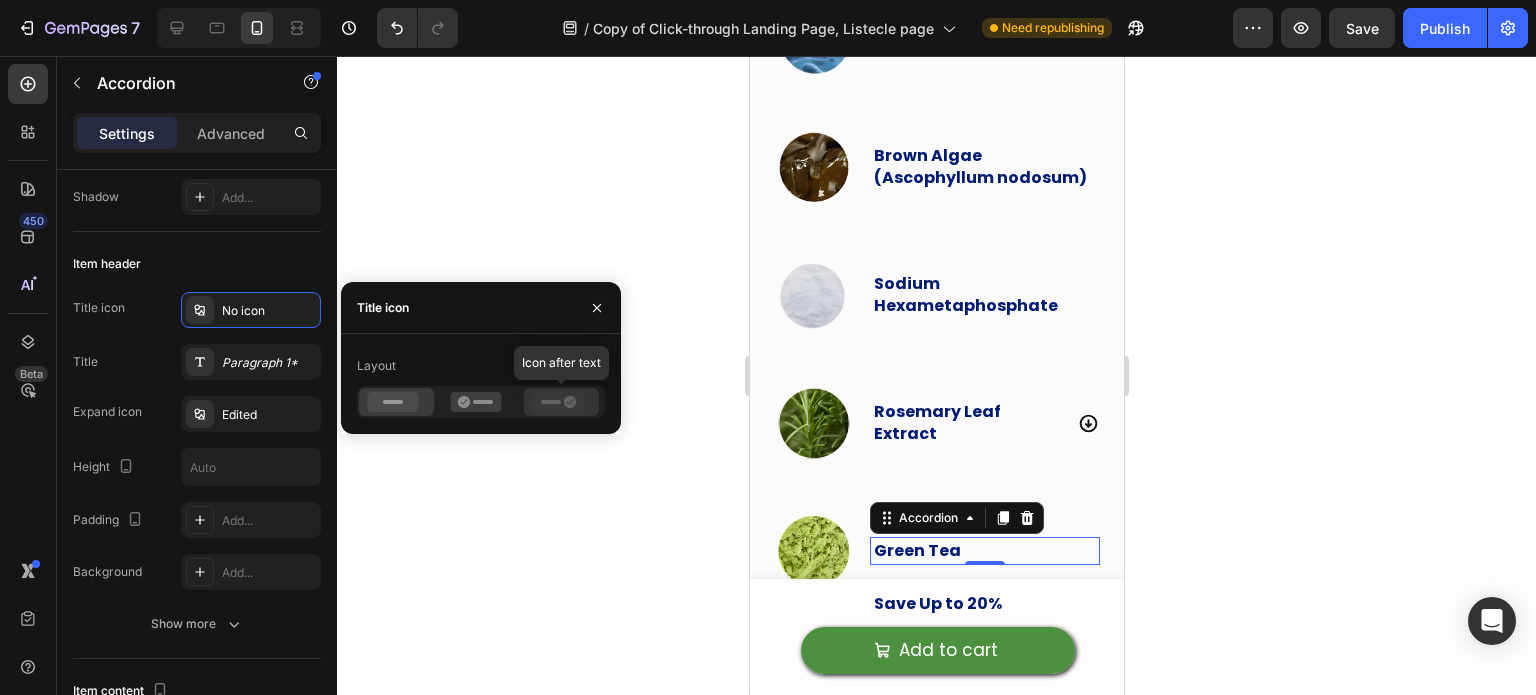click 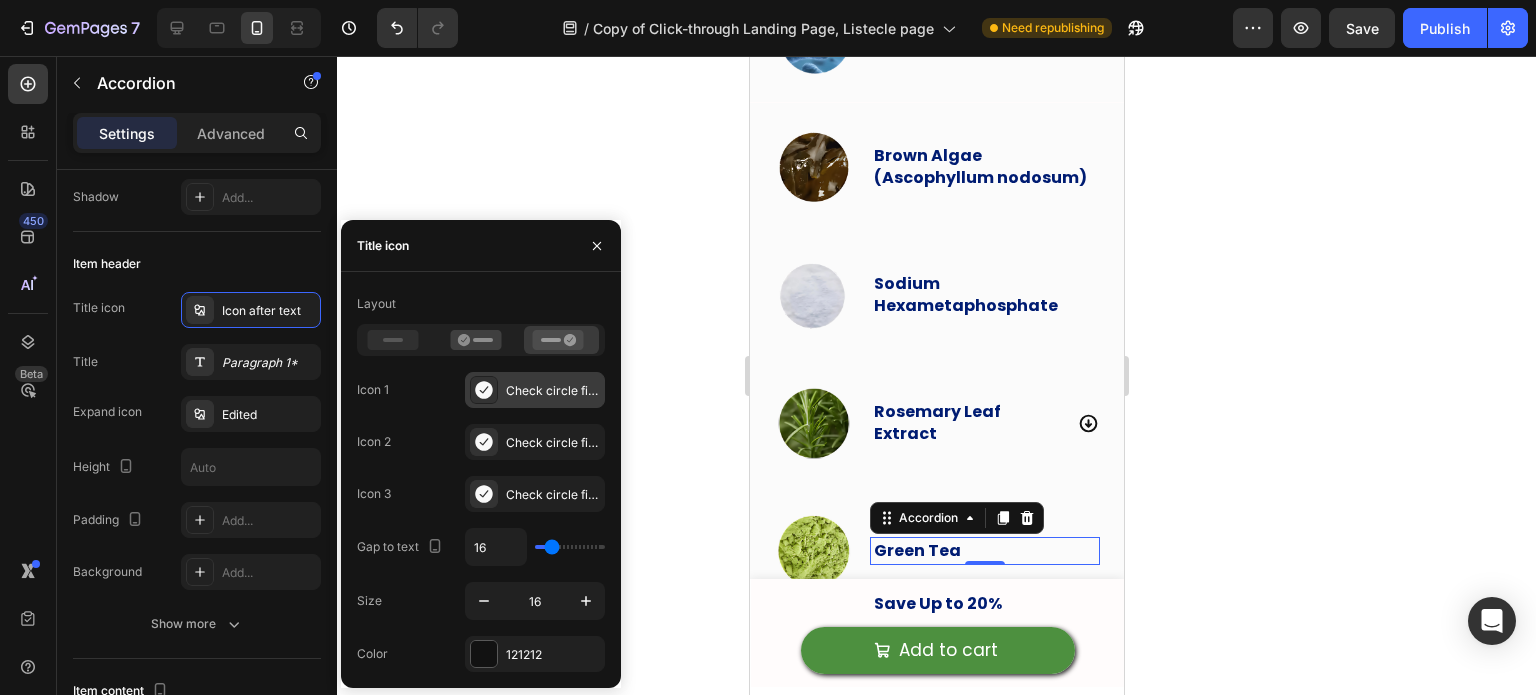 click on "Check circle filled" at bounding box center (535, 390) 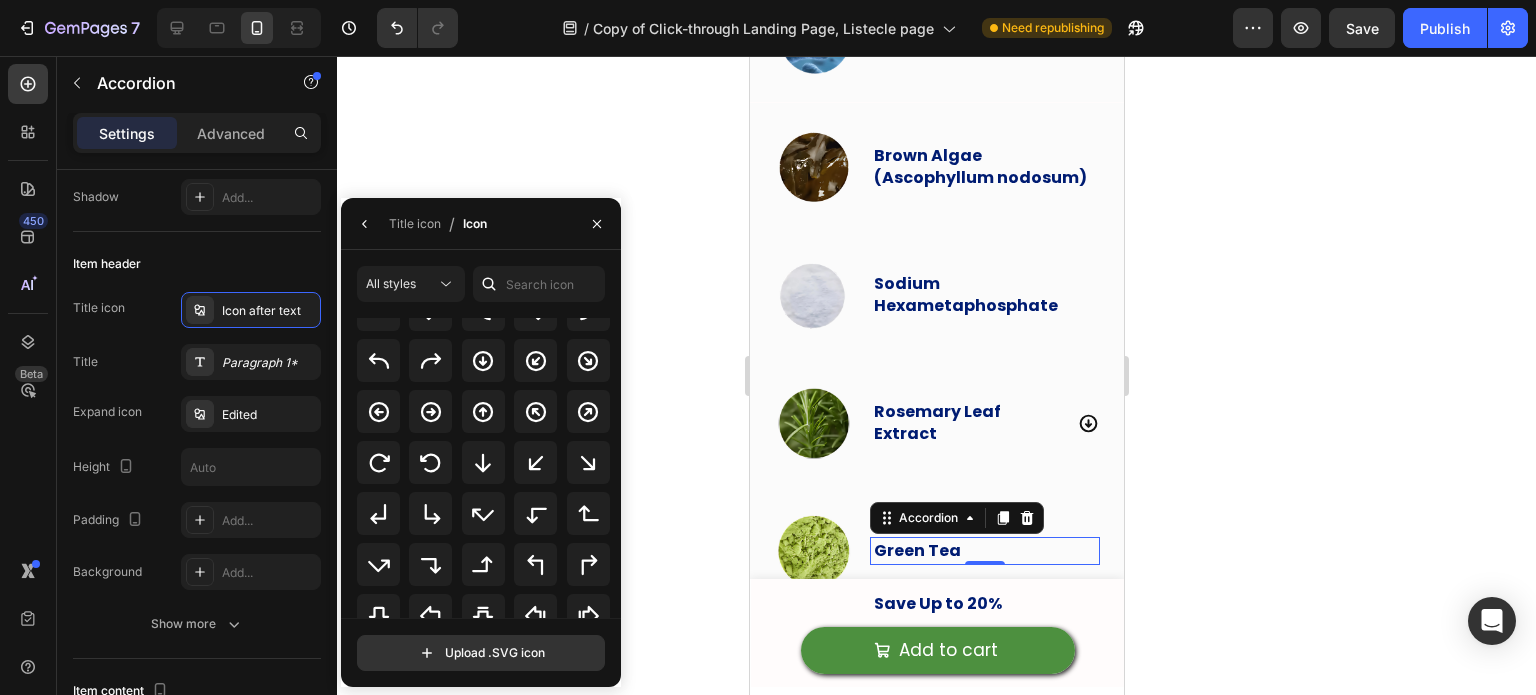 scroll, scrollTop: 543, scrollLeft: 0, axis: vertical 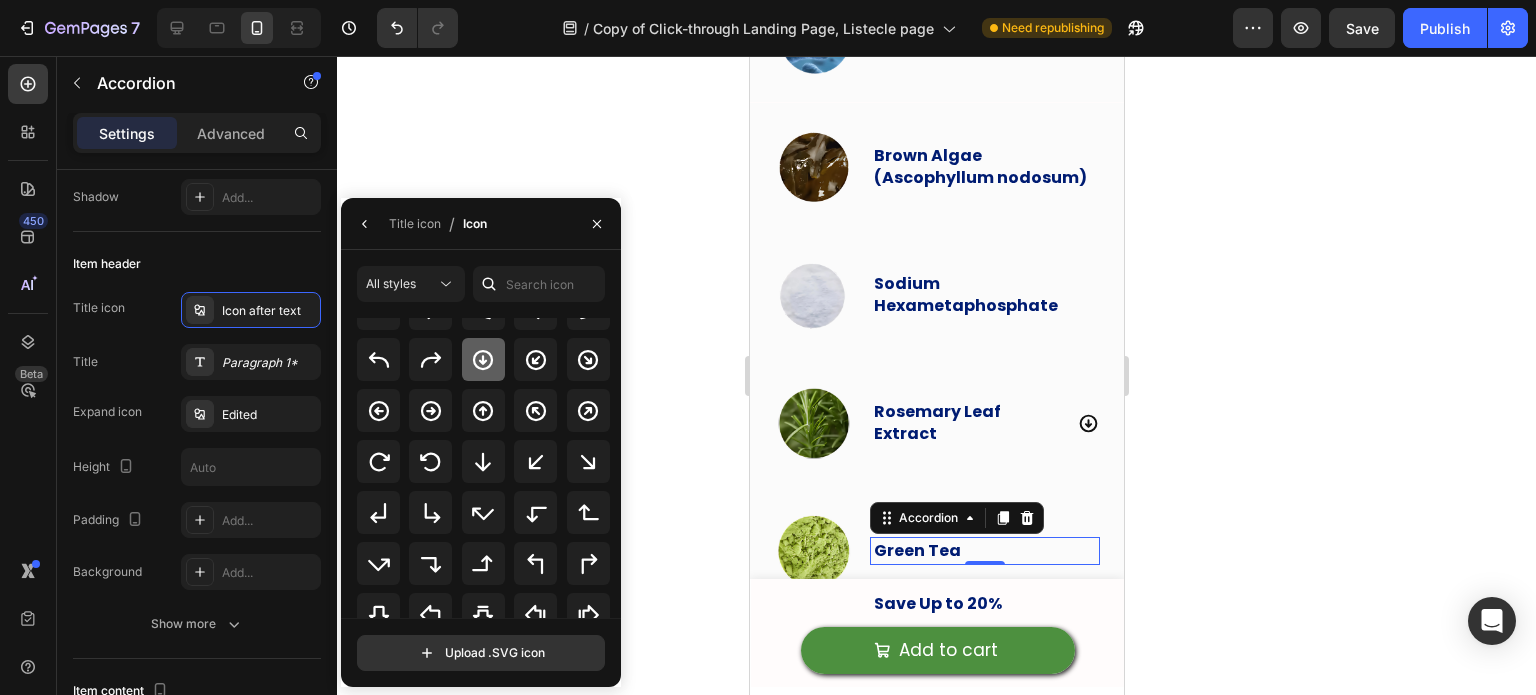click 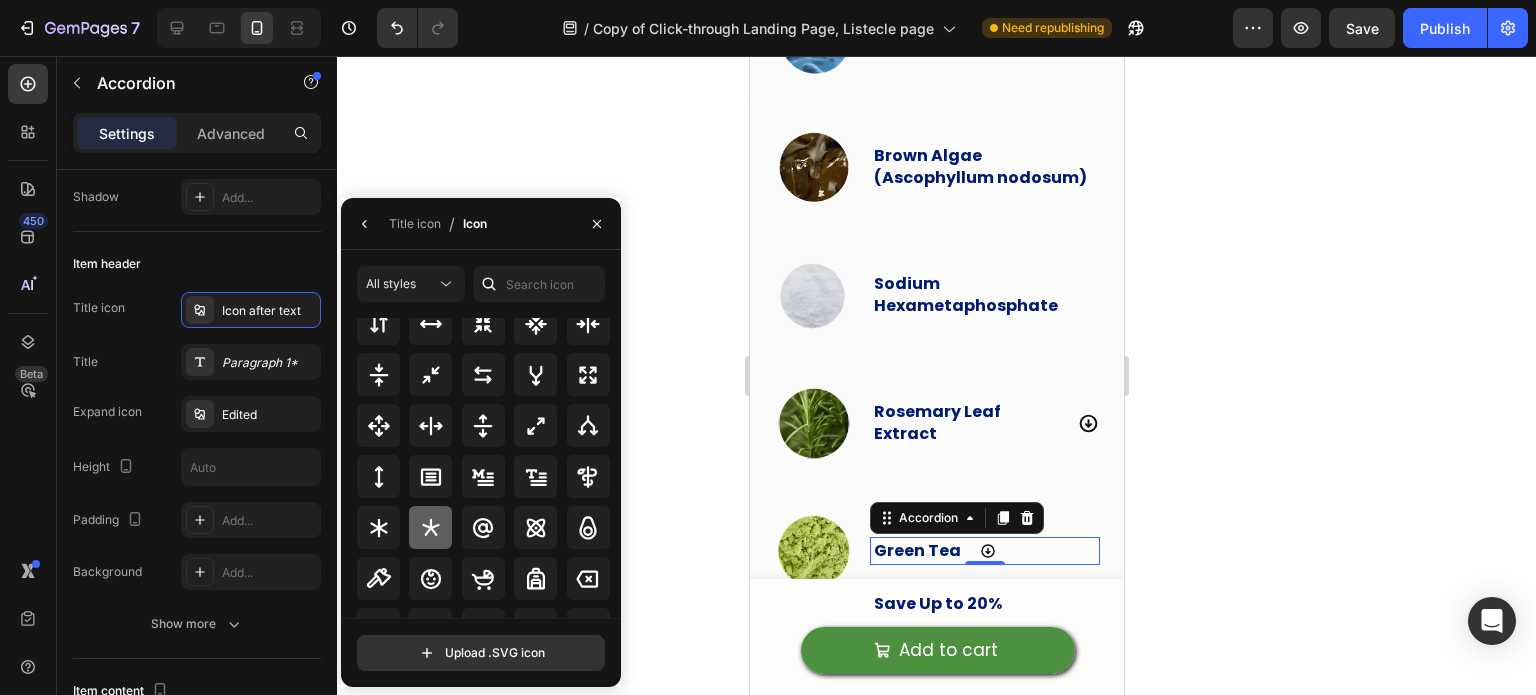 scroll, scrollTop: 1176, scrollLeft: 0, axis: vertical 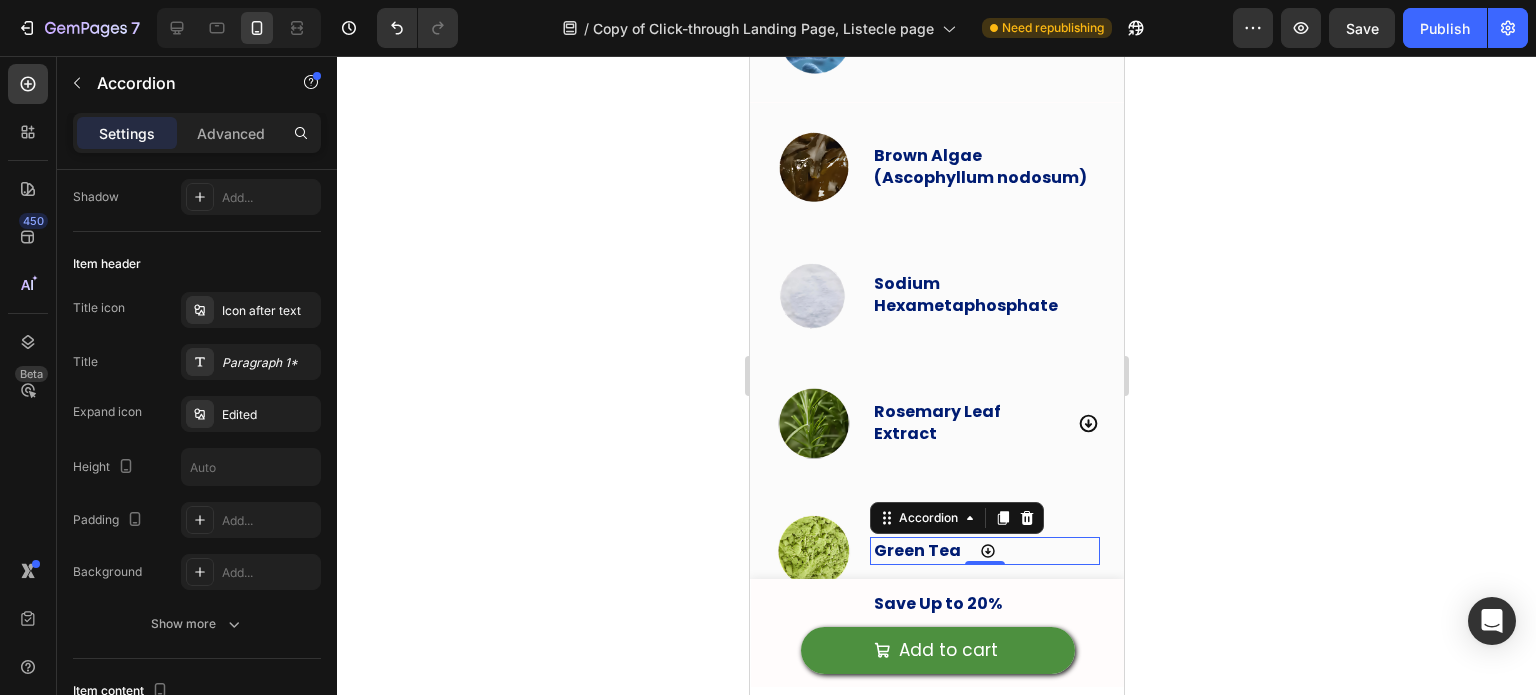 click 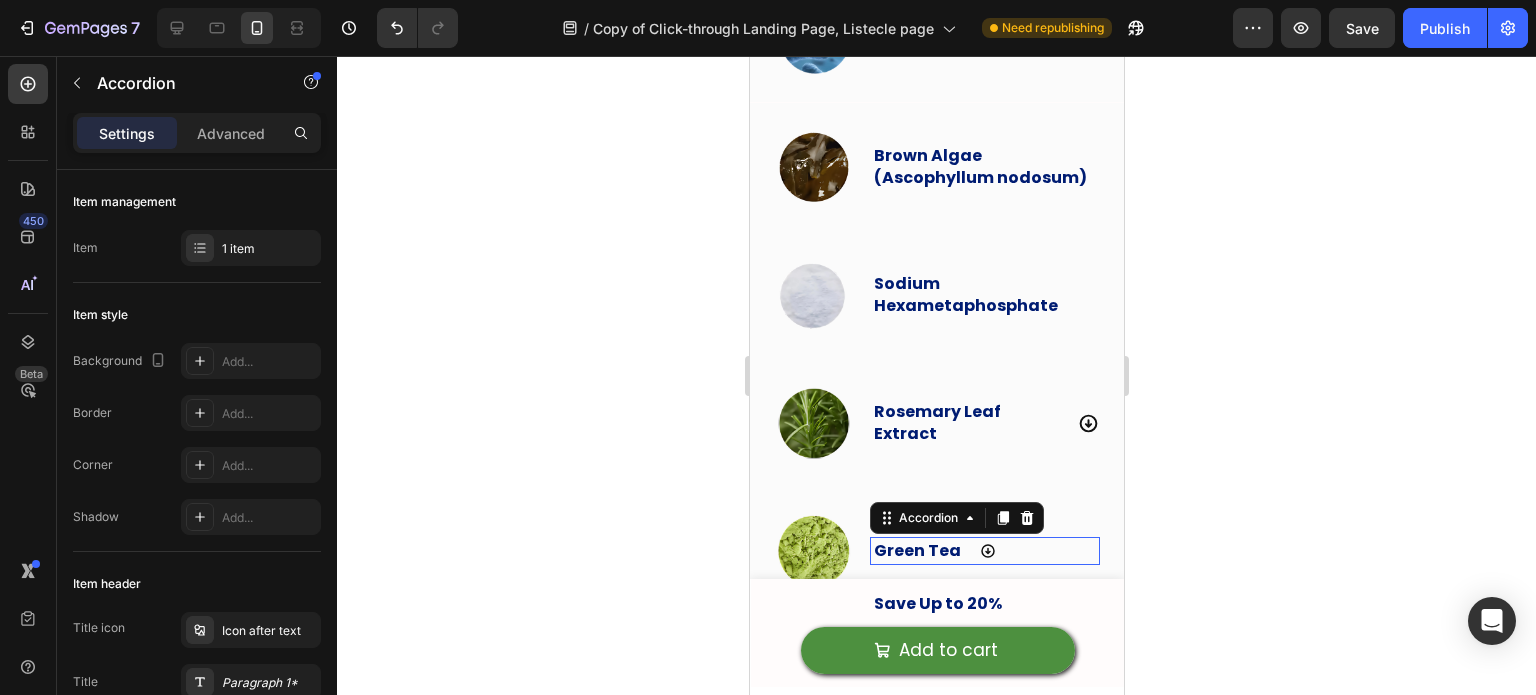 click on "Green Tea" at bounding box center [984, 551] 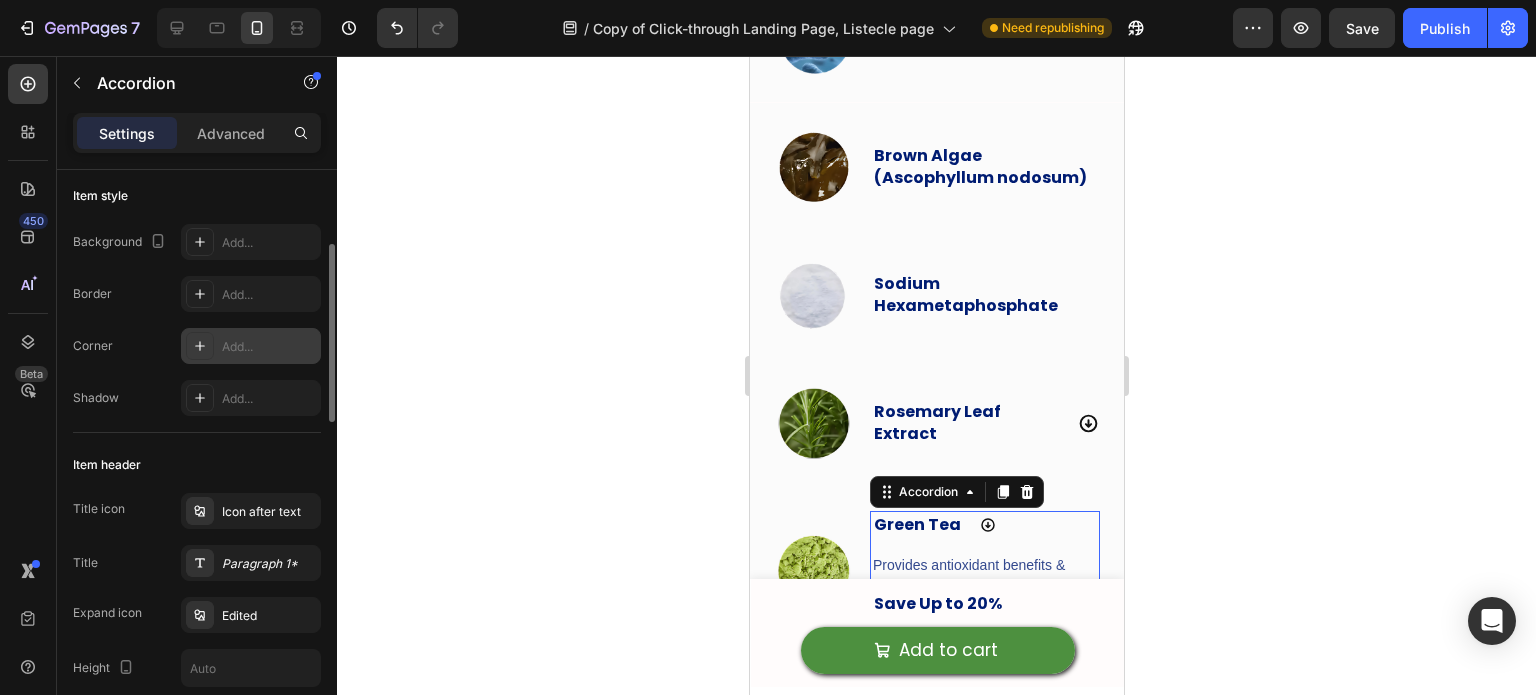 scroll, scrollTop: 157, scrollLeft: 0, axis: vertical 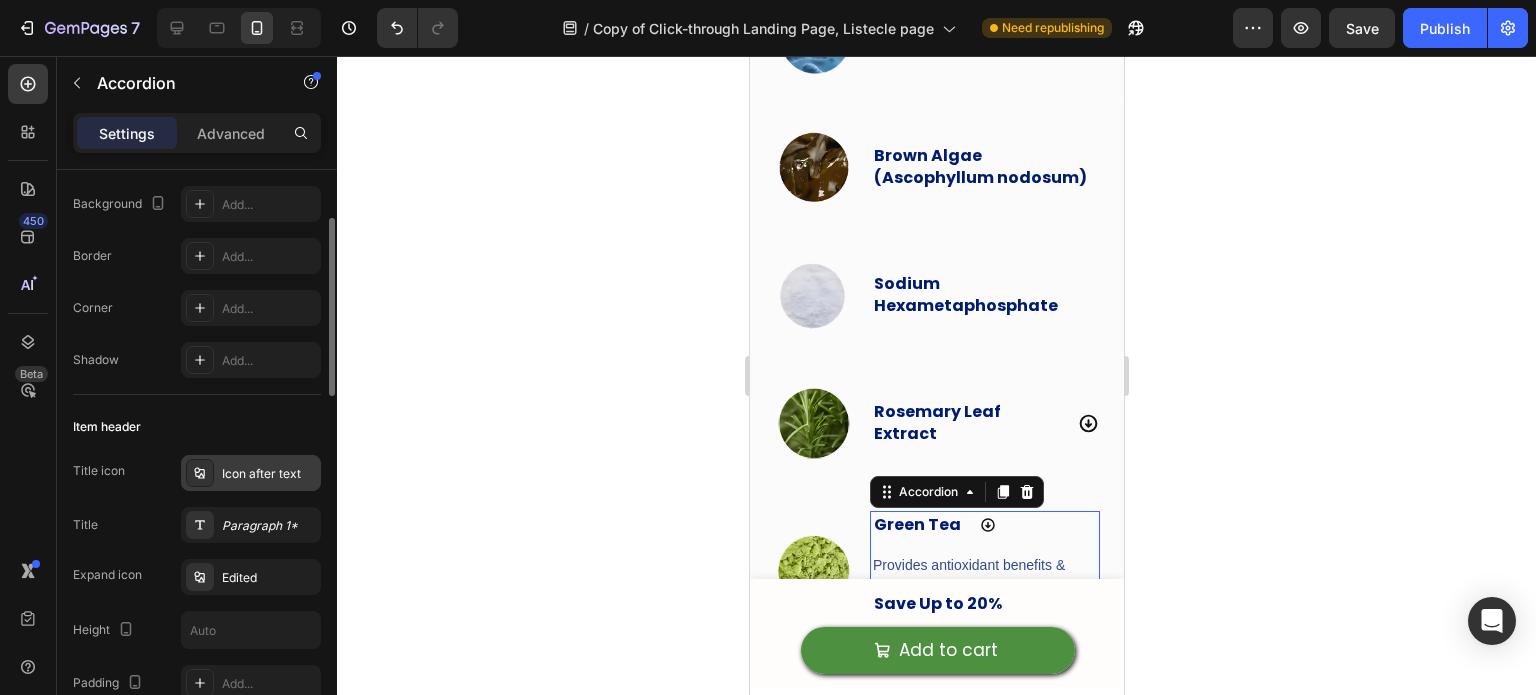 click on "Icon after text" at bounding box center [269, 474] 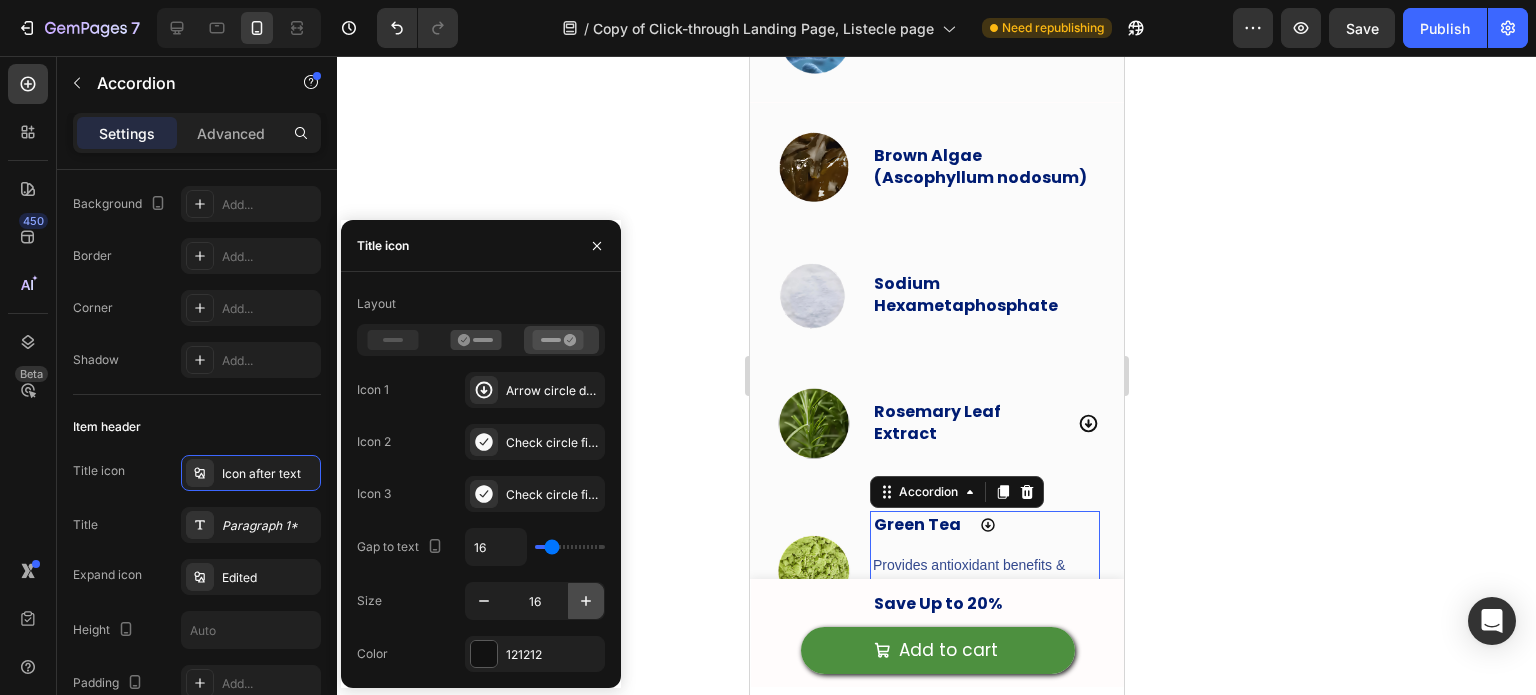 click 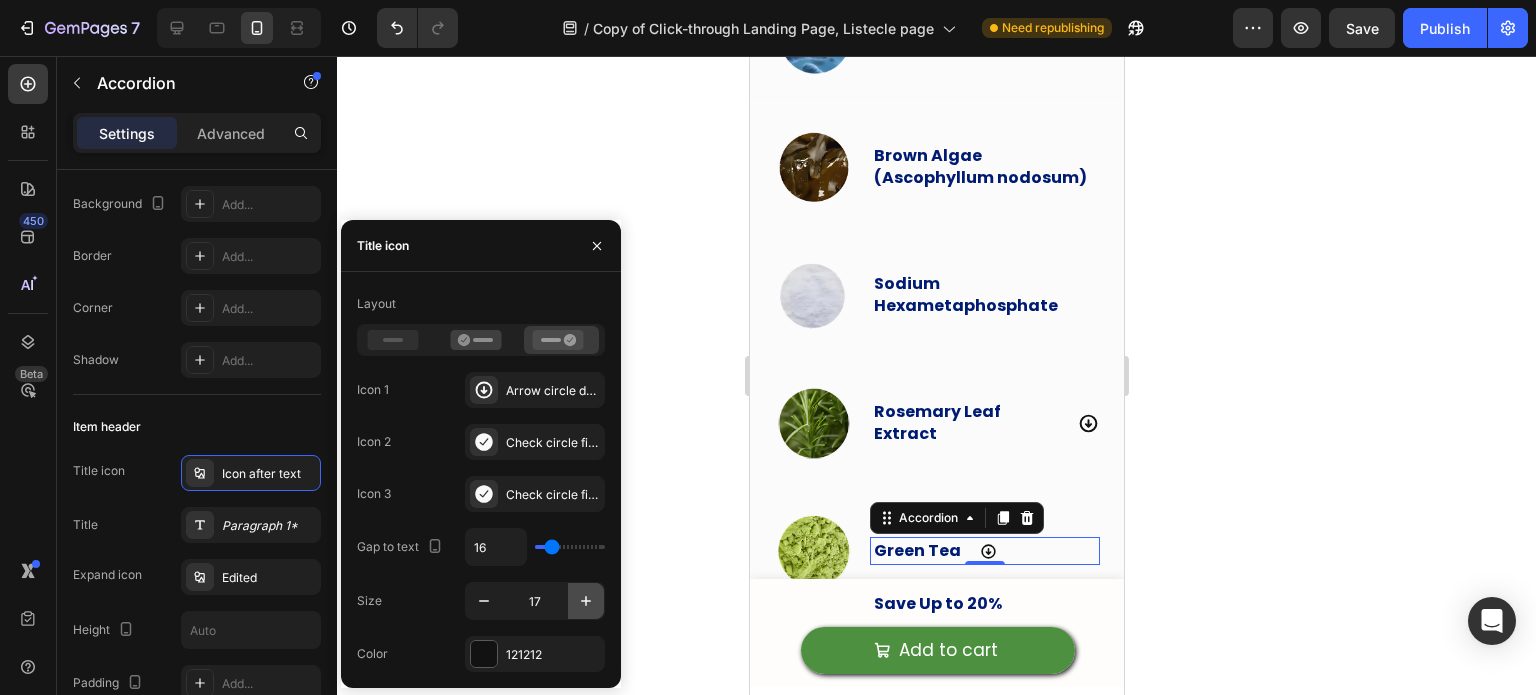 click 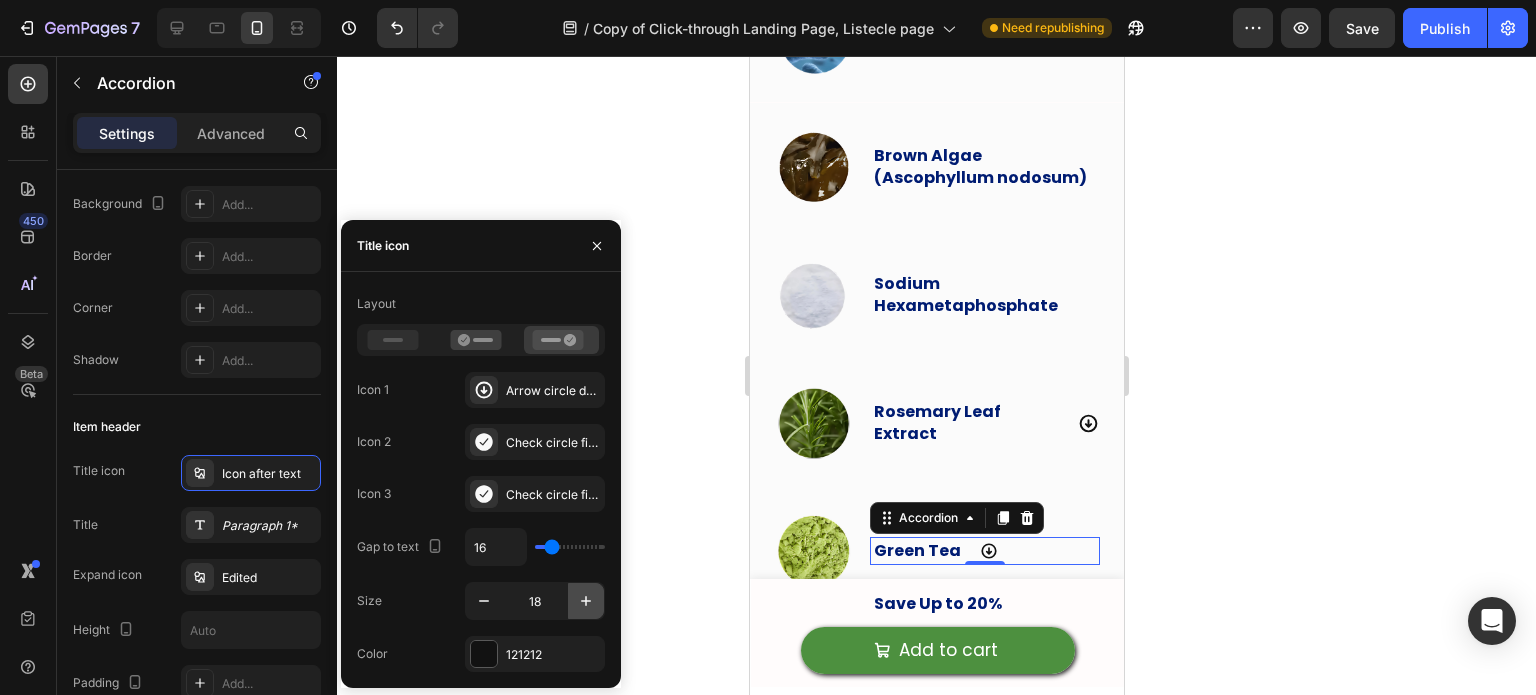 click 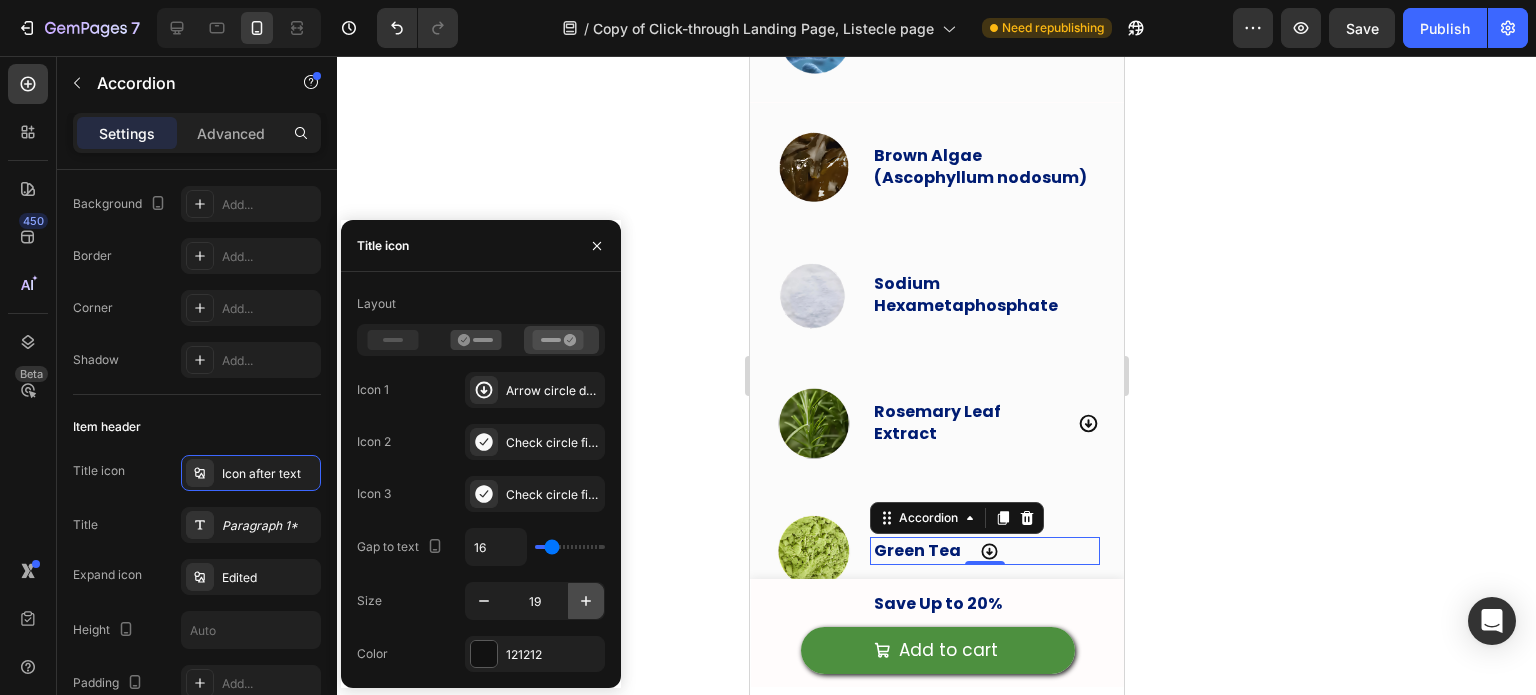 click 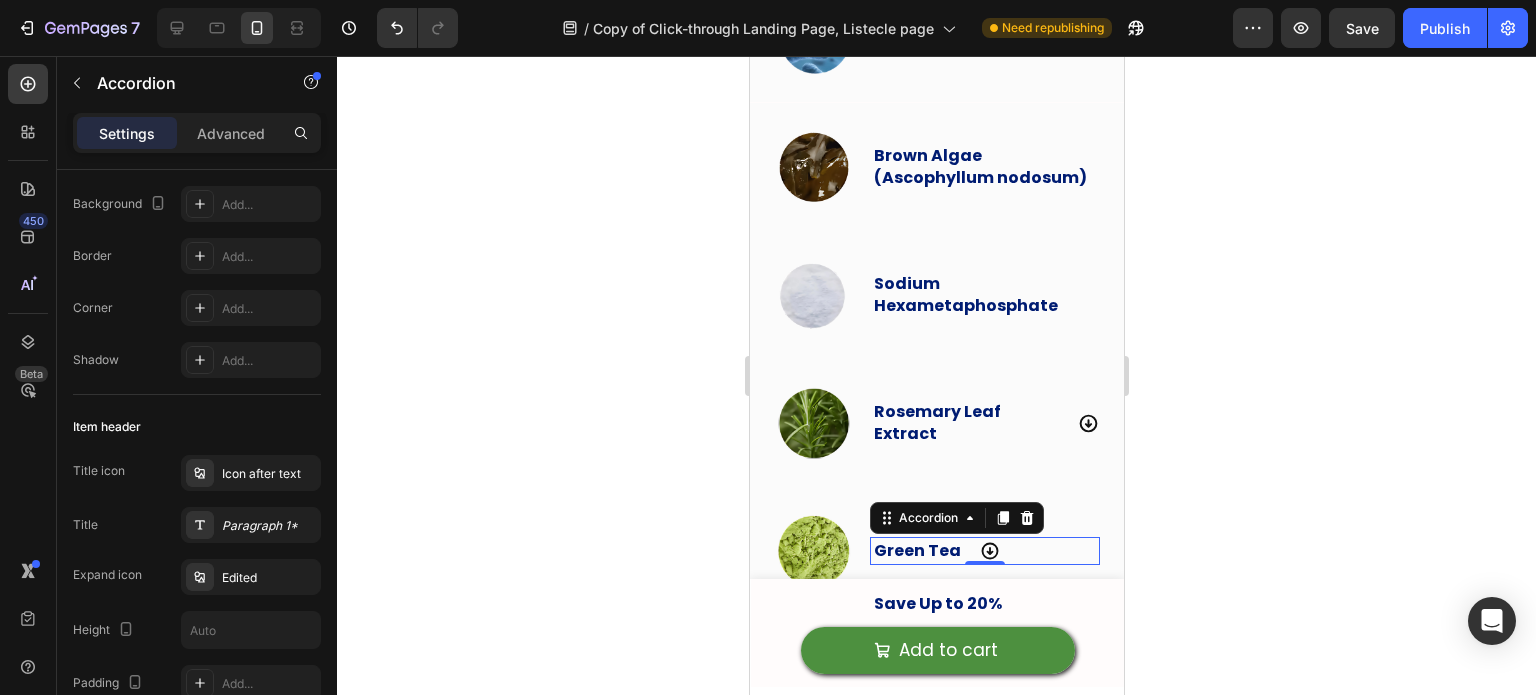 click 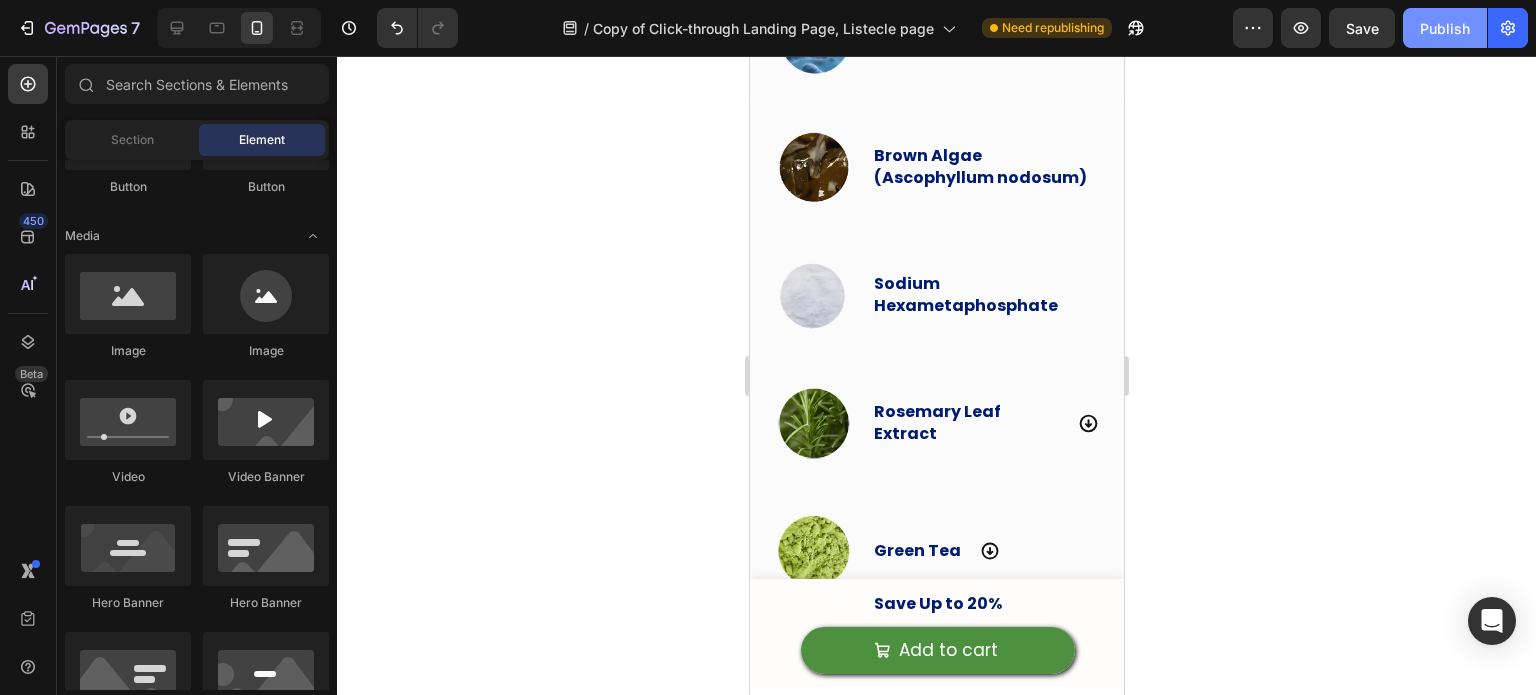 click on "Publish" at bounding box center (1445, 28) 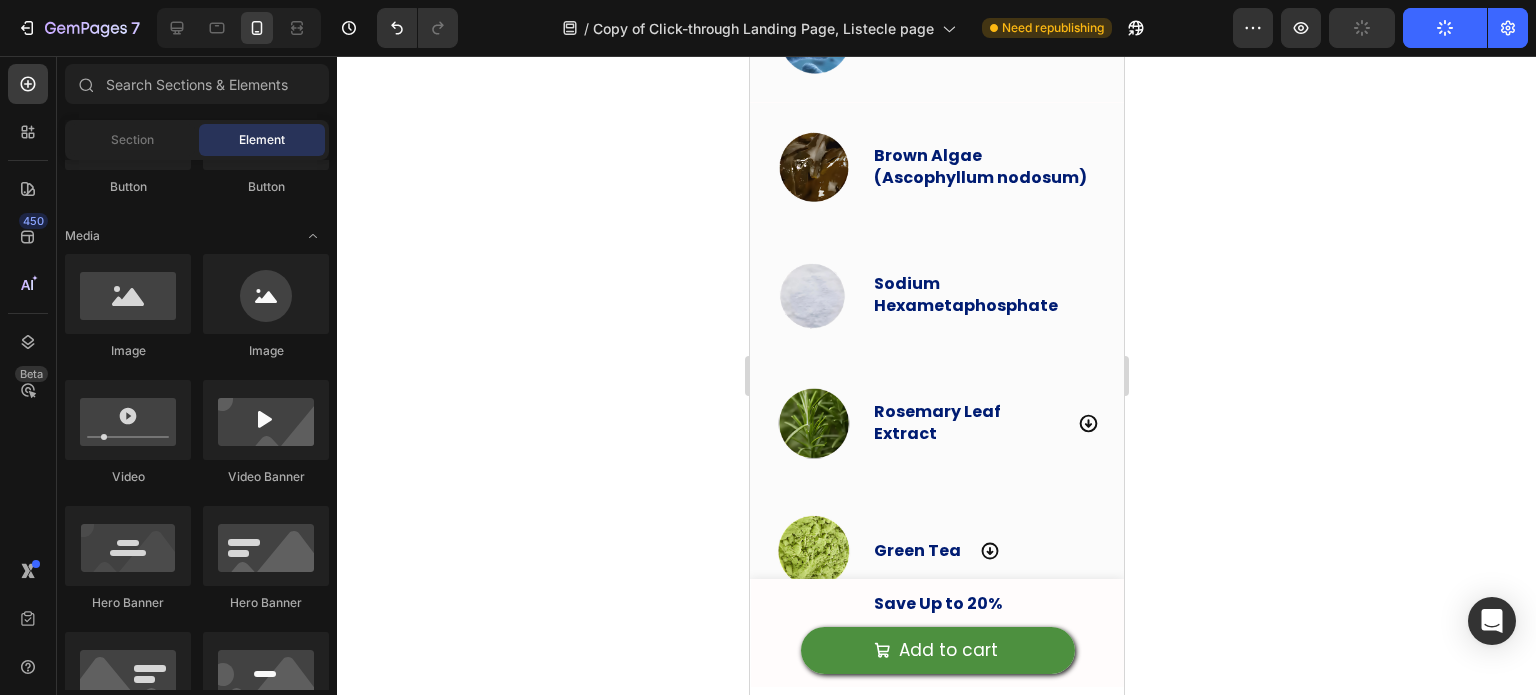 click on "Publish" 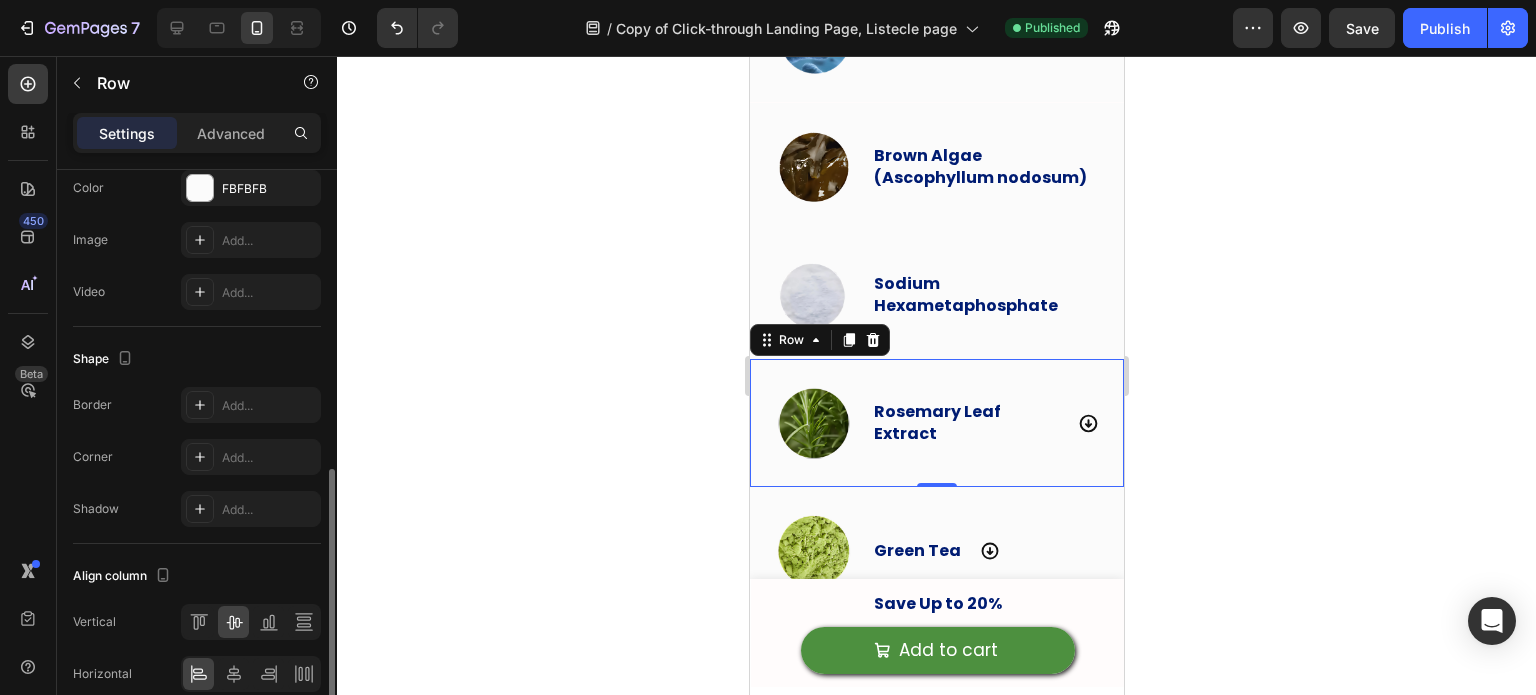 scroll, scrollTop: 723, scrollLeft: 0, axis: vertical 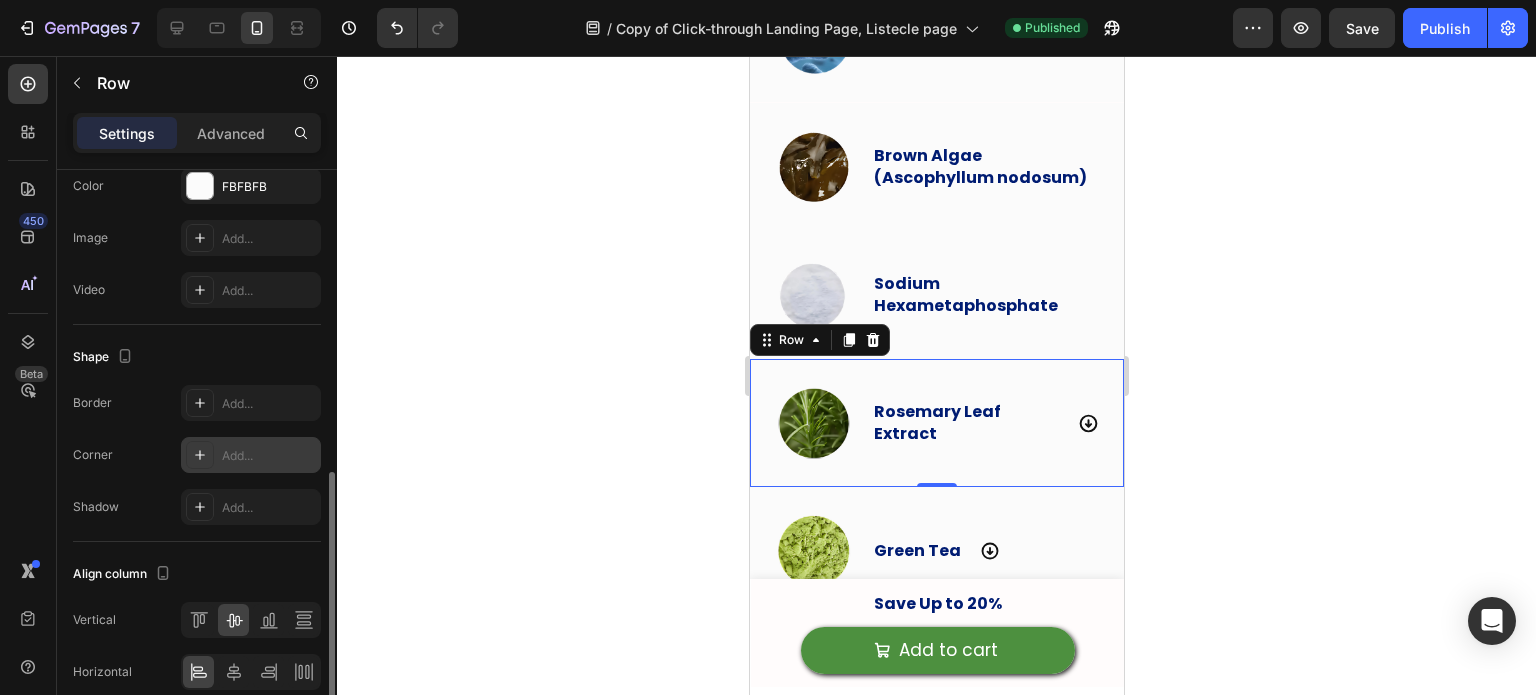click on "Add..." at bounding box center (269, 456) 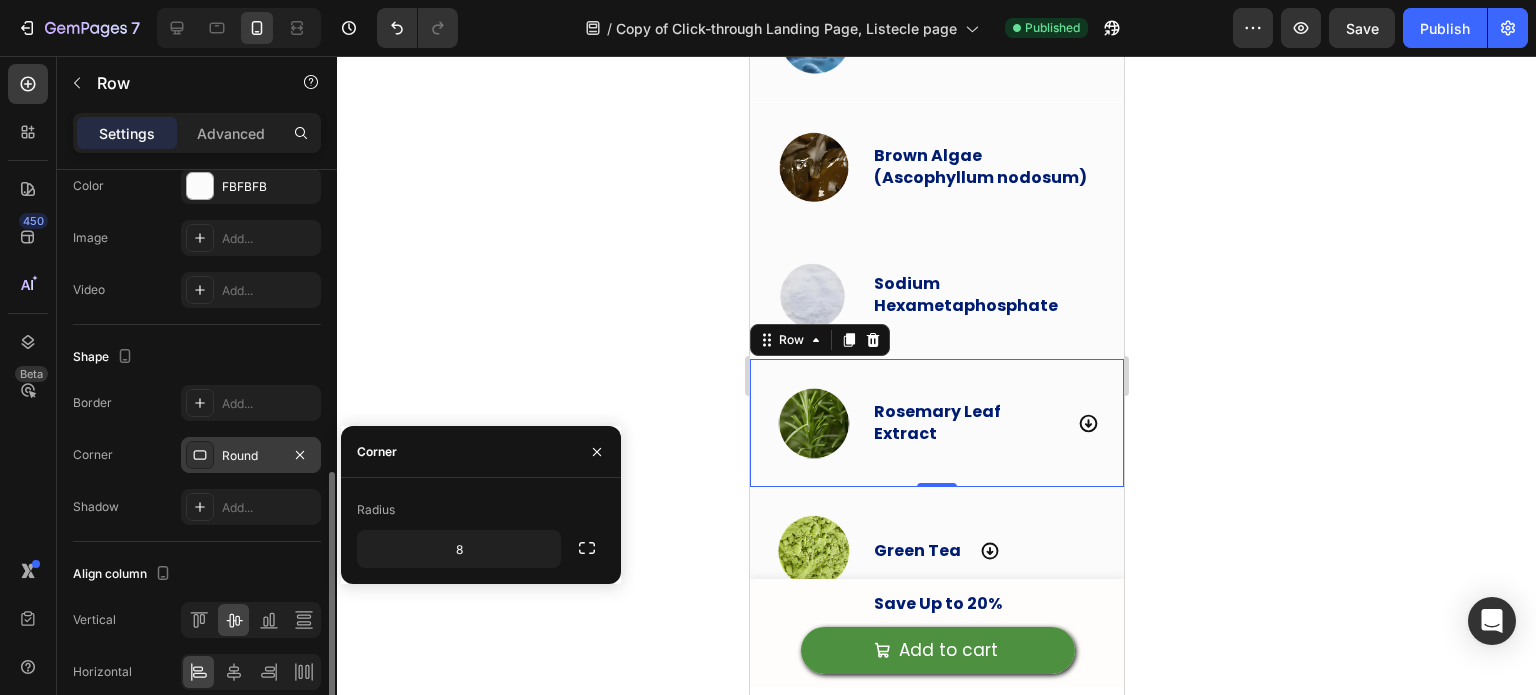 click 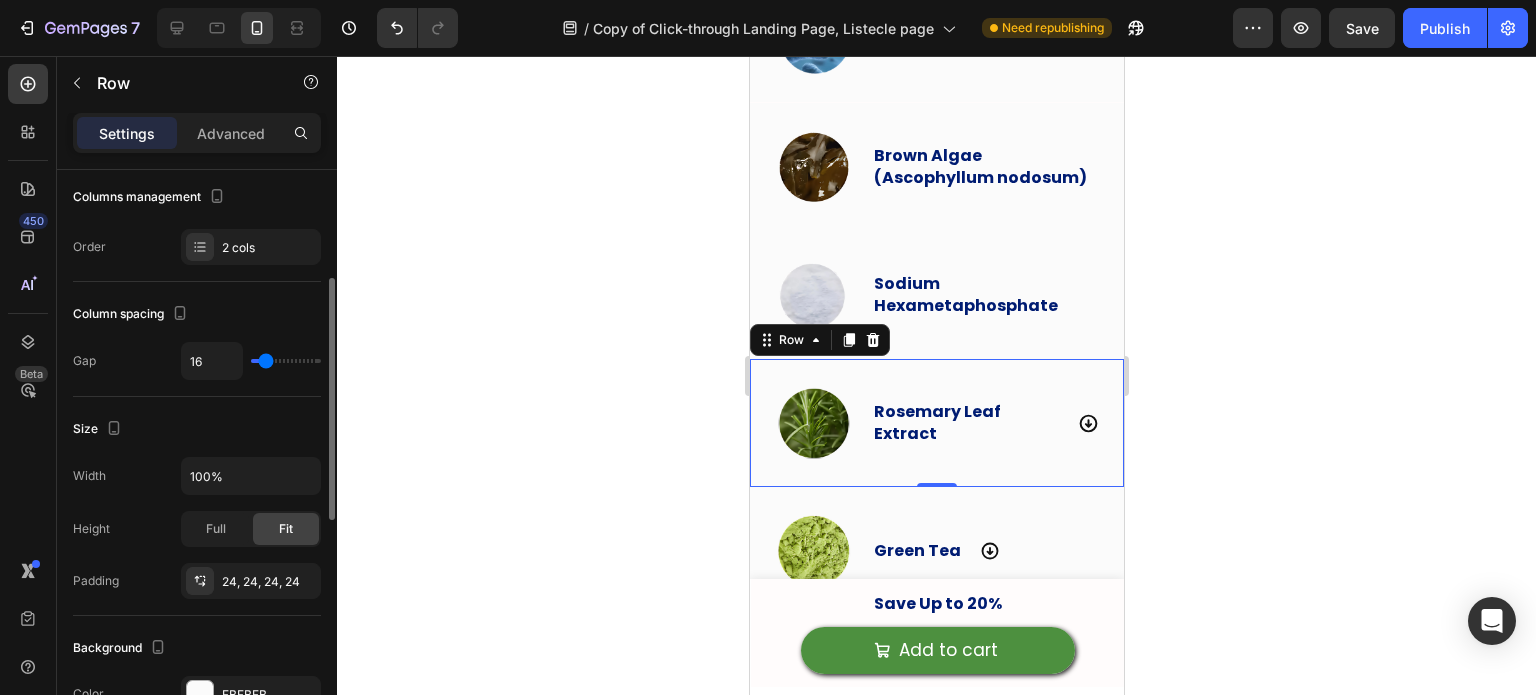 scroll, scrollTop: 205, scrollLeft: 0, axis: vertical 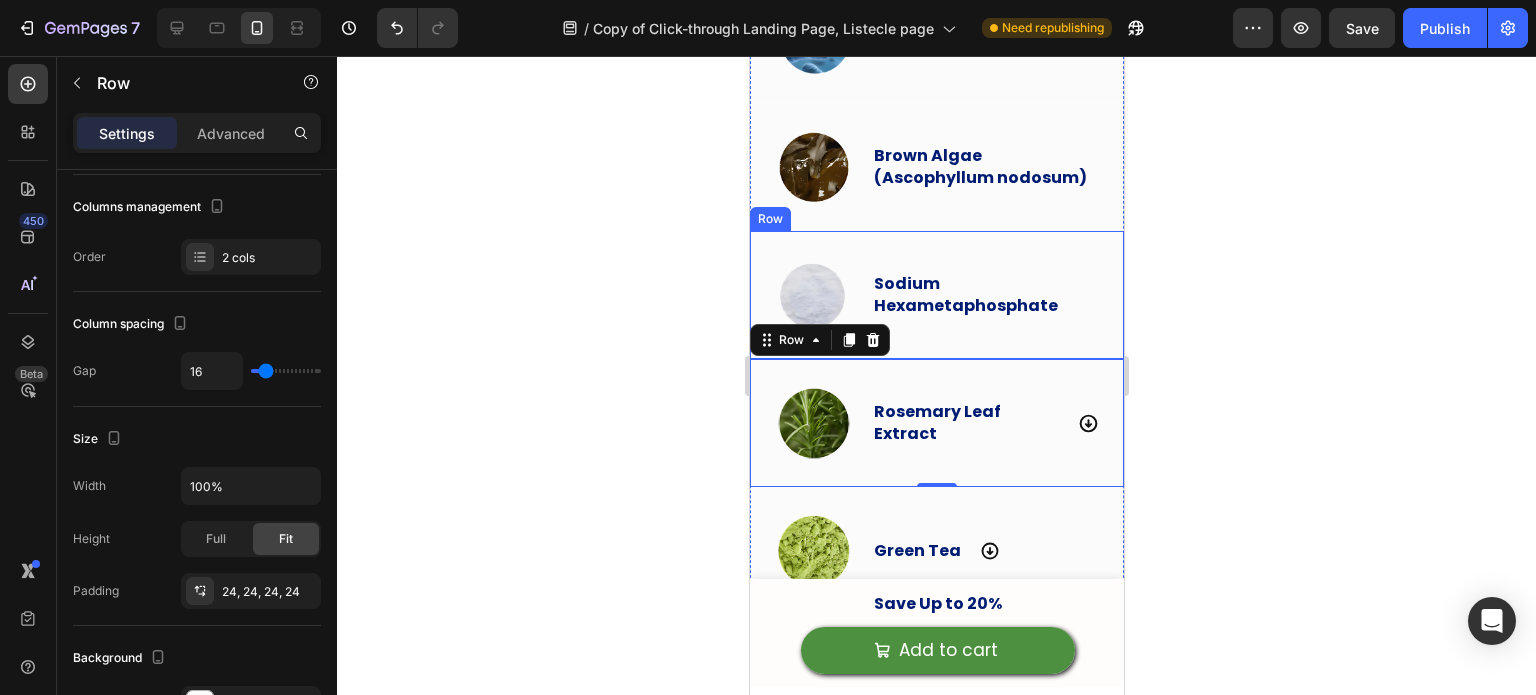 click 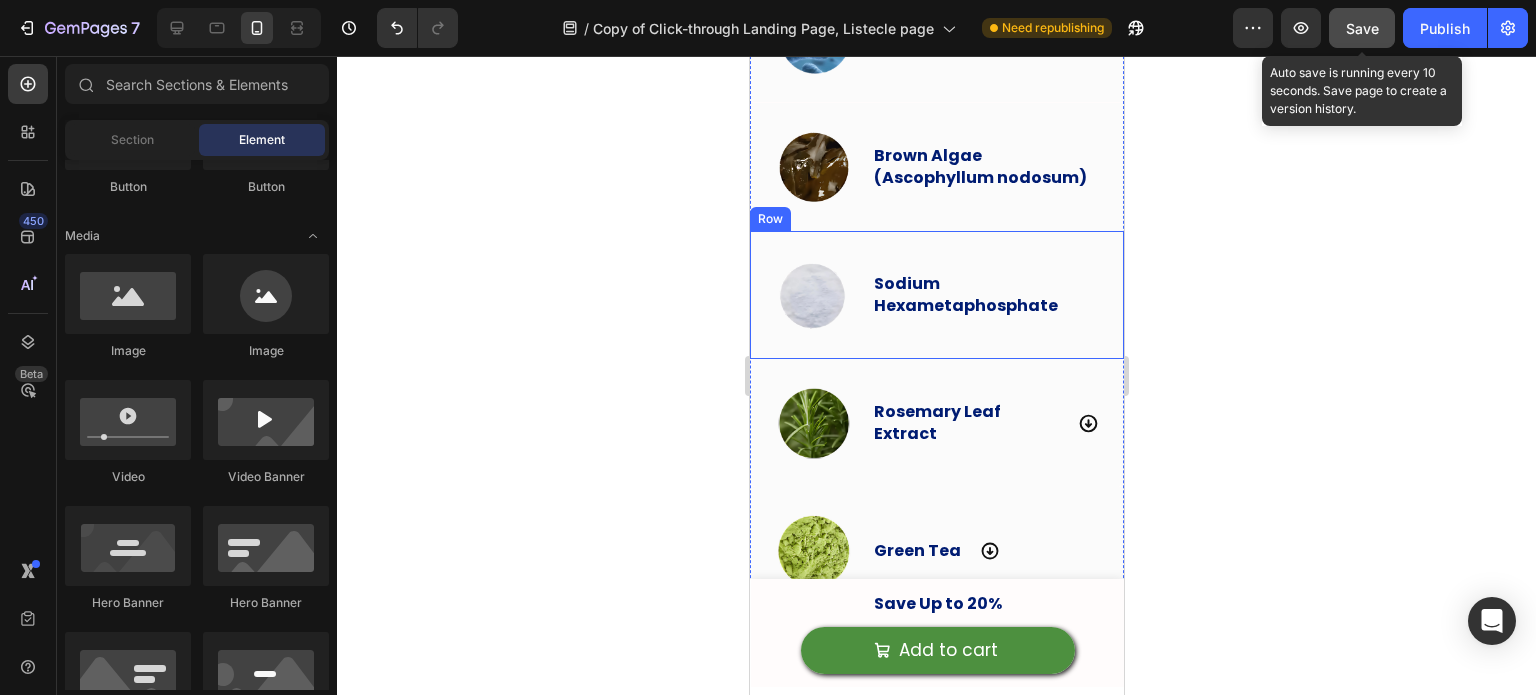click on "Save" 